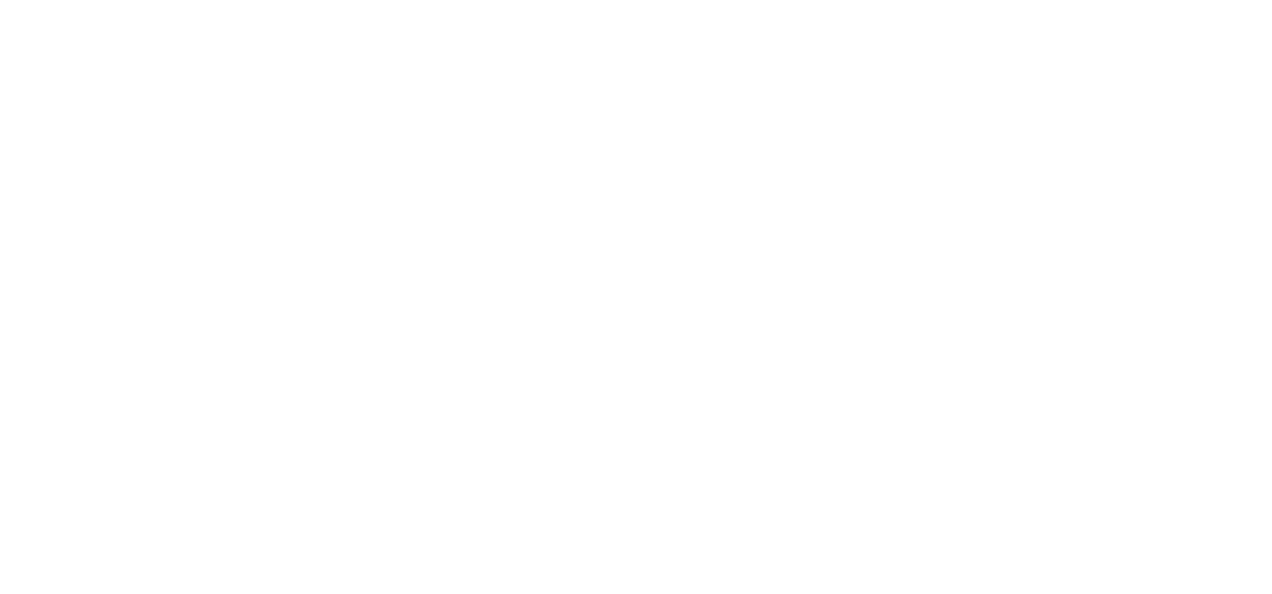 scroll, scrollTop: 0, scrollLeft: 0, axis: both 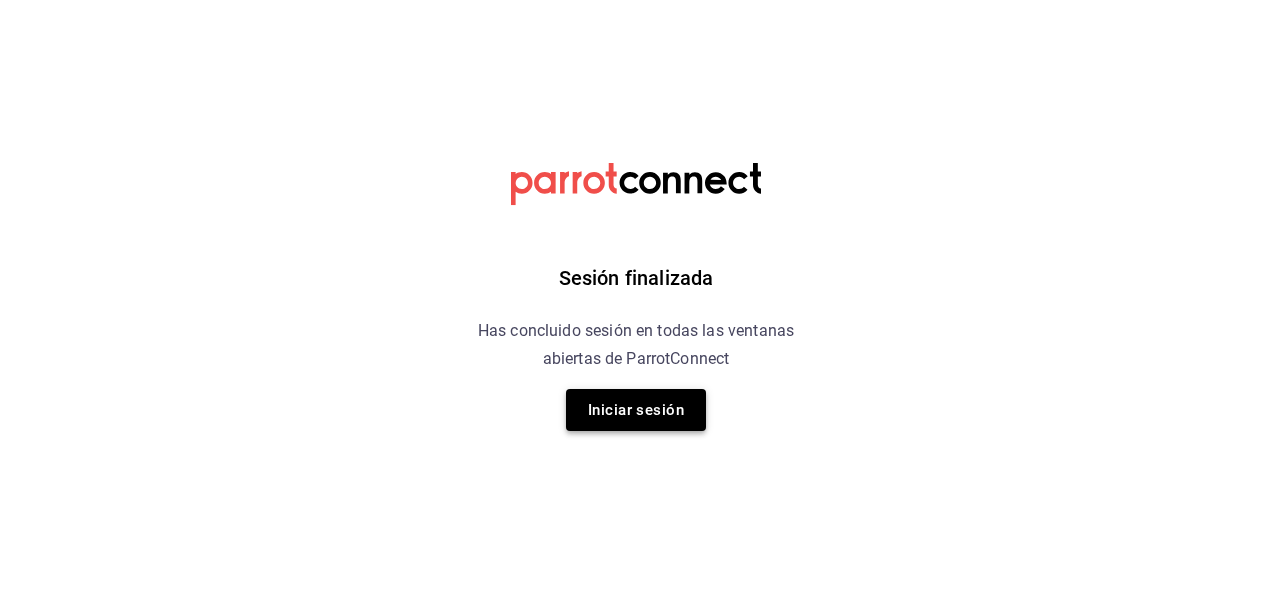click on "Iniciar sesión" at bounding box center (636, 410) 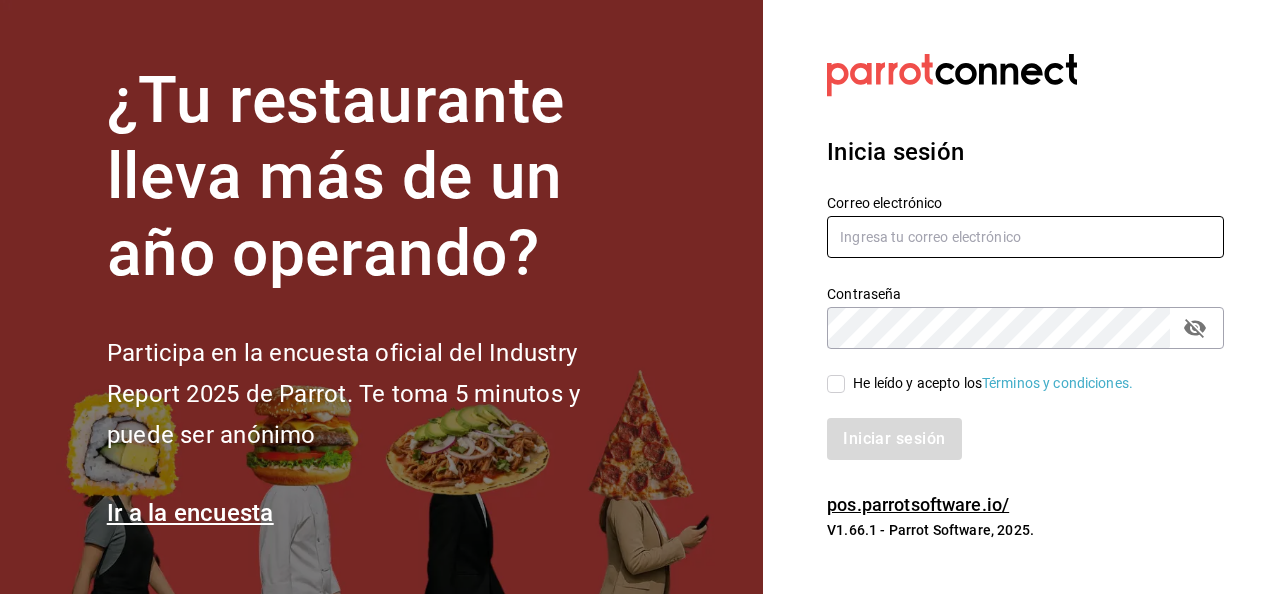type on "grupofranquicias@example.com" 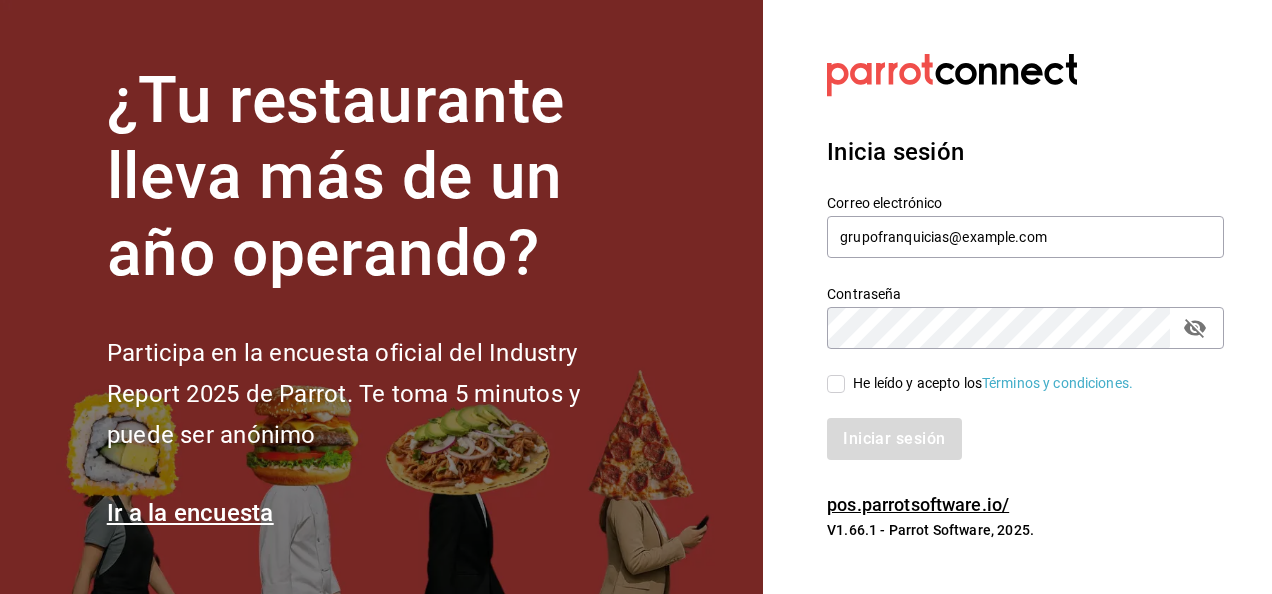 drag, startPoint x: 835, startPoint y: 386, endPoint x: 867, endPoint y: 436, distance: 59.36329 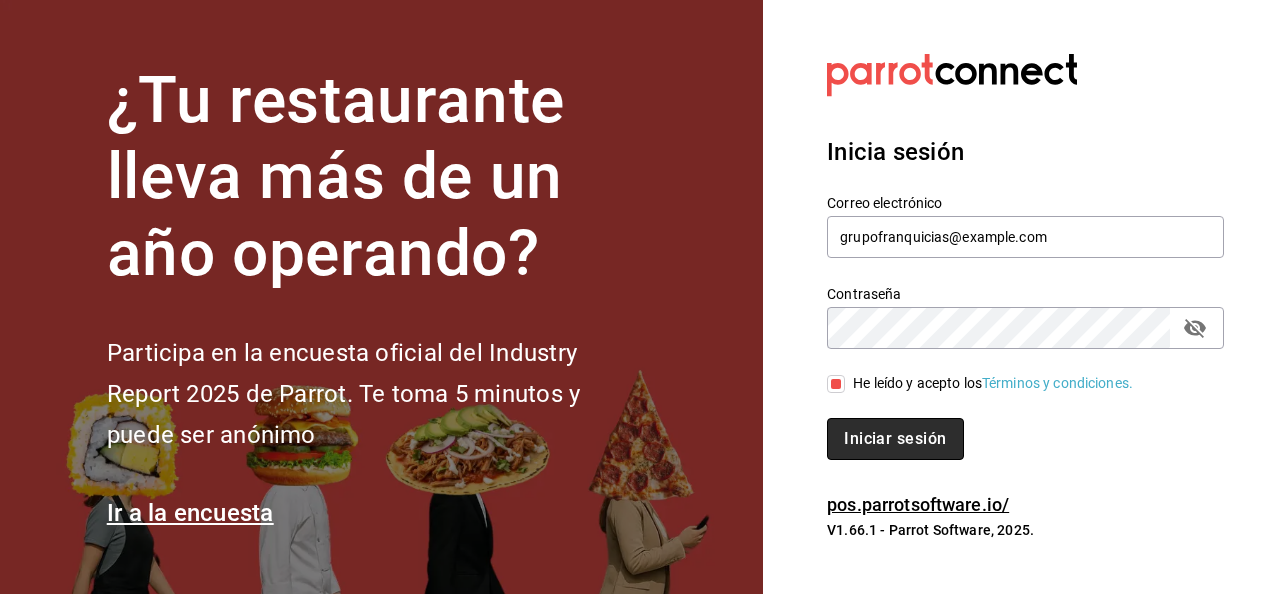 click on "Iniciar sesión" at bounding box center (895, 439) 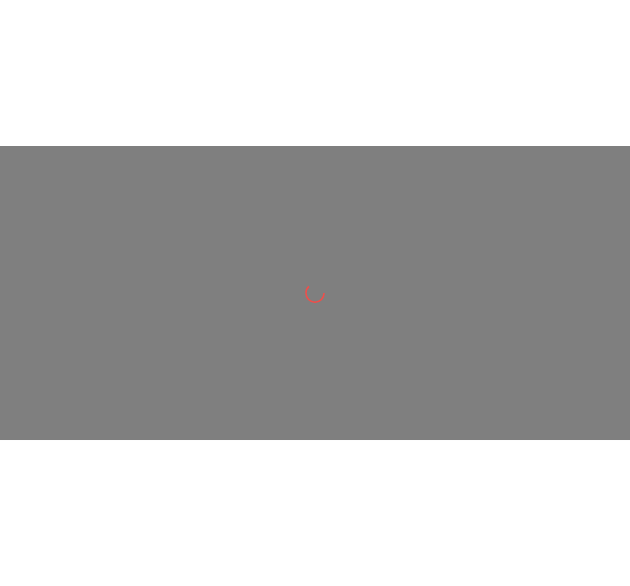 scroll, scrollTop: 0, scrollLeft: 0, axis: both 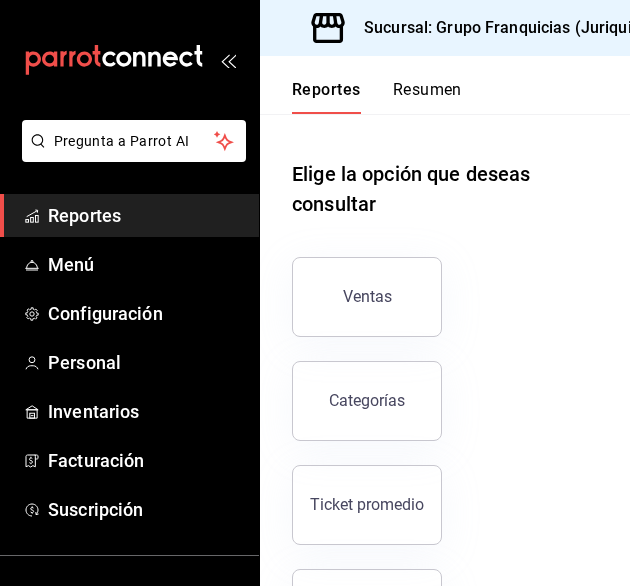 click 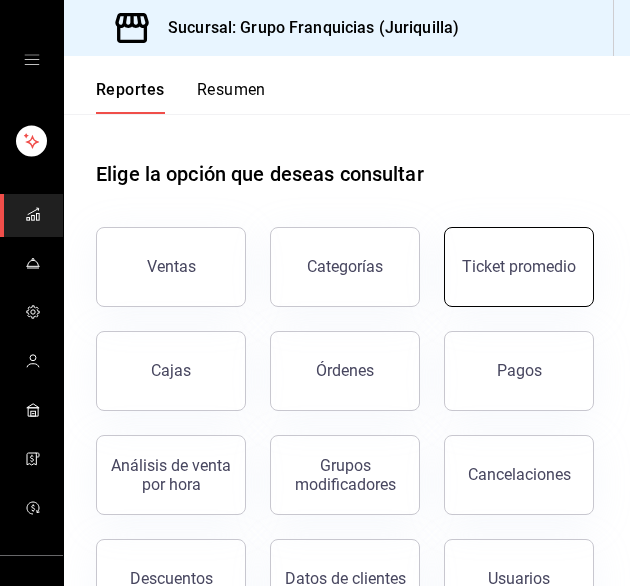 click on "Ticket promedio" at bounding box center [519, 266] 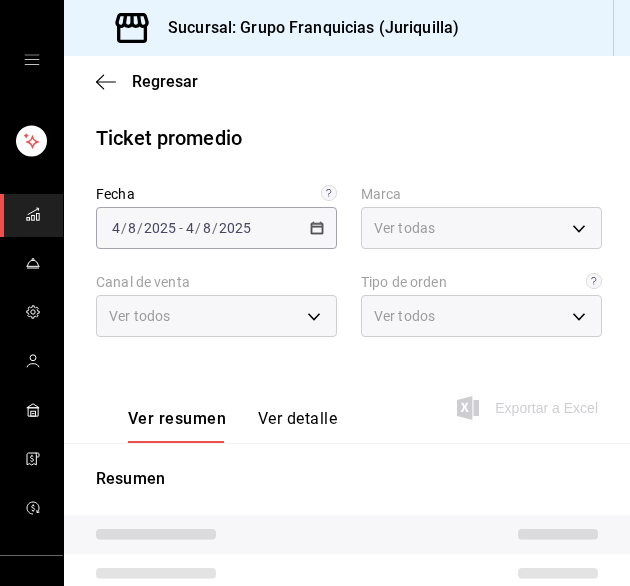 type on "88d326e4-5cdb-490d-b8d0-939c8bd2176f" 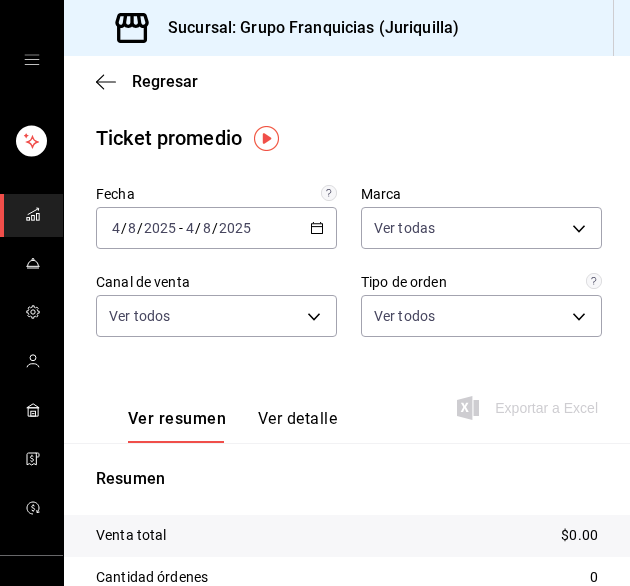 click on "2025-08-04 4 / 8 / 2025 - 2025-08-04 4 / 8 / 2025" at bounding box center (216, 228) 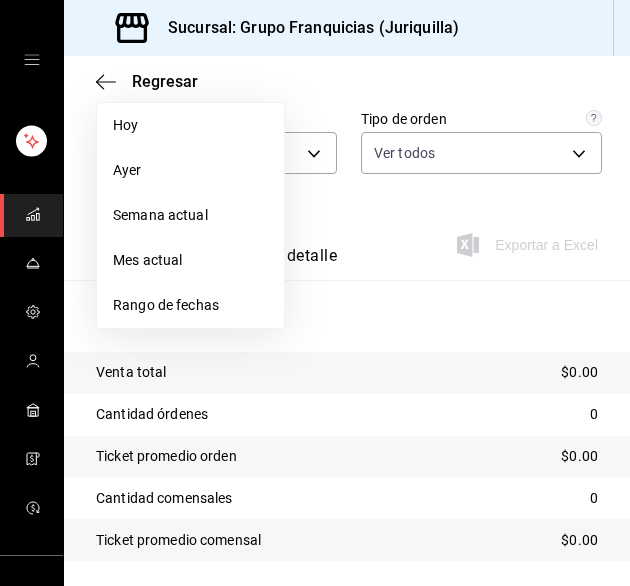 scroll, scrollTop: 164, scrollLeft: 0, axis: vertical 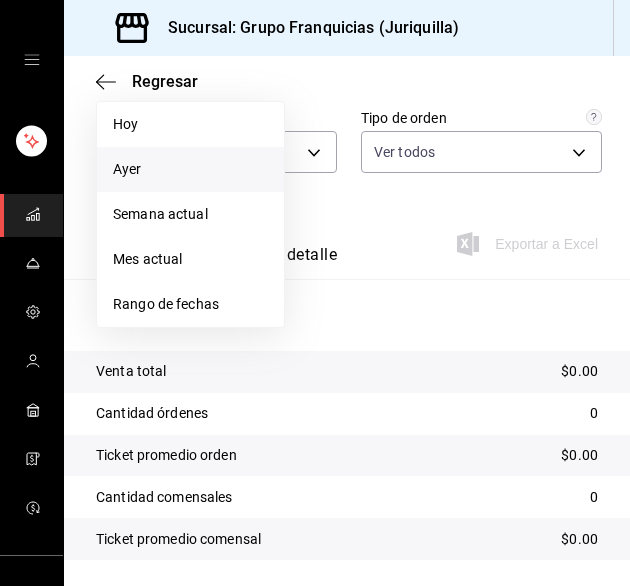click on "Ayer" at bounding box center (190, 169) 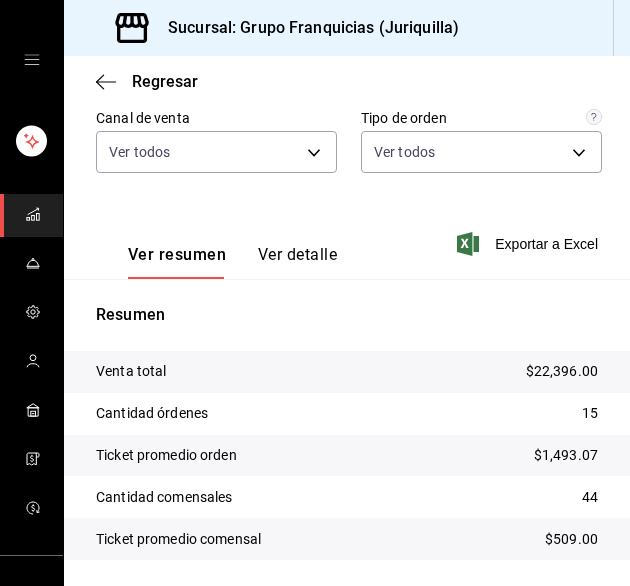 scroll, scrollTop: 0, scrollLeft: 0, axis: both 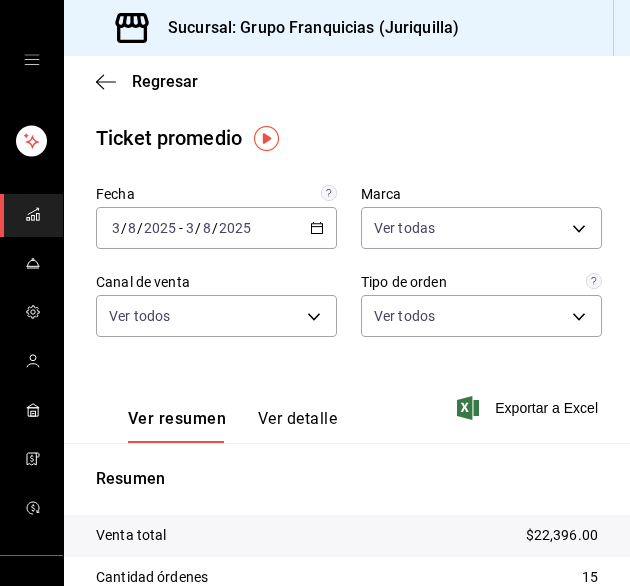 click on "2025-08-03 3 / 8 / 2025 - 2025-08-03 3 / 8 / 2025" at bounding box center (216, 228) 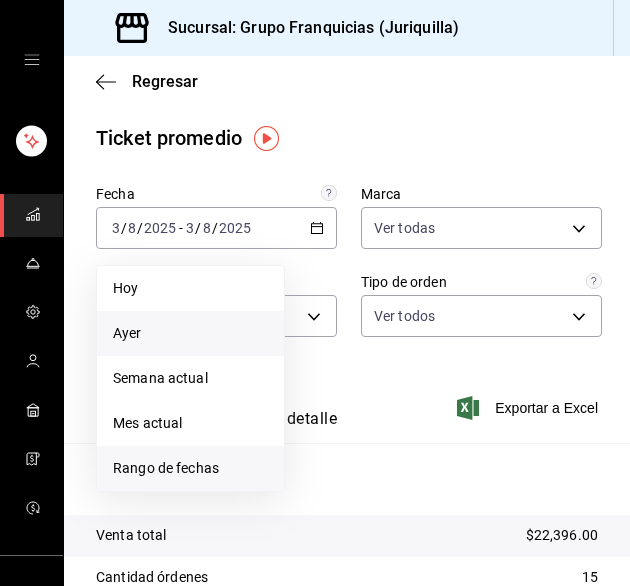 click on "Rango de fechas" at bounding box center (190, 468) 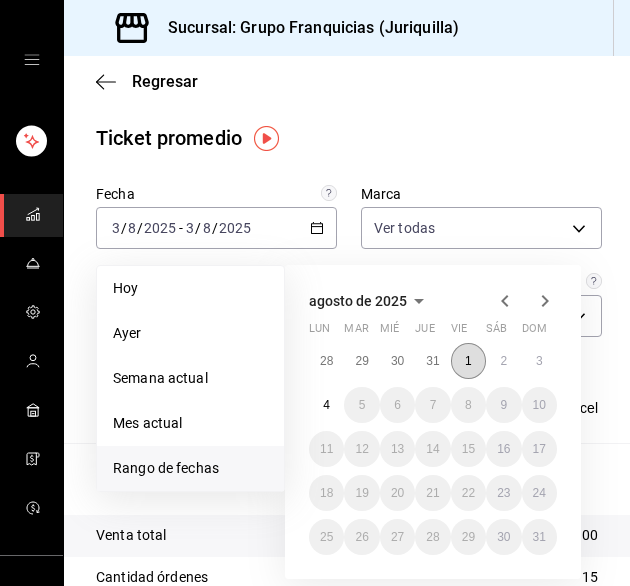 click on "1" at bounding box center [468, 361] 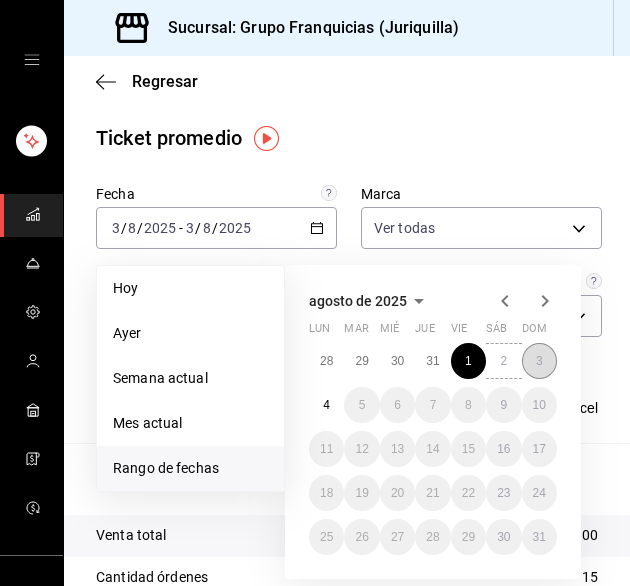 click on "3" at bounding box center [539, 361] 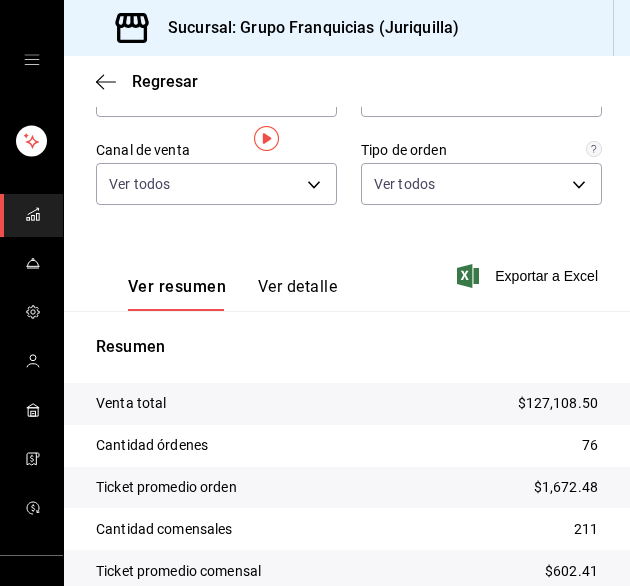 scroll, scrollTop: 0, scrollLeft: 0, axis: both 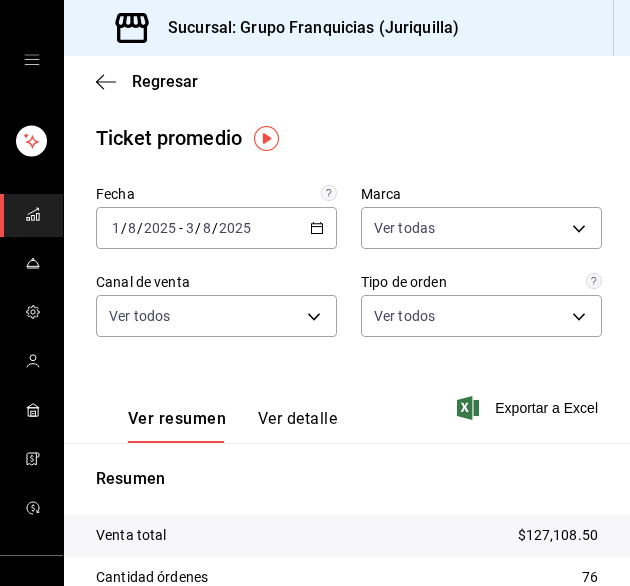click 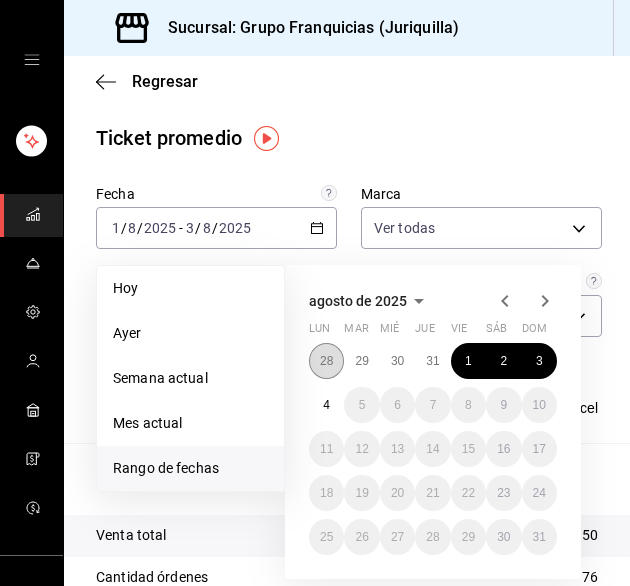 click on "28" at bounding box center (326, 361) 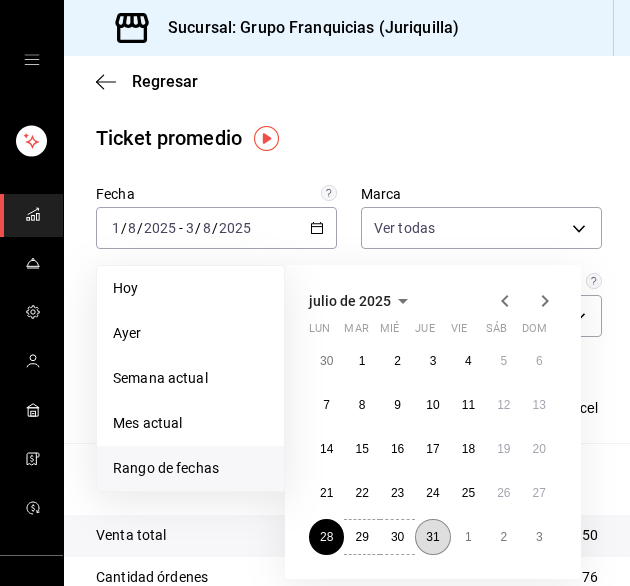 click on "31" at bounding box center [432, 537] 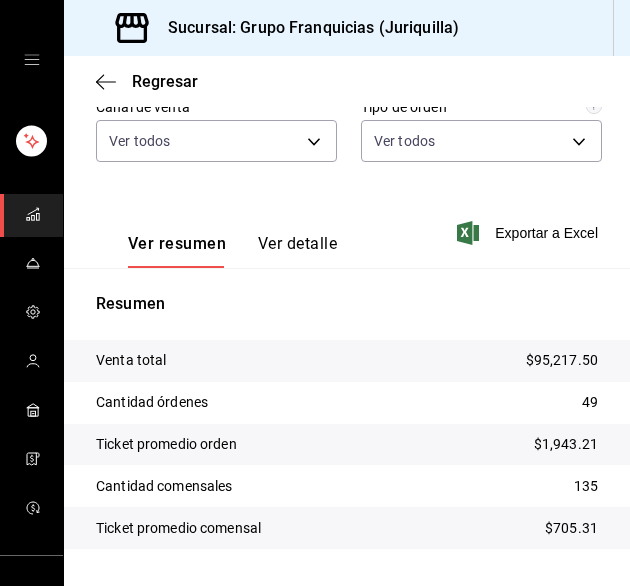 scroll, scrollTop: 198, scrollLeft: 0, axis: vertical 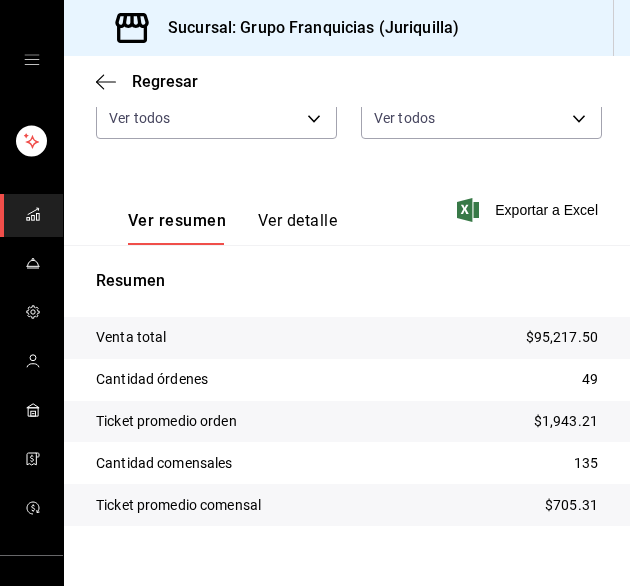 click on "Regresar" at bounding box center [347, 81] 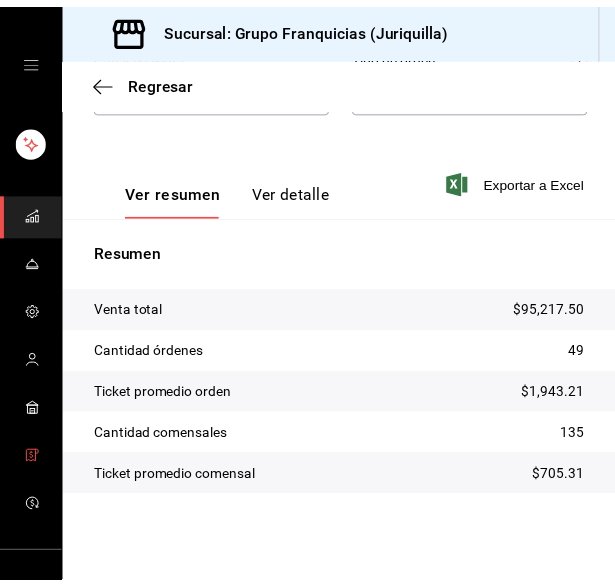scroll, scrollTop: 155, scrollLeft: 0, axis: vertical 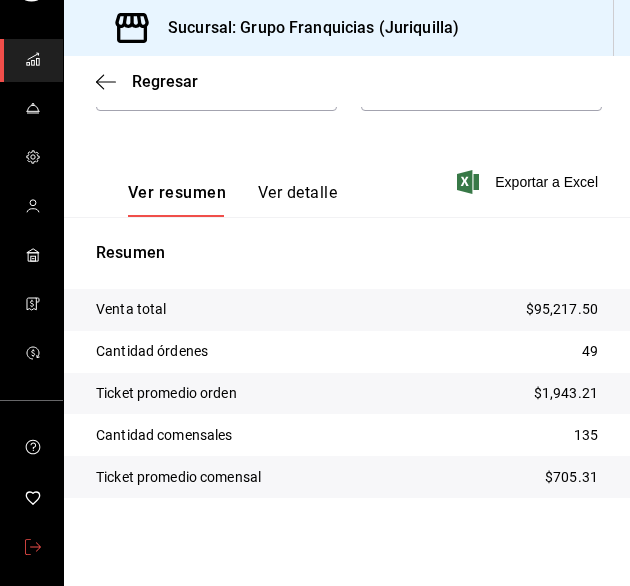 click 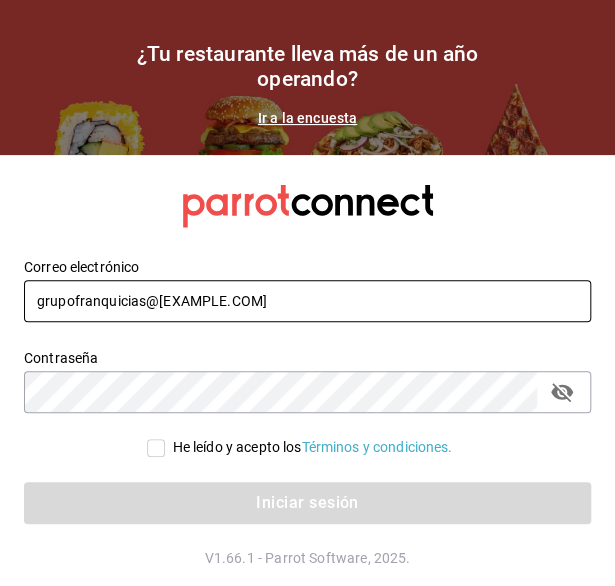 click on "grupofranquicias@example.com" at bounding box center (307, 301) 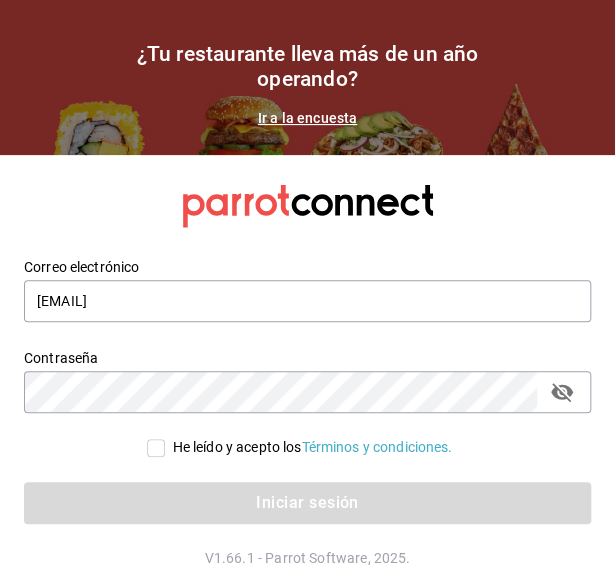 drag, startPoint x: 149, startPoint y: 446, endPoint x: 166, endPoint y: 501, distance: 57.567352 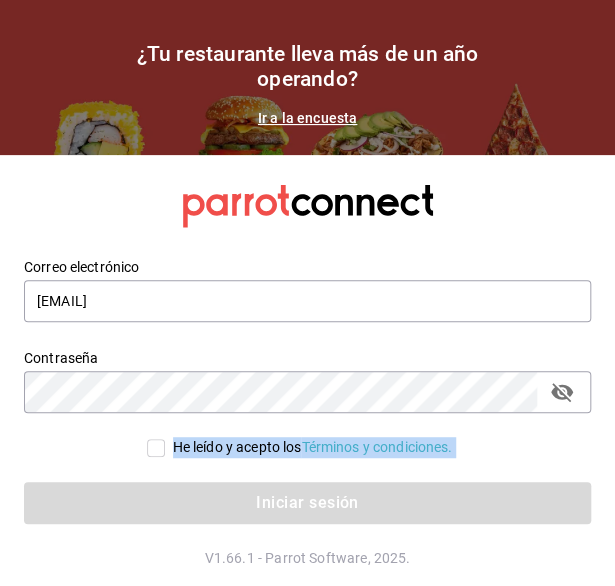 drag, startPoint x: 166, startPoint y: 501, endPoint x: 146, endPoint y: 445, distance: 59.464275 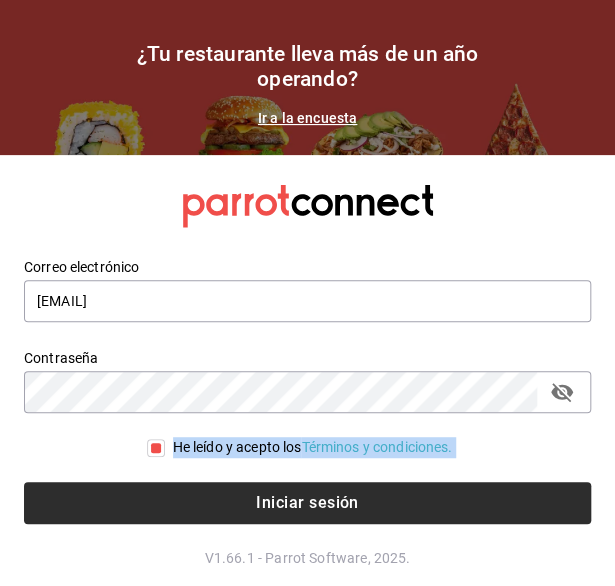 drag, startPoint x: 148, startPoint y: 445, endPoint x: 160, endPoint y: 512, distance: 68.06615 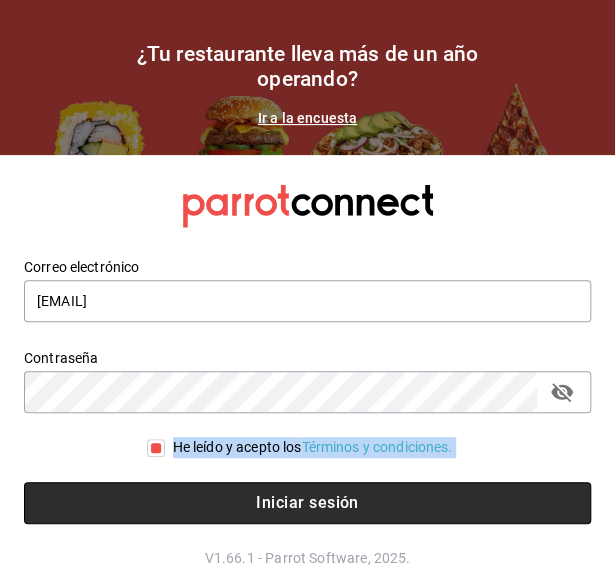 click on "Iniciar sesión" at bounding box center (307, 503) 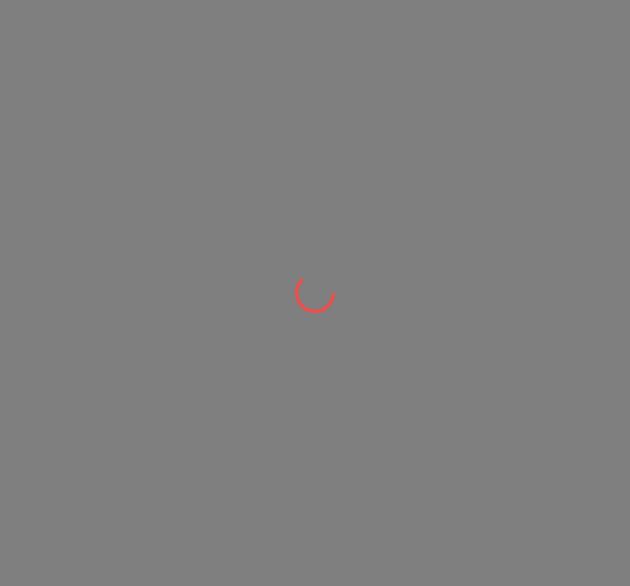 scroll, scrollTop: 0, scrollLeft: 0, axis: both 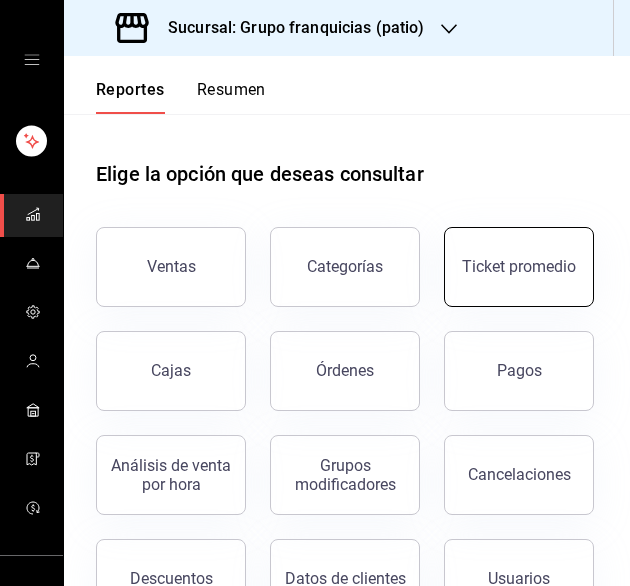 click on "Ticket promedio" at bounding box center [519, 266] 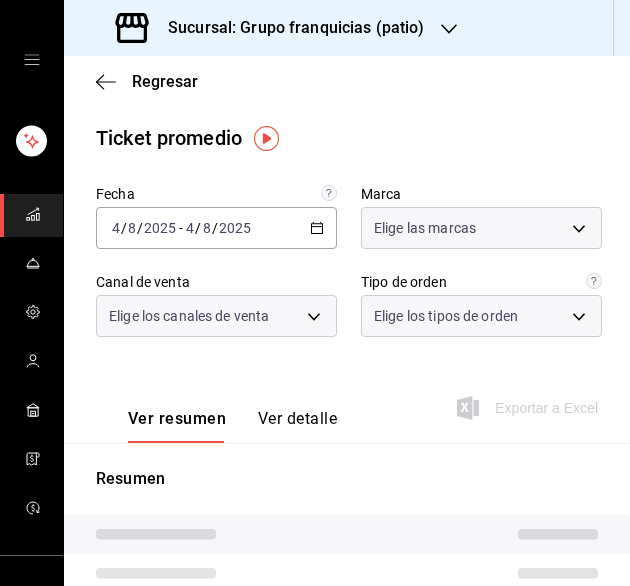 type on "e7eab595-ead1-4094-8dde-5ba67c403731" 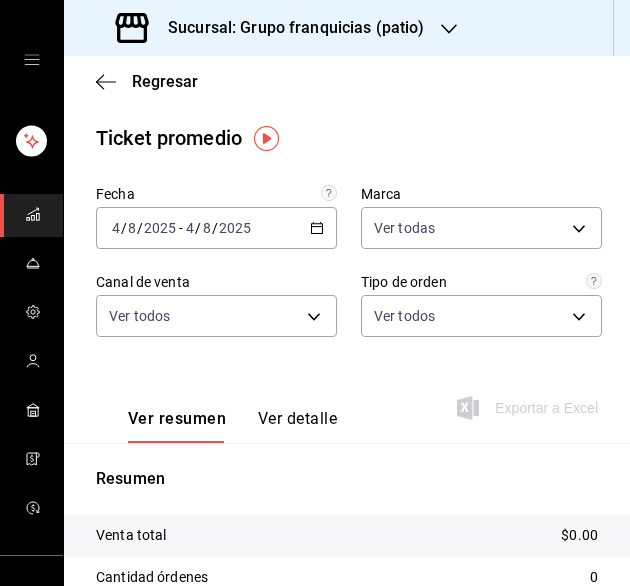 click on "2025-08-04 4 / 8 / 2025 - 2025-08-04 4 / 8 / 2025" at bounding box center (216, 228) 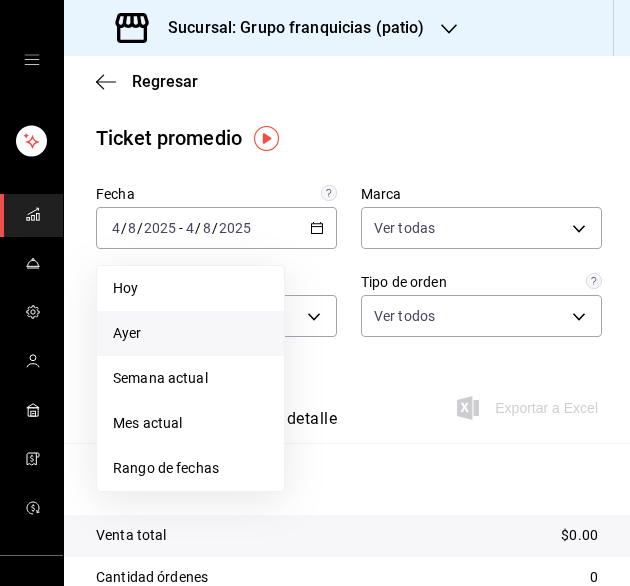 click on "Ayer" at bounding box center [190, 333] 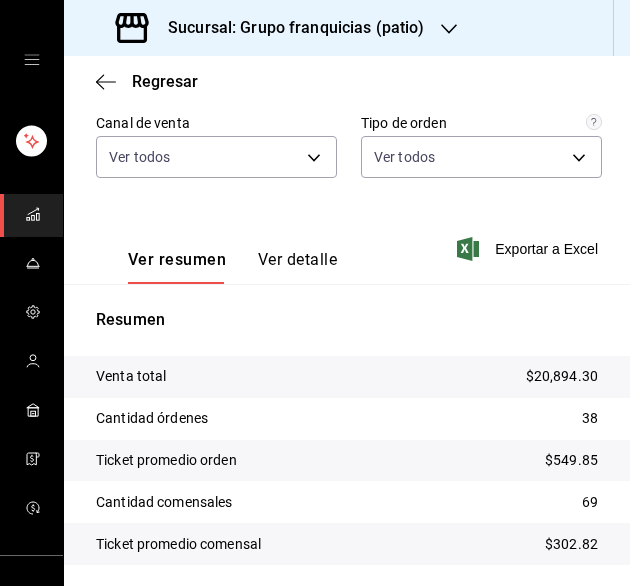 scroll, scrollTop: 0, scrollLeft: 0, axis: both 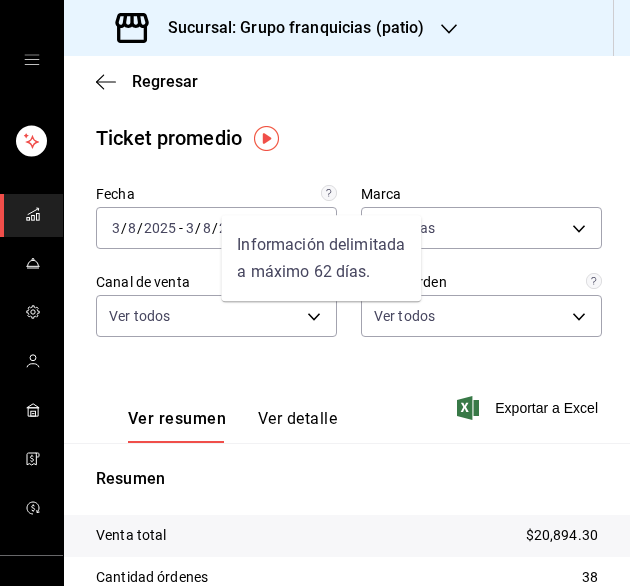 click on "Información delimitada a máximo 62 días." at bounding box center (321, 252) 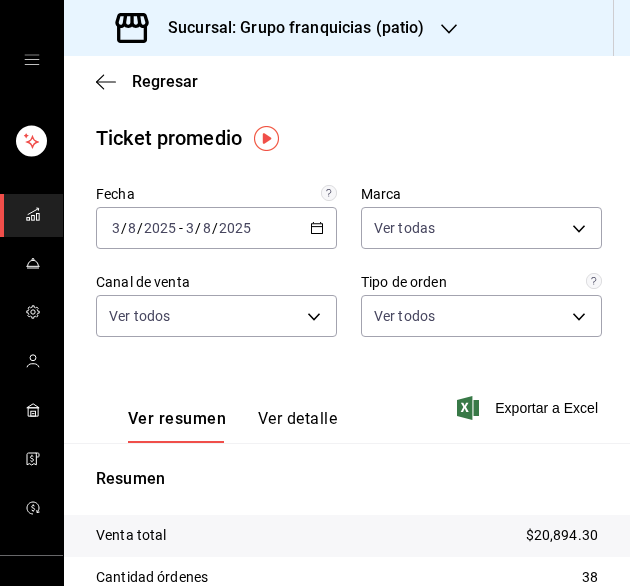 click on "2025-08-03 3 / 8 / 2025 - 2025-08-03 3 / 8 / 2025" at bounding box center (216, 228) 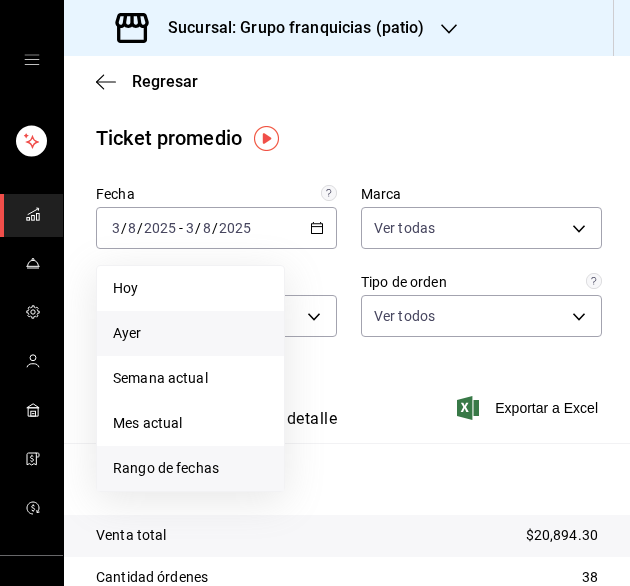 click on "Rango de fechas" at bounding box center (190, 468) 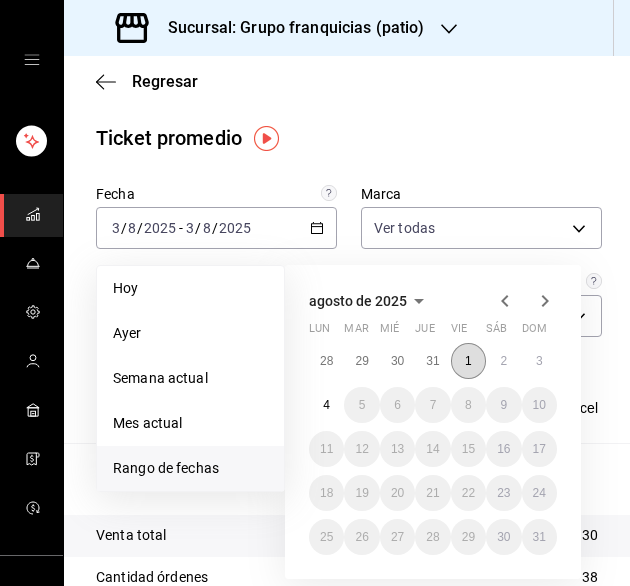 click on "1" at bounding box center (468, 361) 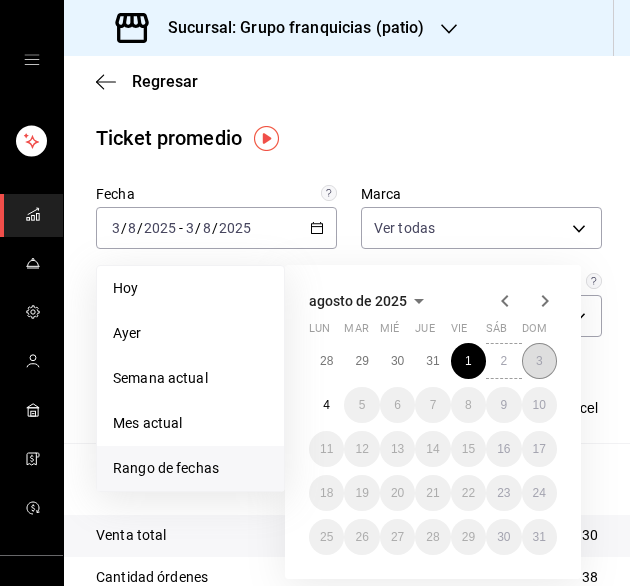 click on "3" at bounding box center (539, 361) 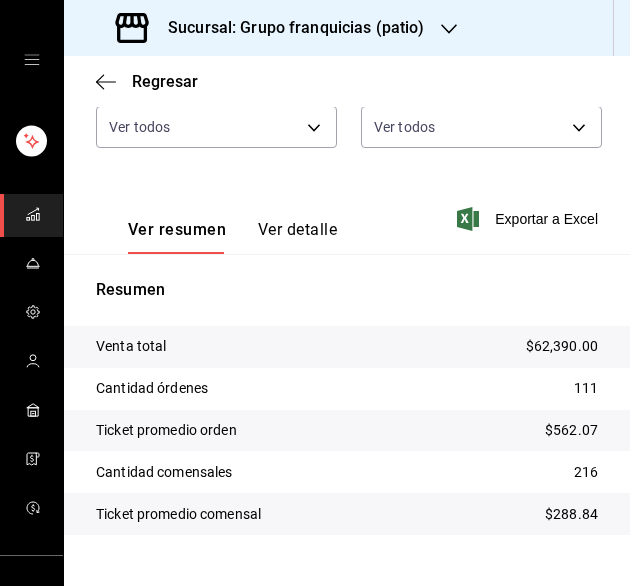scroll, scrollTop: 0, scrollLeft: 0, axis: both 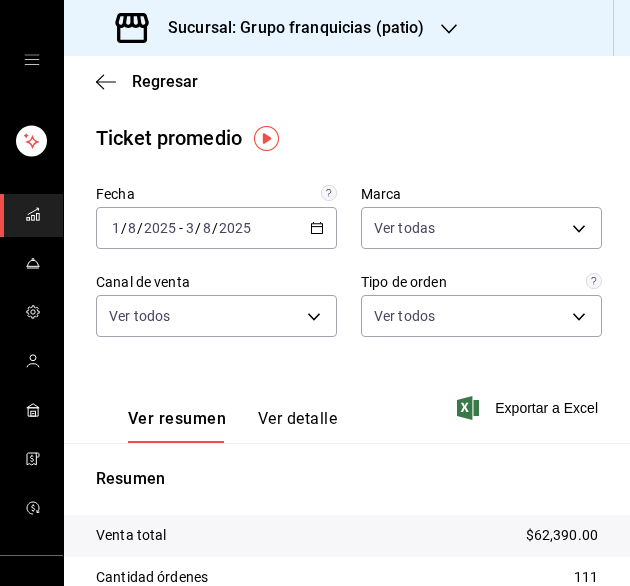 click 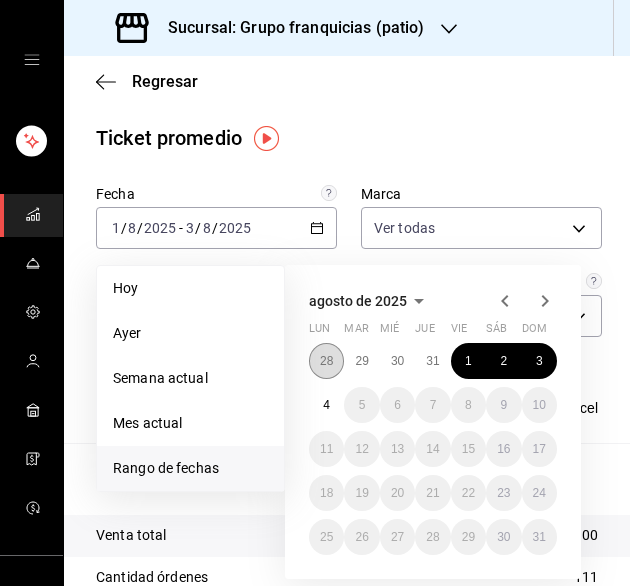 click on "28" at bounding box center [326, 361] 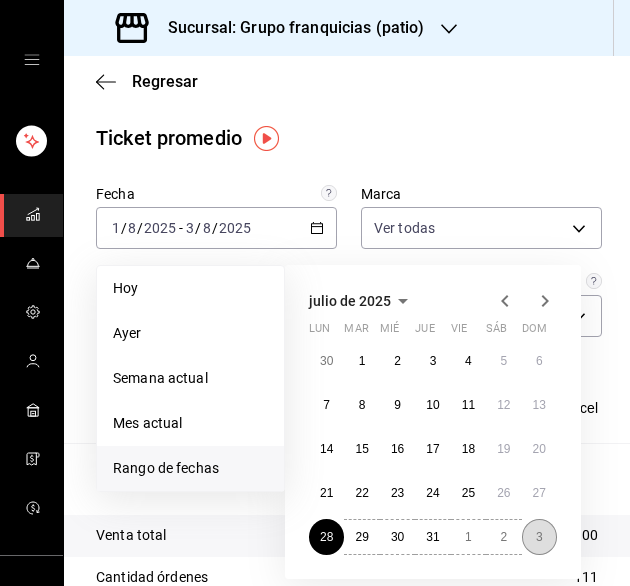 click on "3" at bounding box center (539, 537) 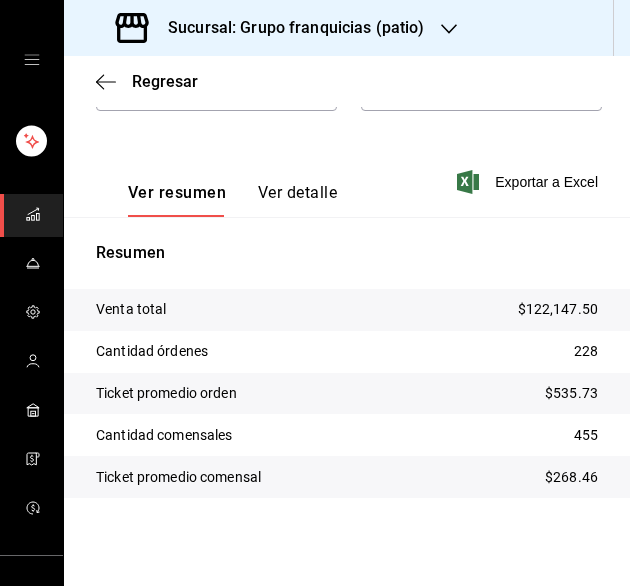 scroll, scrollTop: 0, scrollLeft: 0, axis: both 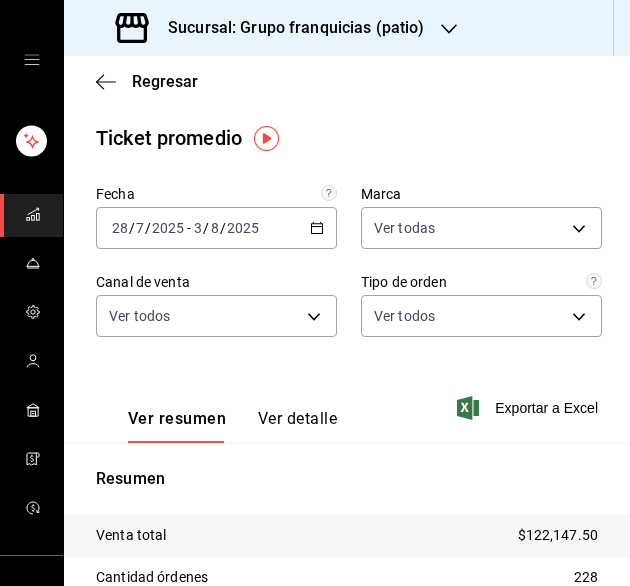 click on "Sucursal: Grupo franquicias (patio)" at bounding box center (272, 28) 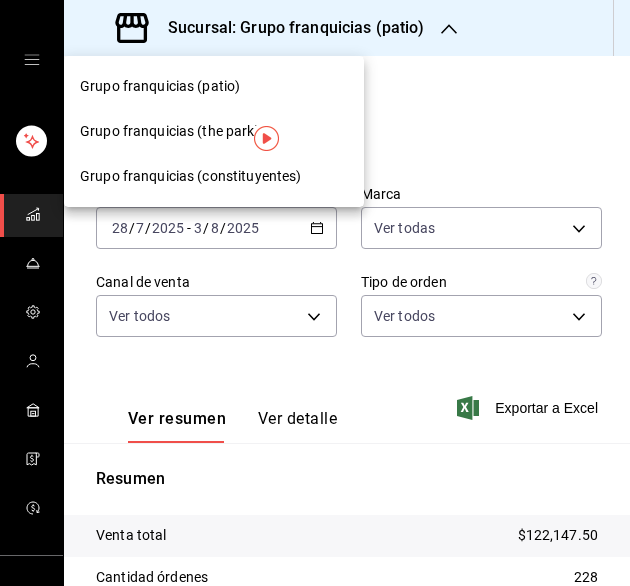 click at bounding box center [266, 138] 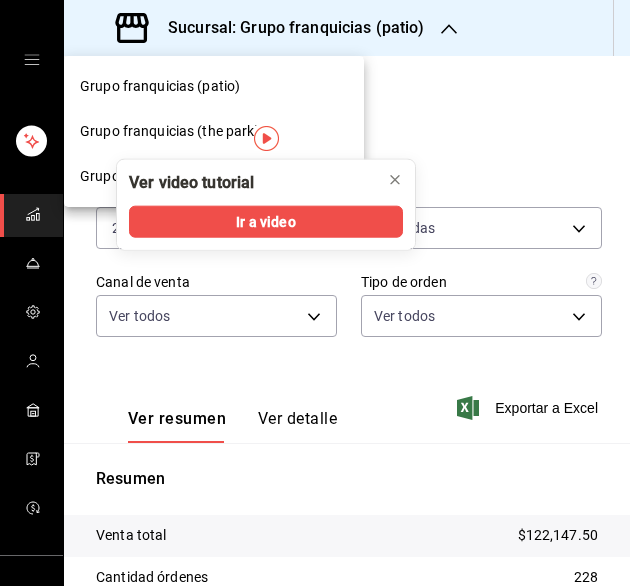 click on "Grupo franquicias (the park)" at bounding box center [214, 131] 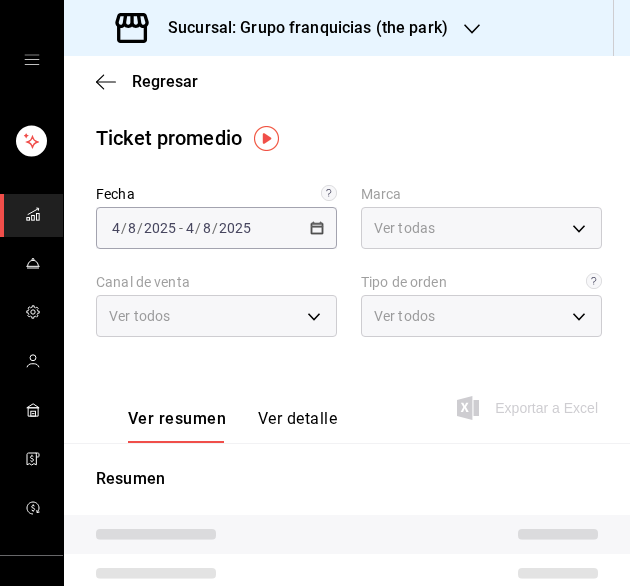 type on "51b0612d-0bc9-4dd2-8441-39dfe55025e1" 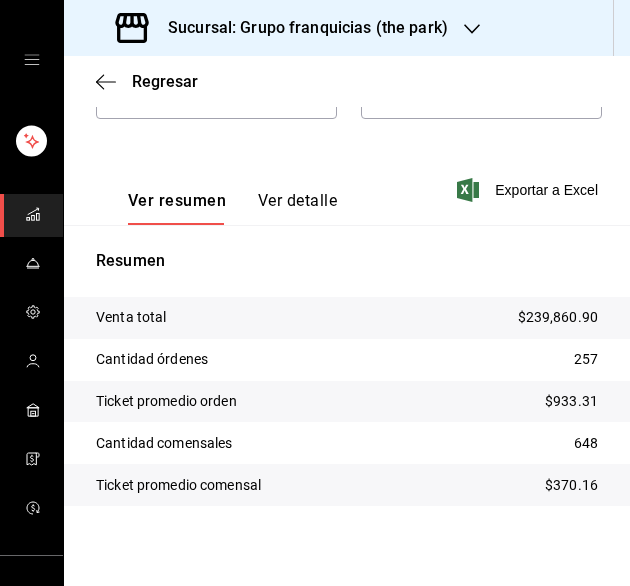 scroll, scrollTop: 226, scrollLeft: 0, axis: vertical 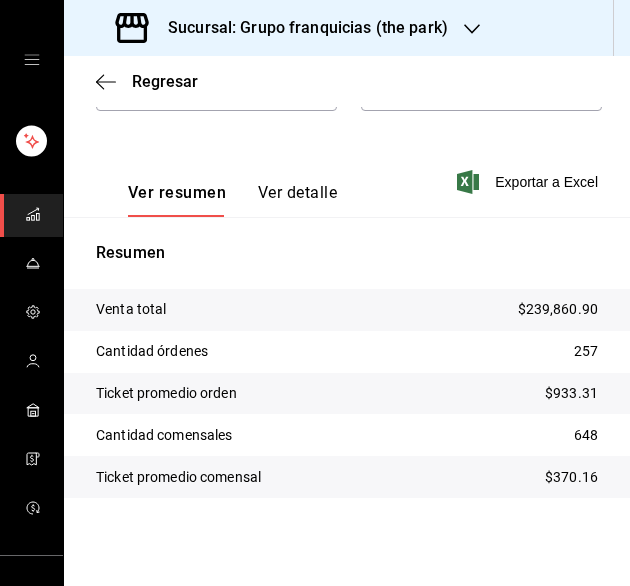 click on "Sucursal: Grupo franquicias (the park)" at bounding box center (284, 28) 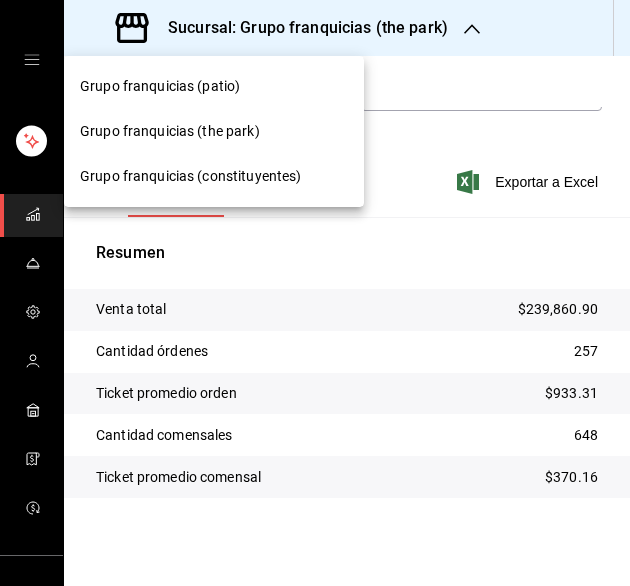 click at bounding box center (315, 293) 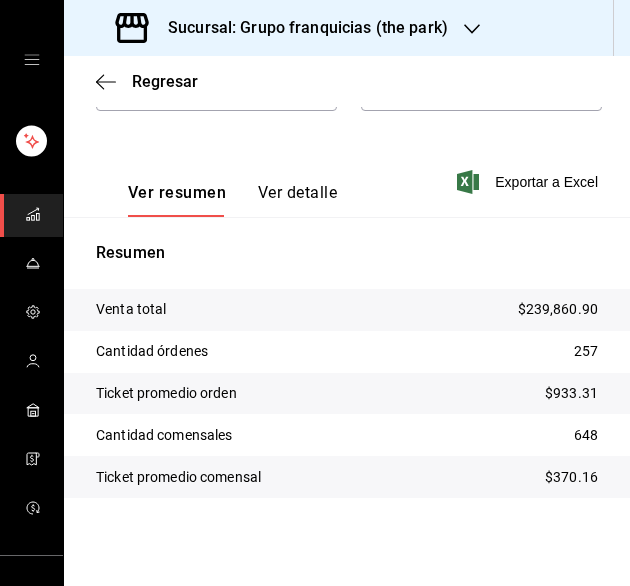 scroll, scrollTop: 0, scrollLeft: 0, axis: both 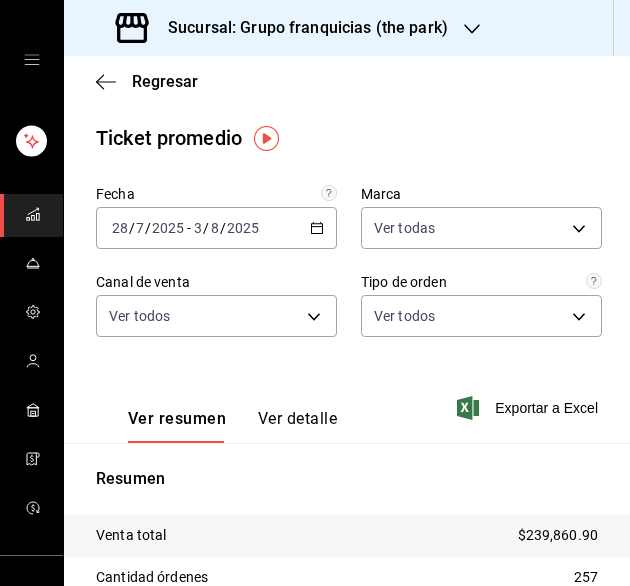 click on "2025-07-28 28 / 7 / 2025 - 2025-08-03 3 / 8 / 2025" at bounding box center [216, 228] 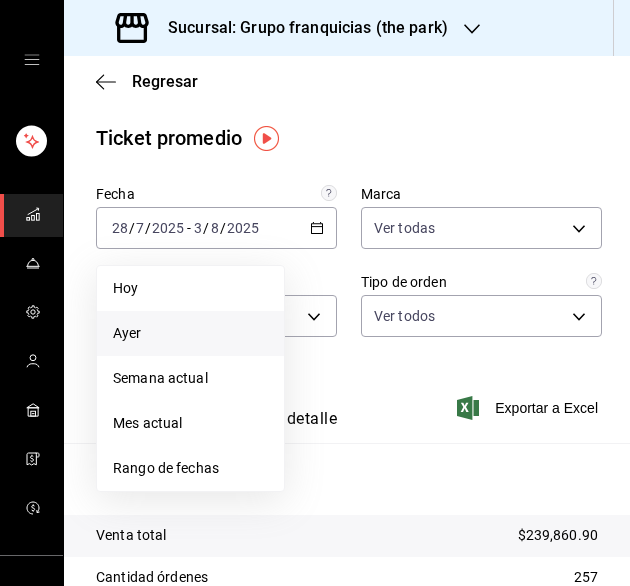 click on "Ayer" at bounding box center (190, 333) 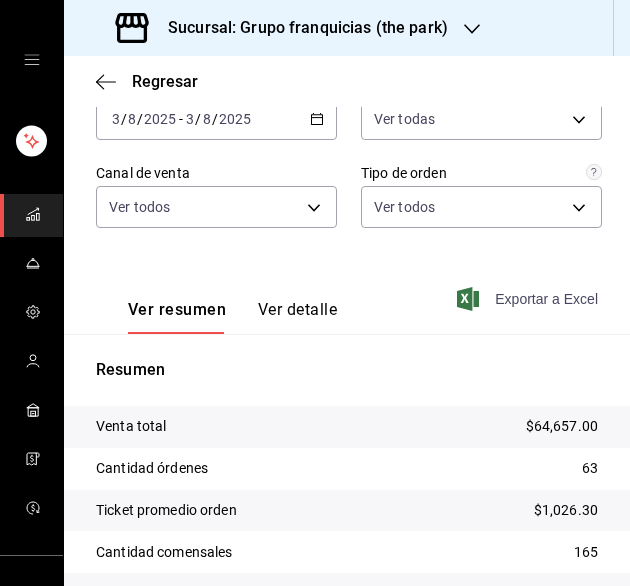 scroll, scrollTop: 108, scrollLeft: 0, axis: vertical 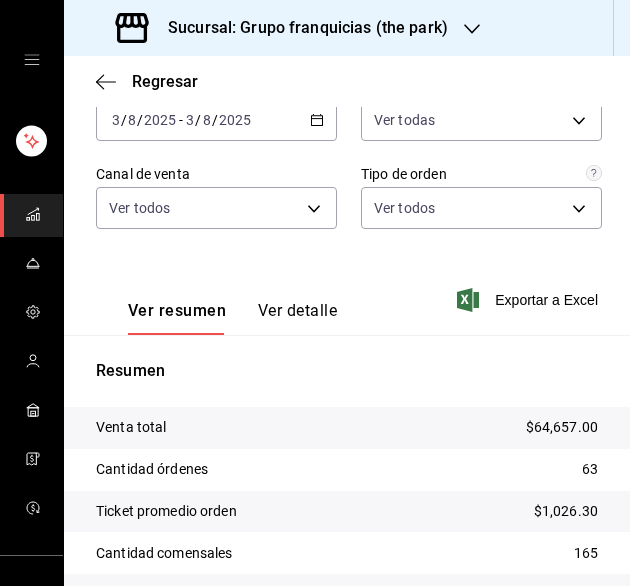 click 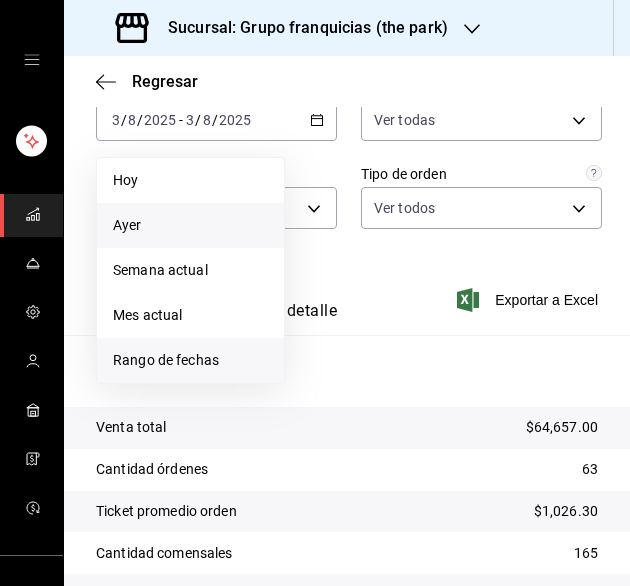 click on "Rango de fechas" at bounding box center [190, 360] 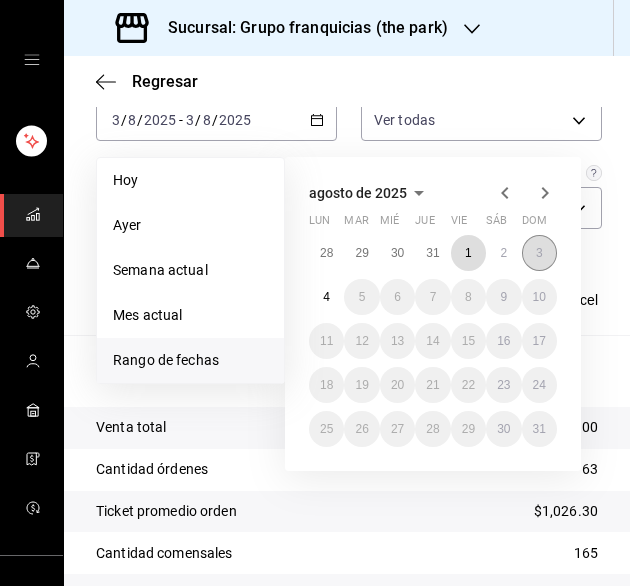 drag, startPoint x: 470, startPoint y: 259, endPoint x: 542, endPoint y: 241, distance: 74.215904 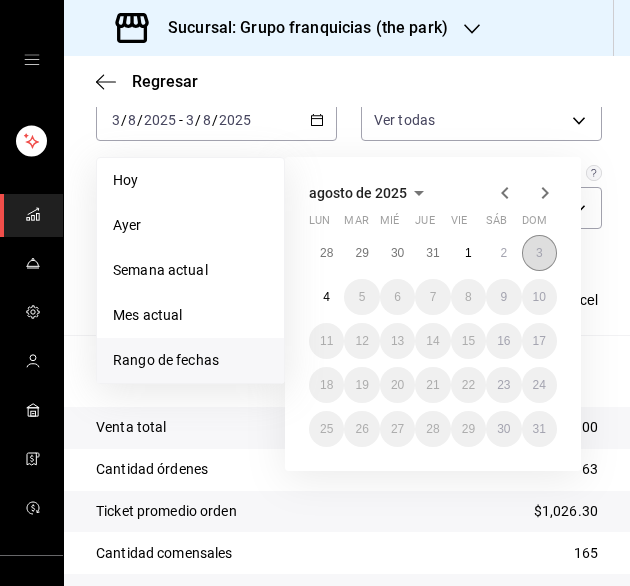 click on "3" at bounding box center [539, 253] 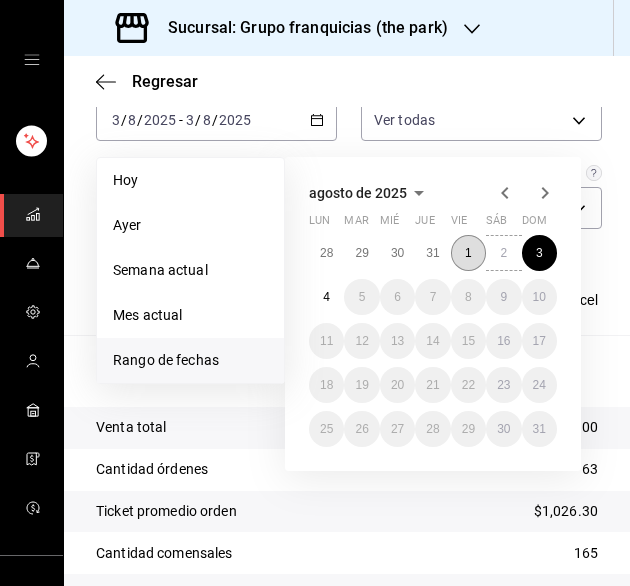 click on "1" at bounding box center [468, 253] 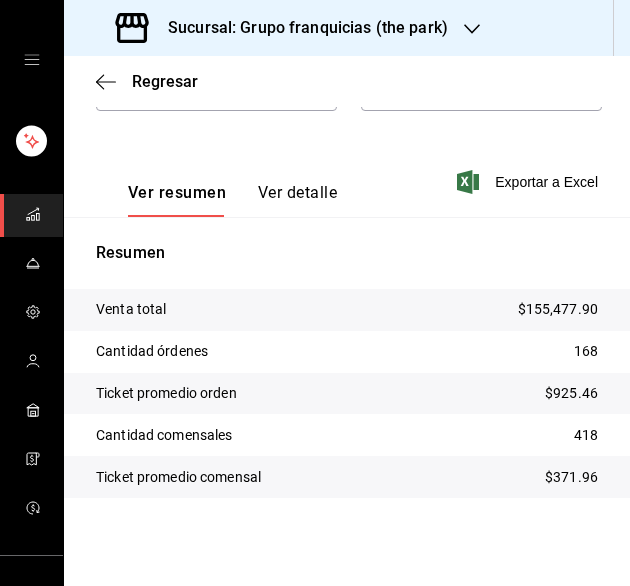 scroll, scrollTop: 206, scrollLeft: 0, axis: vertical 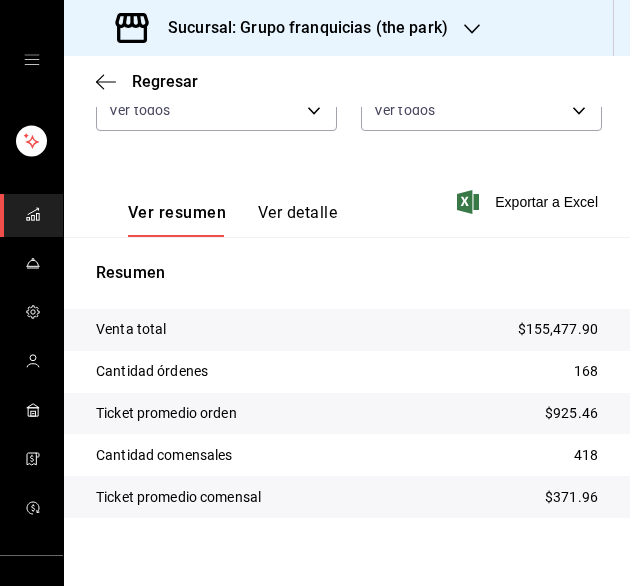 click on "Sucursal: Grupo franquicias (the park)" at bounding box center (284, 28) 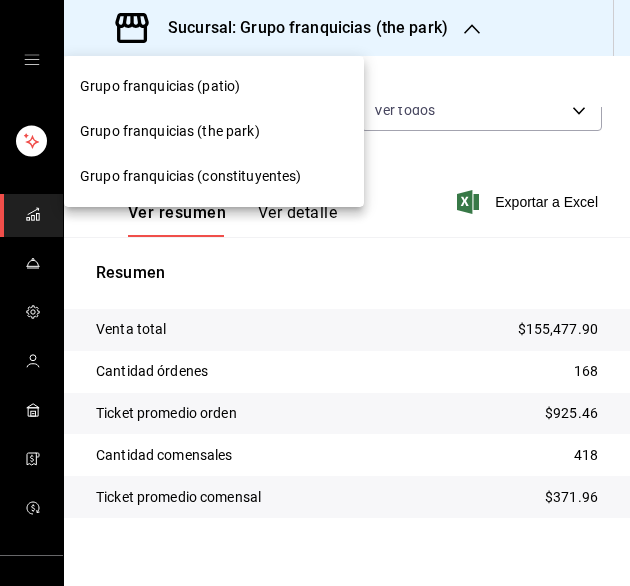 click on "Grupo franquicias (constituyentes)" at bounding box center (190, 176) 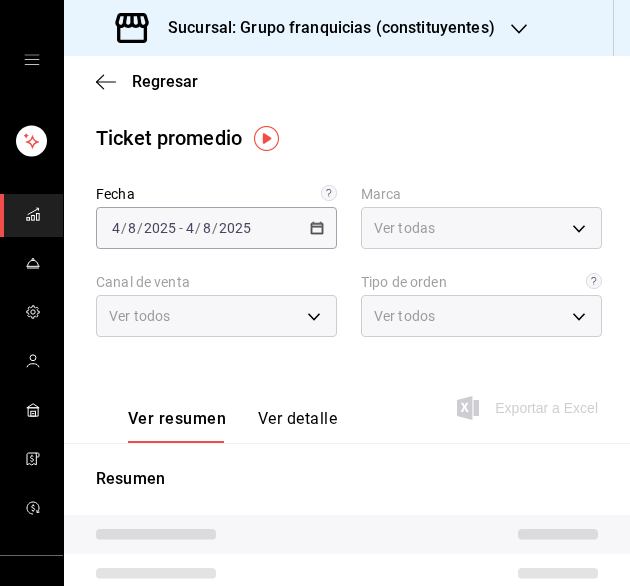 type on "4031477e-e053-4d93-b9af-a5eea3e67119" 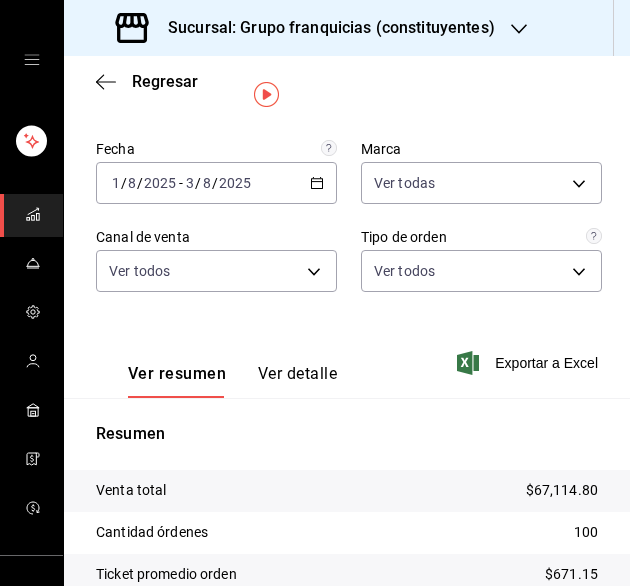 scroll, scrollTop: 44, scrollLeft: 0, axis: vertical 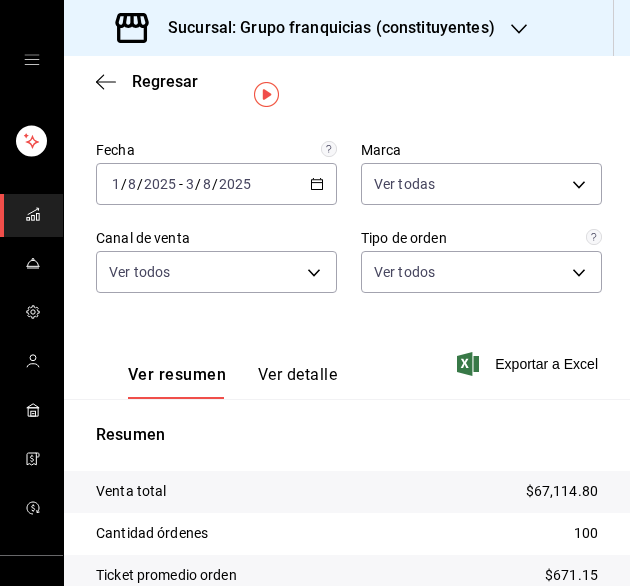 click 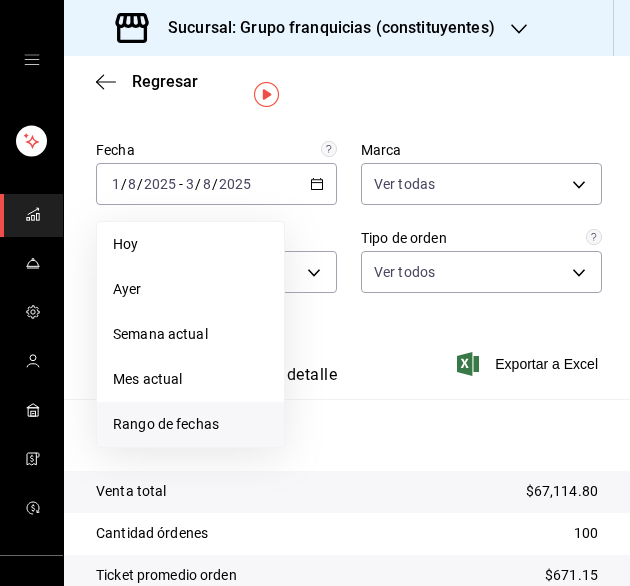 click on "Rango de fechas" at bounding box center [190, 424] 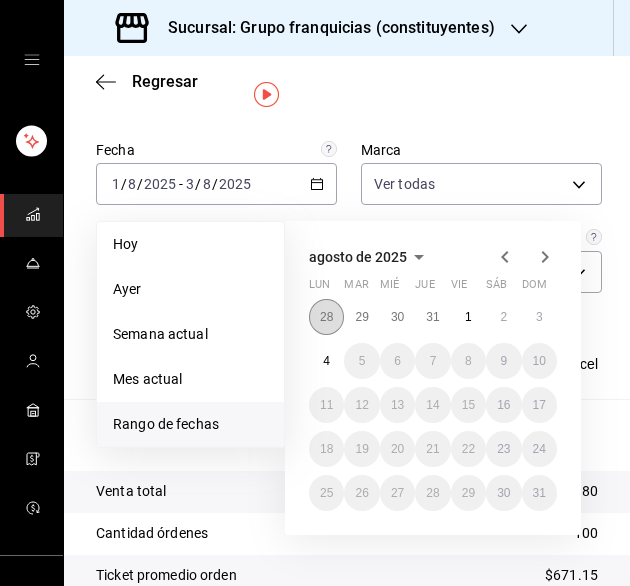 click on "28" at bounding box center (326, 317) 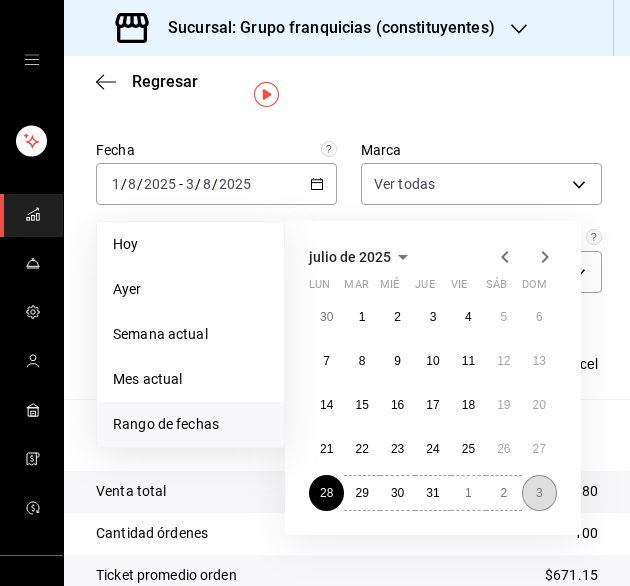 click on "3" at bounding box center (539, 493) 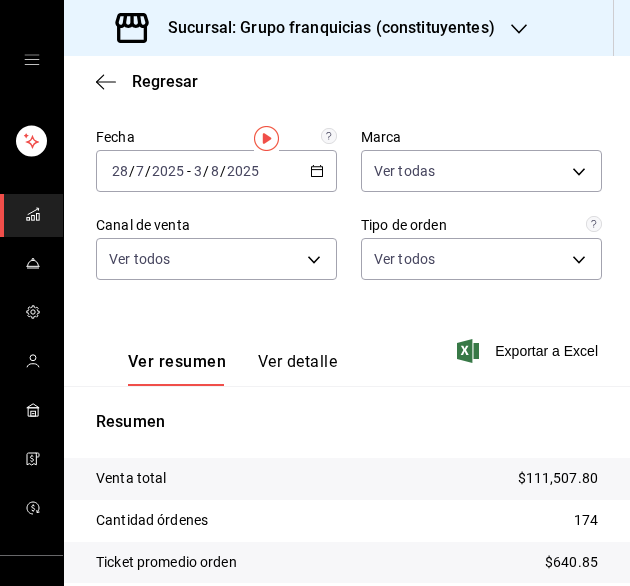 scroll, scrollTop: 0, scrollLeft: 0, axis: both 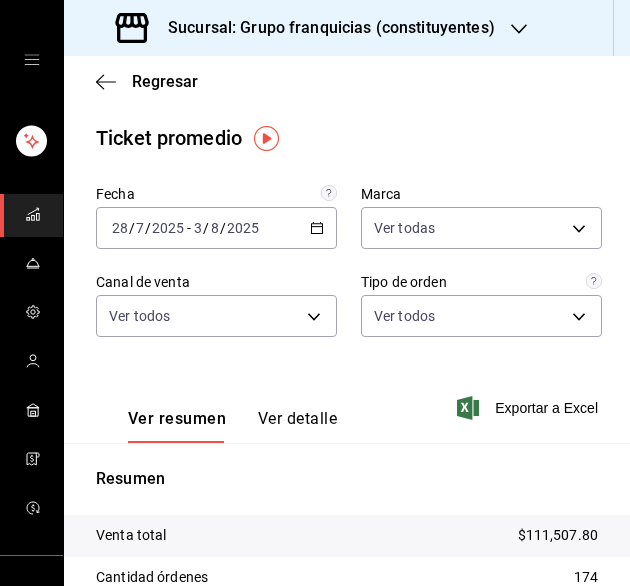 click on "2025-07-28 28 / 7 / 2025 - 2025-08-03 3 / 8 / 2025" at bounding box center [216, 228] 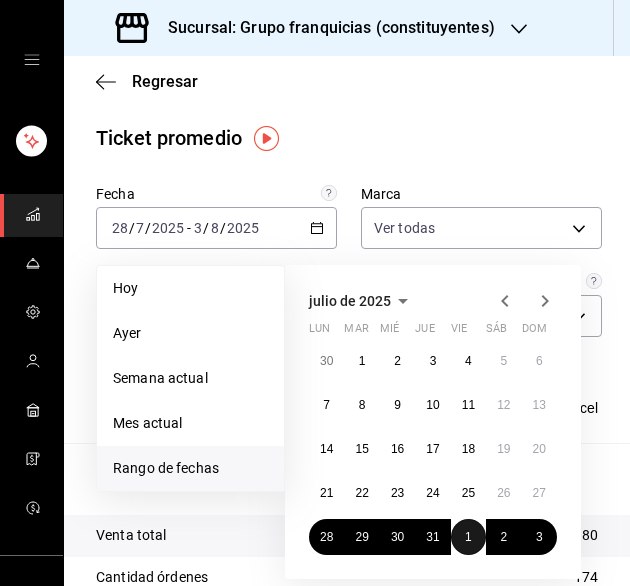 click on "1" at bounding box center (468, 537) 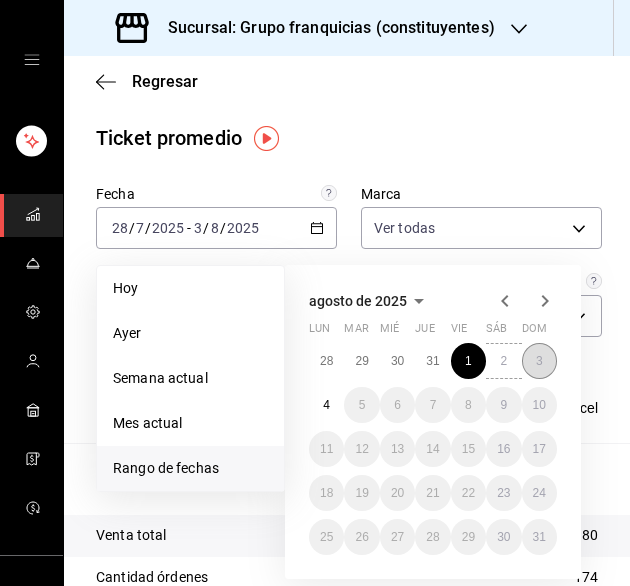 click on "3" at bounding box center (539, 361) 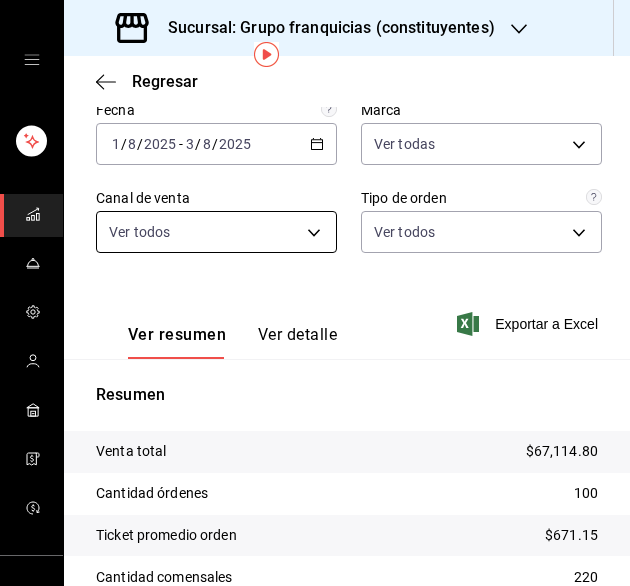 scroll, scrollTop: 0, scrollLeft: 0, axis: both 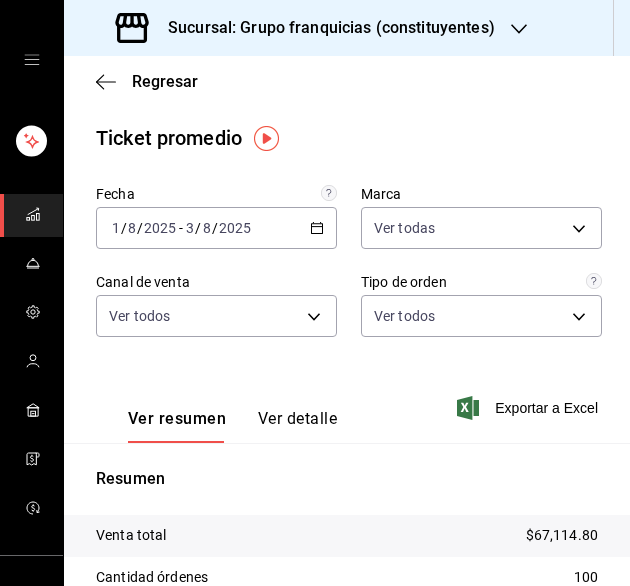 click on "2025-08-01 1 / 8 / 2025 - 2025-08-03 3 / 8 / 2025" at bounding box center (216, 228) 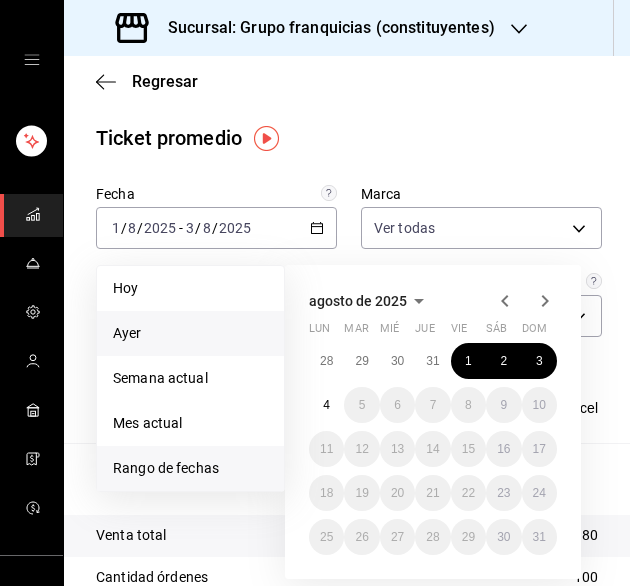 click on "Ayer" at bounding box center [190, 333] 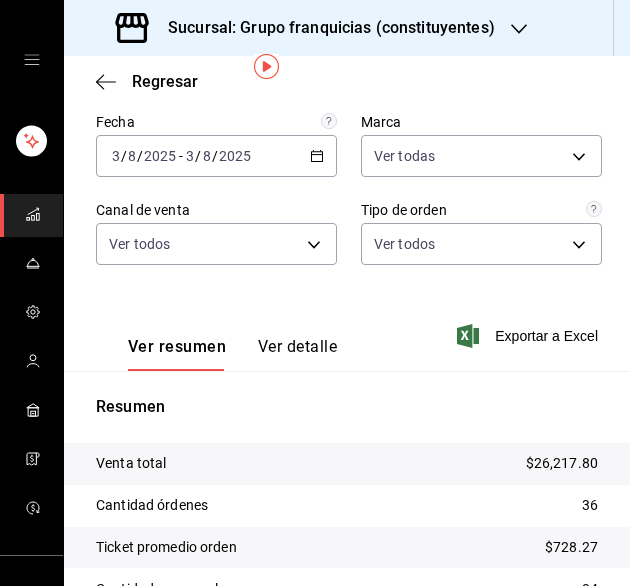 scroll, scrollTop: 226, scrollLeft: 0, axis: vertical 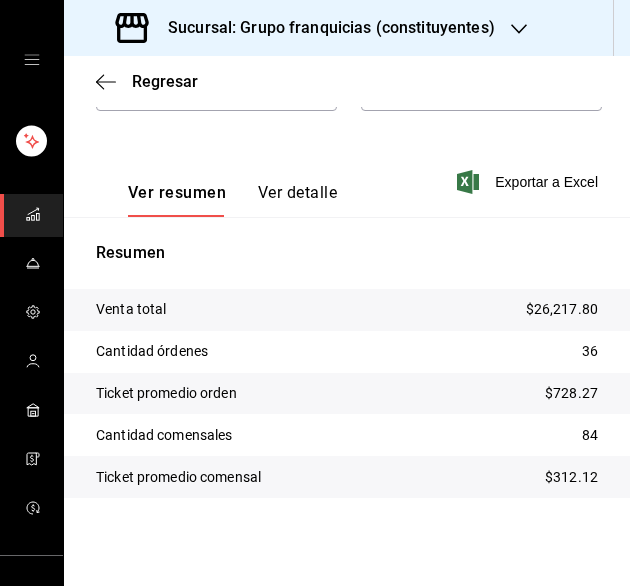 click on "Ticket promedio comensal $312.12" at bounding box center [347, 477] 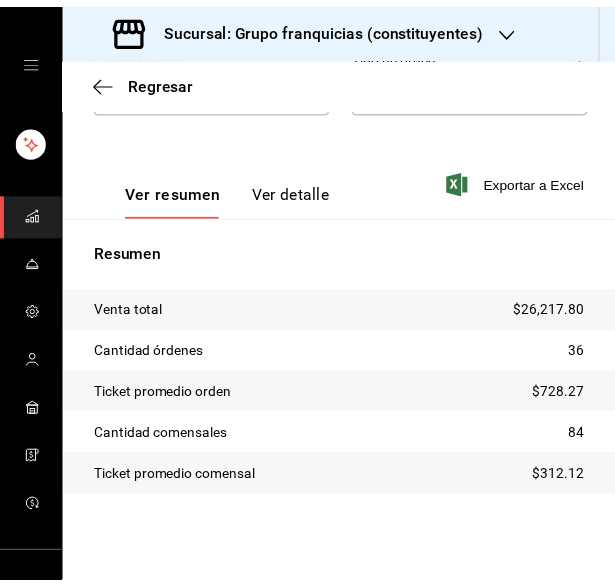 scroll, scrollTop: 155, scrollLeft: 0, axis: vertical 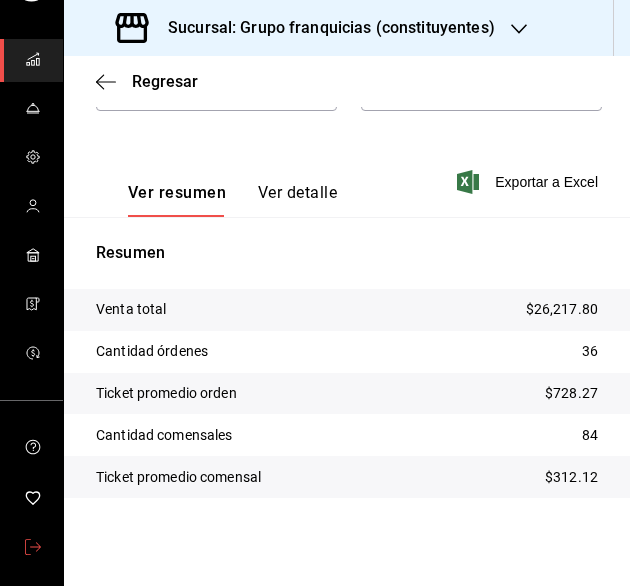 click 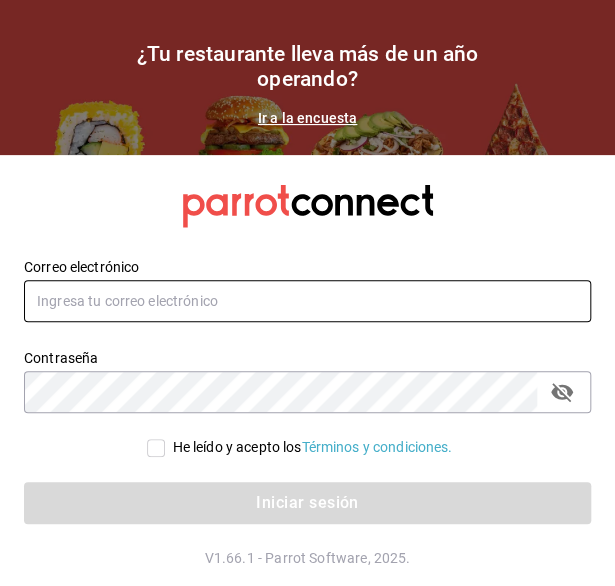type on "[EMAIL]" 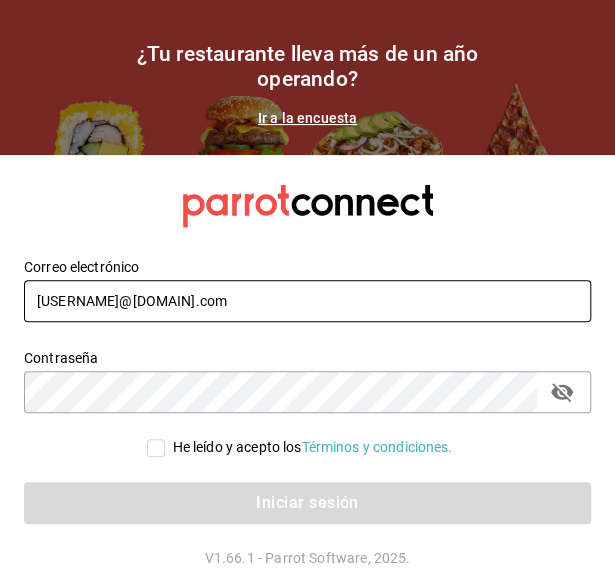 click on "[EMAIL]" at bounding box center [307, 301] 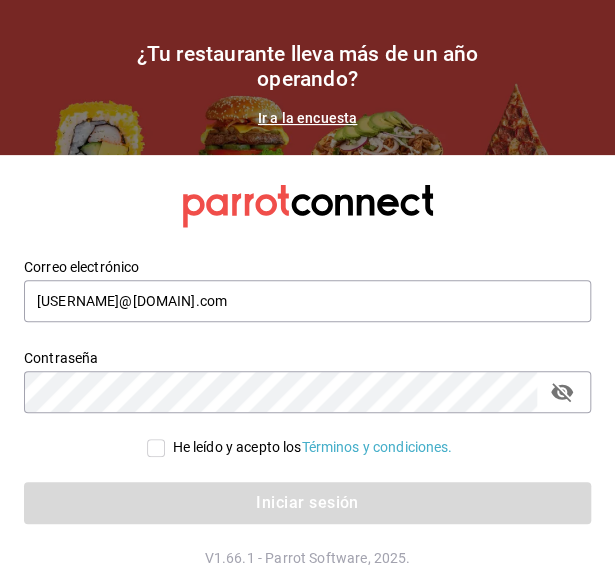 click on "He leído y acepto los  Términos y condiciones." at bounding box center (156, 448) 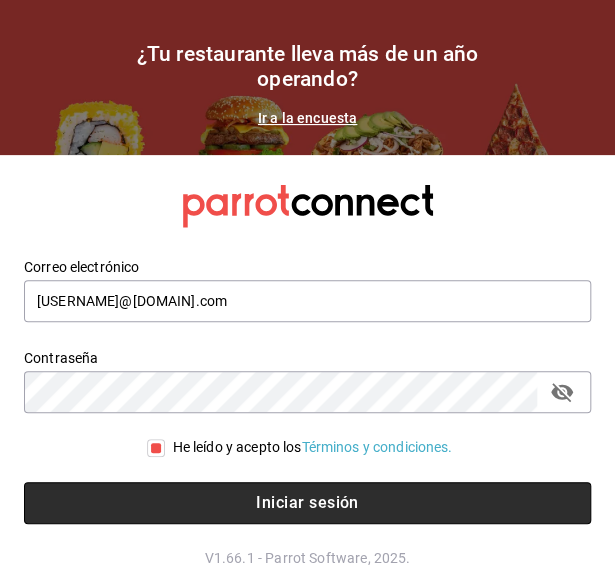 click on "Iniciar sesión" at bounding box center [307, 503] 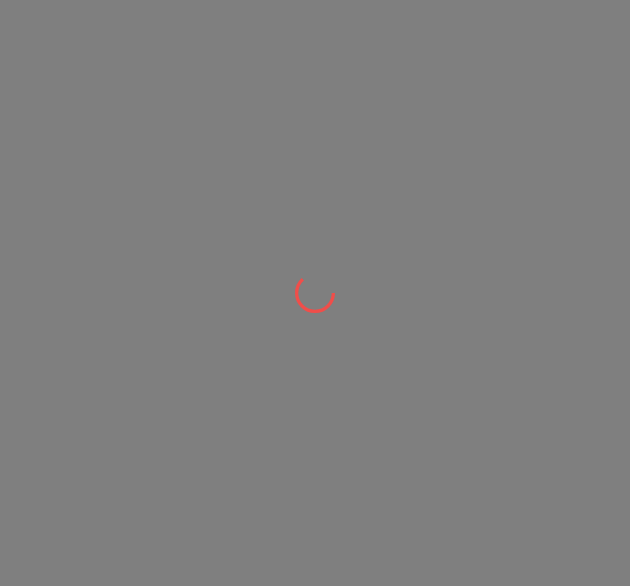 scroll, scrollTop: 0, scrollLeft: 0, axis: both 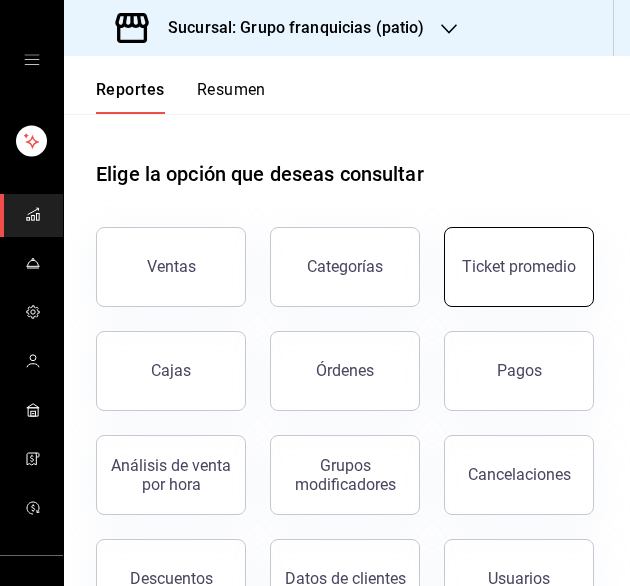 click on "Ticket promedio" at bounding box center [519, 267] 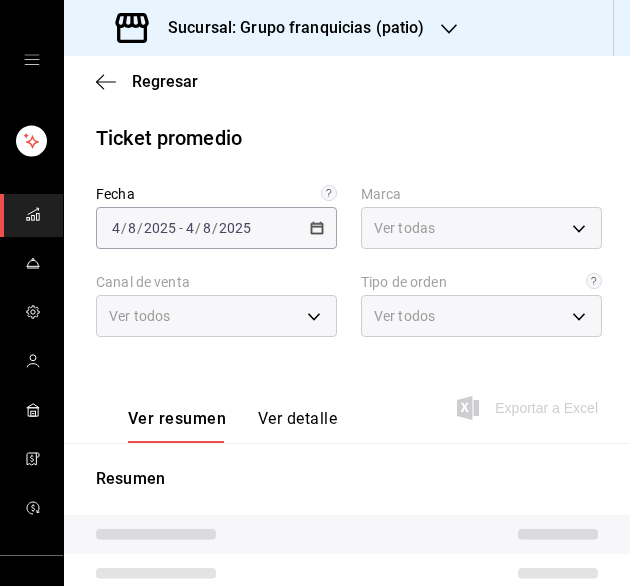 type on "e7eab595-ead1-4094-8dde-5ba67c403731" 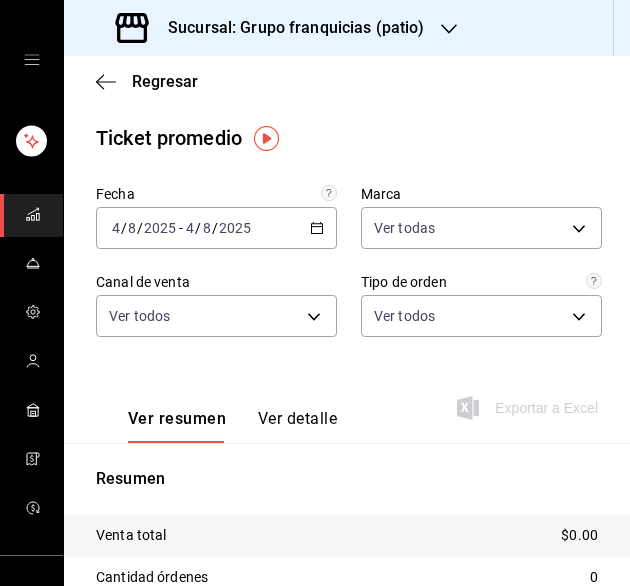 click on "2025-08-04 4 / 8 / 2025 - 2025-08-04 4 / 8 / 2025" at bounding box center (216, 228) 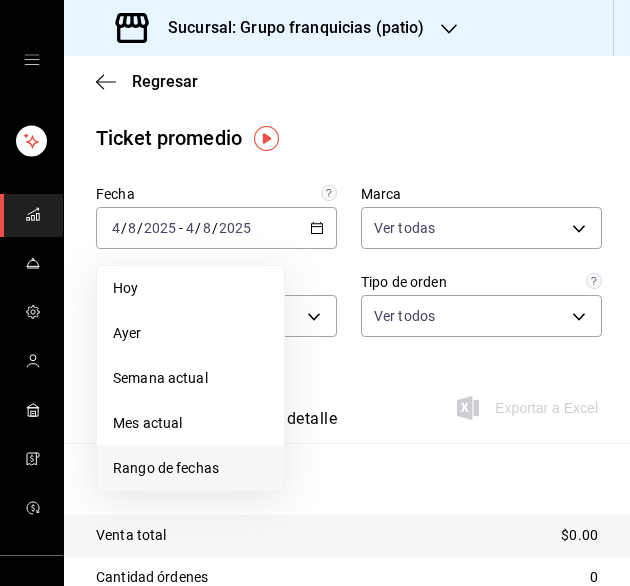 click on "Rango de fechas" at bounding box center [190, 468] 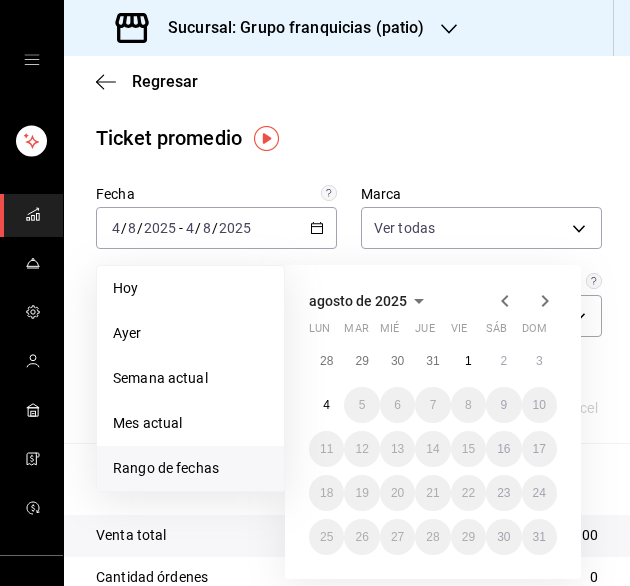 click on "28 29 30 31 1 2 3 4 5 6 7 8 9 10 11 12 13 14 15 16 17 18 19 20 21 22 23 24 25 26 27 28 29 30 31" at bounding box center (433, 449) 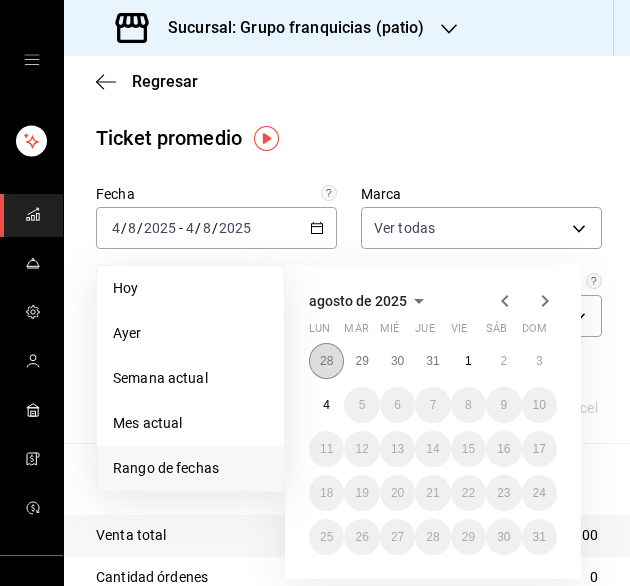 click on "28" at bounding box center [326, 361] 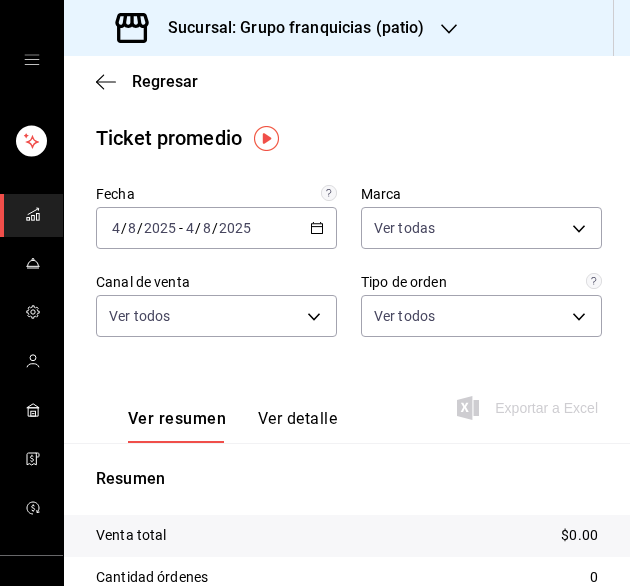 click on "Ticket promedio" at bounding box center [347, 138] 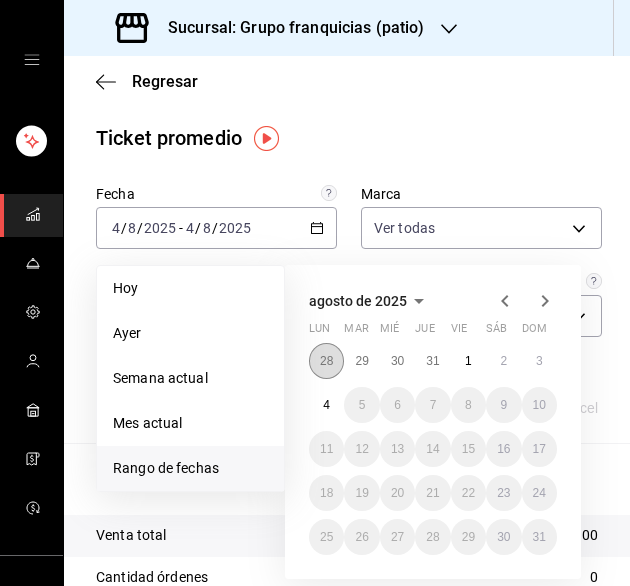 click on "28" at bounding box center [326, 361] 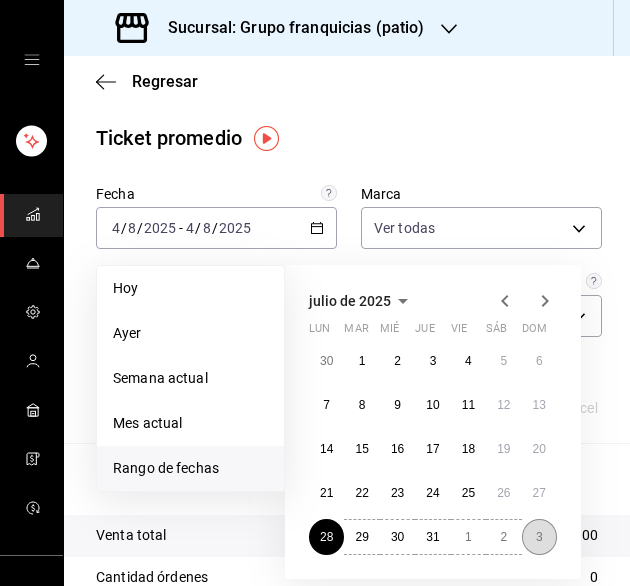 click on "3" at bounding box center (539, 537) 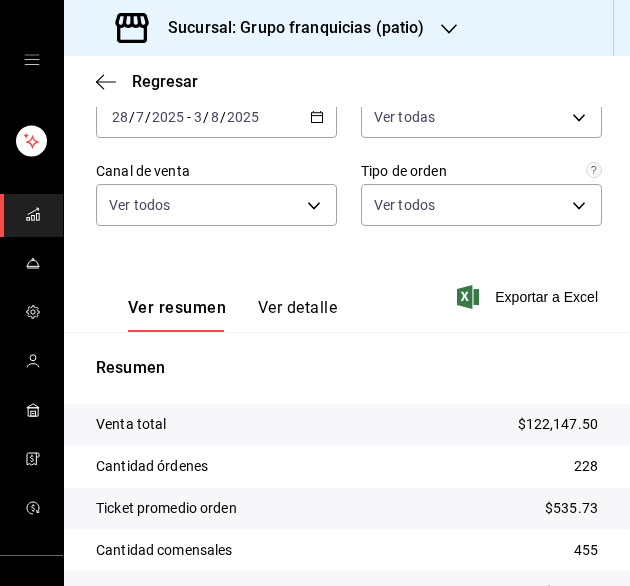 scroll, scrollTop: 120, scrollLeft: 0, axis: vertical 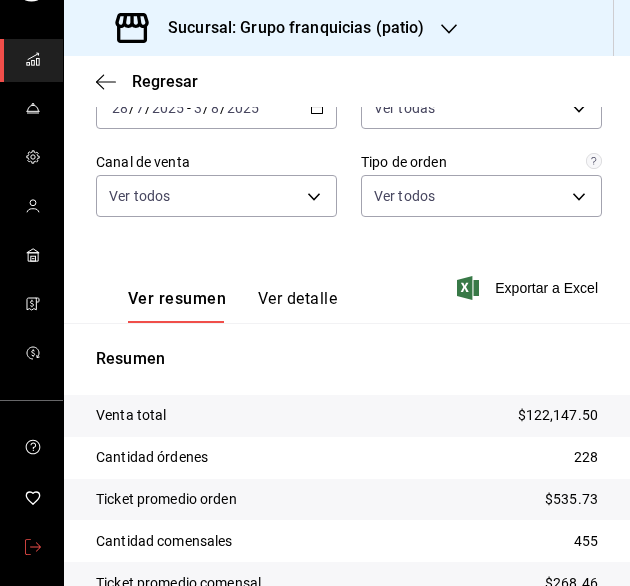 click 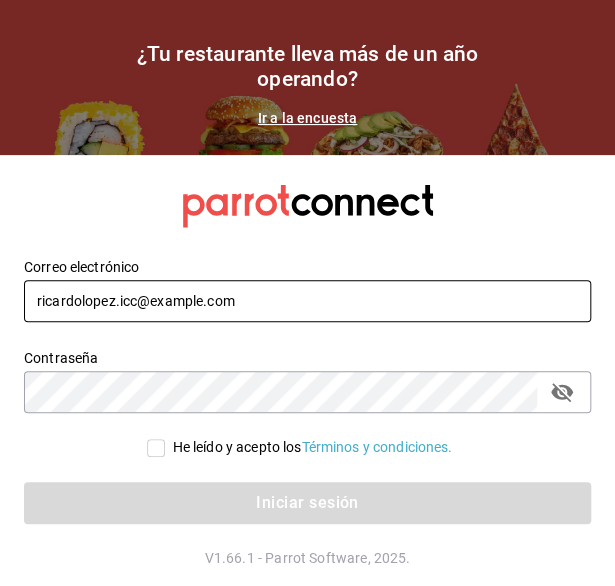 click on "ricardolopez.icc@hotmail.com" at bounding box center (307, 301) 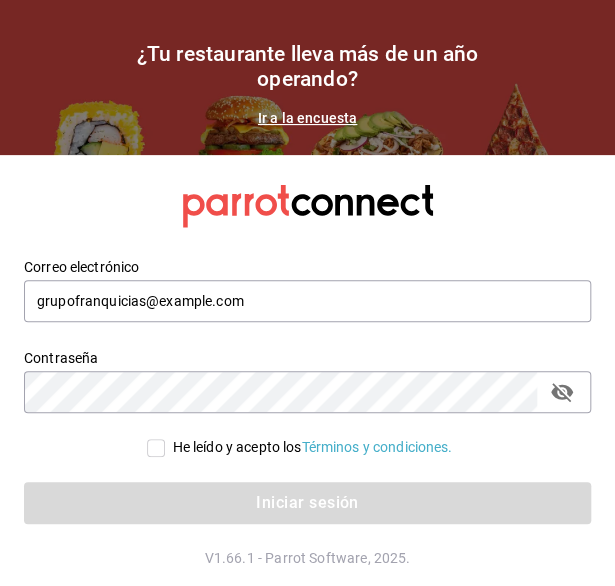 click on "He leído y acepto los  Términos y condiciones." at bounding box center [156, 448] 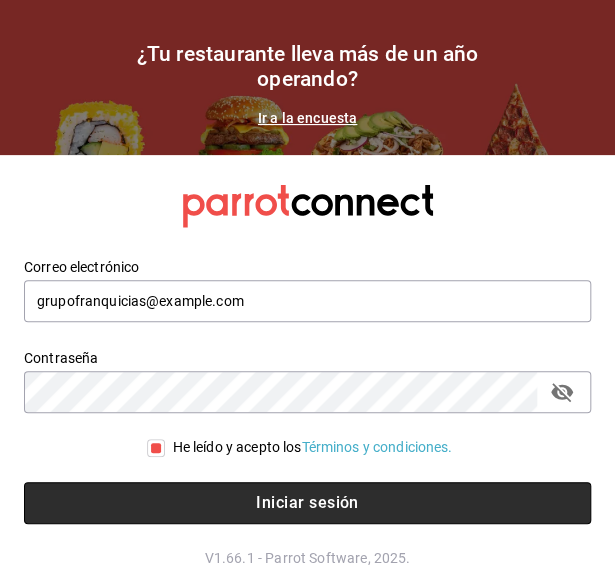 click on "Iniciar sesión" at bounding box center (307, 503) 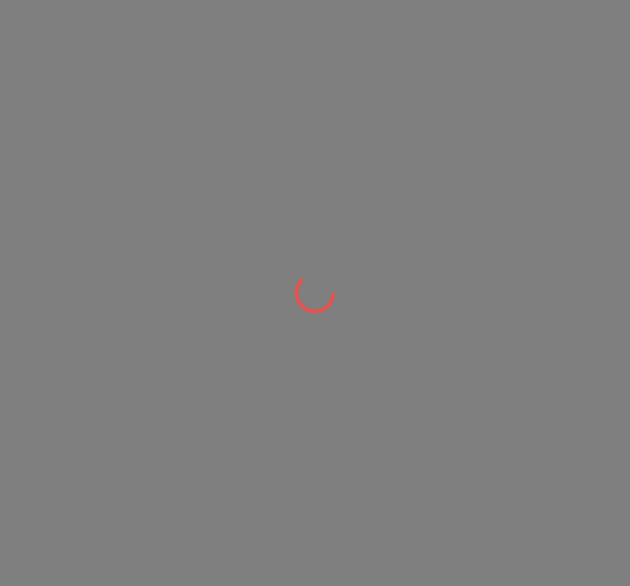 scroll, scrollTop: 0, scrollLeft: 0, axis: both 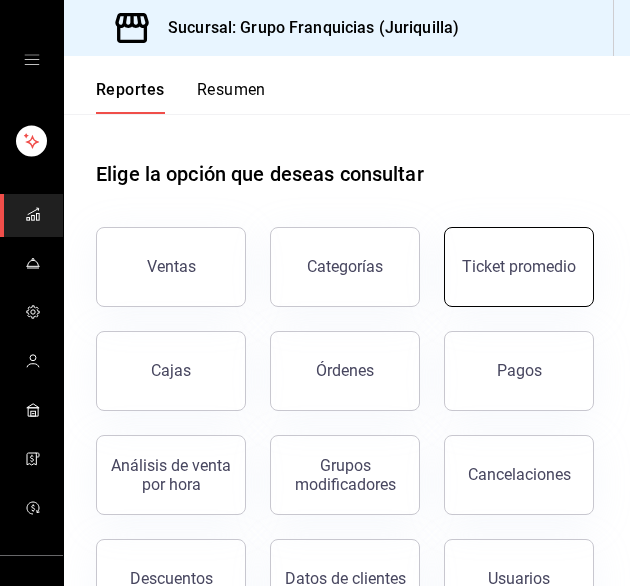 click on "Ticket promedio" at bounding box center [519, 267] 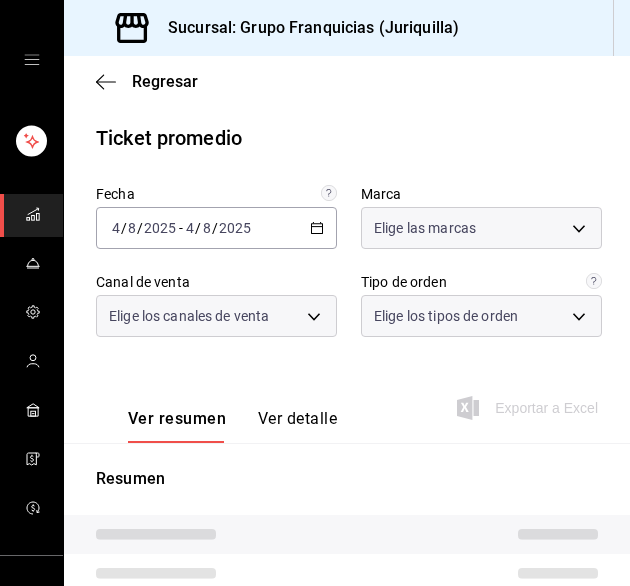 type on "88d326e4-5cdb-490d-b8d0-939c8bd2176f" 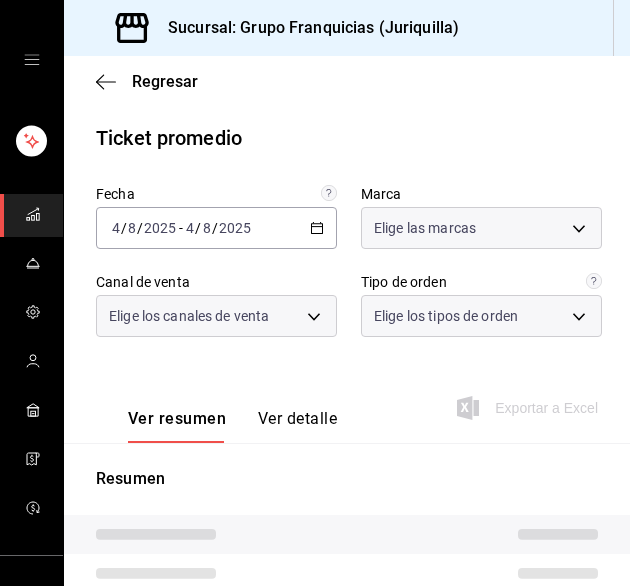 type on "PARROT,UBER_EATS,RAPPI,DIDI_FOOD,ONLINE" 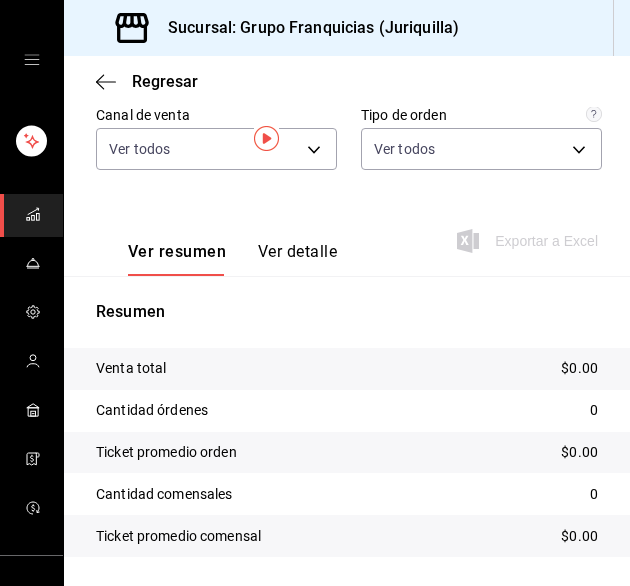 scroll, scrollTop: 0, scrollLeft: 0, axis: both 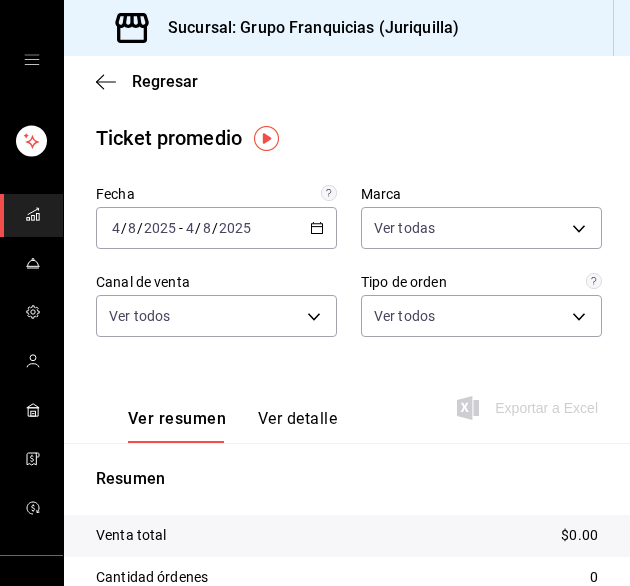 click on "2025-08-04 4 / 8 / 2025 - 2025-08-04 4 / 8 / 2025" at bounding box center (216, 228) 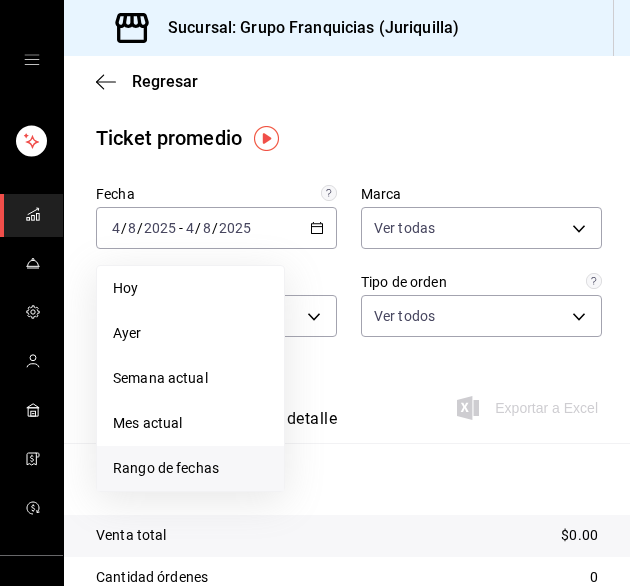 click on "Rango de fechas" at bounding box center [190, 468] 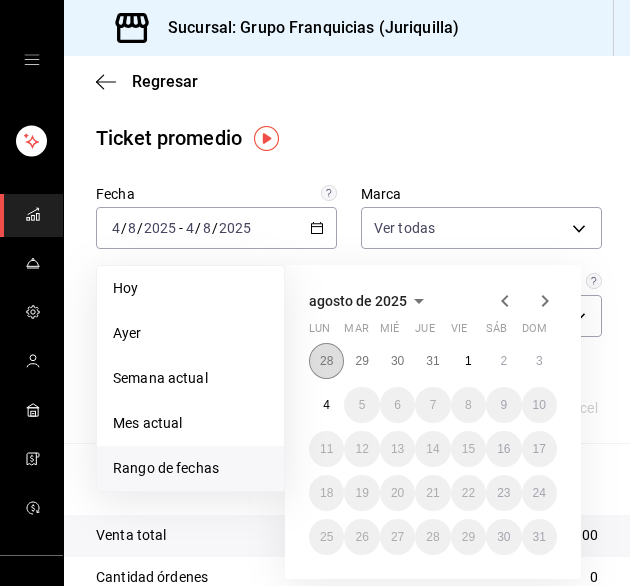 click on "28" at bounding box center (326, 361) 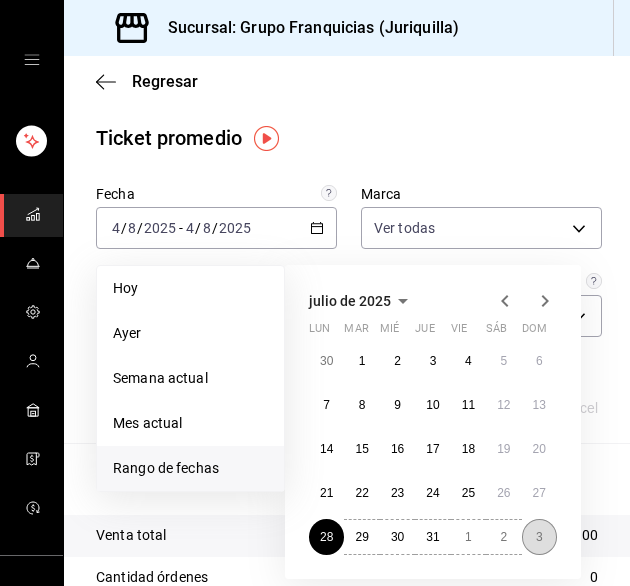 click on "3" at bounding box center [539, 537] 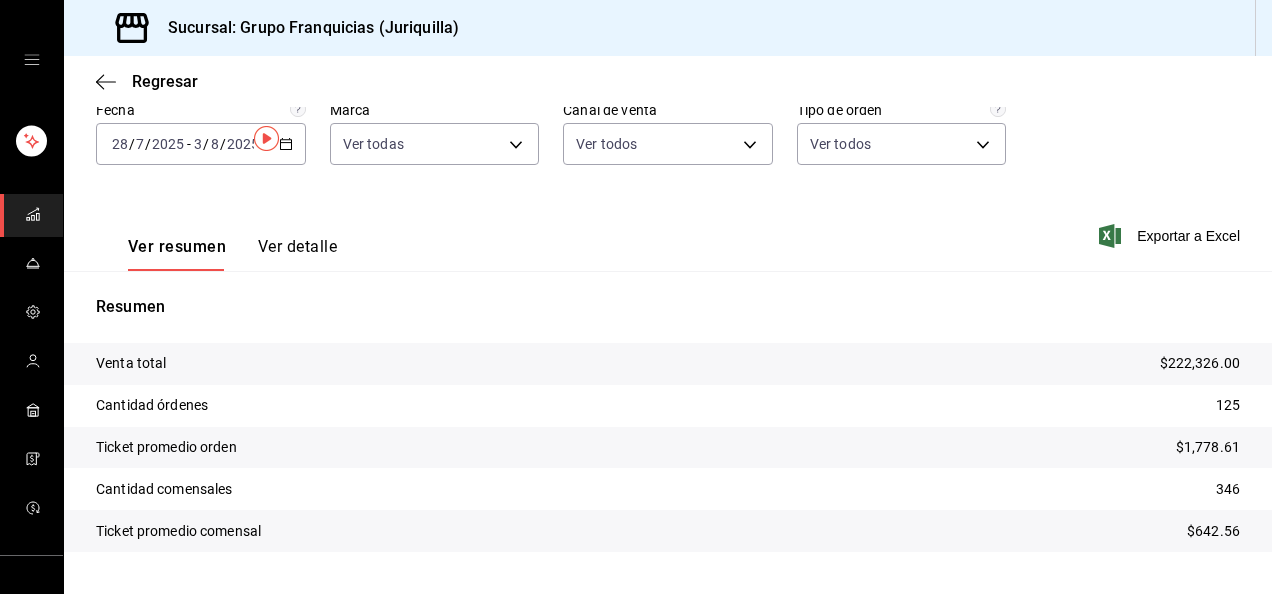scroll, scrollTop: 0, scrollLeft: 0, axis: both 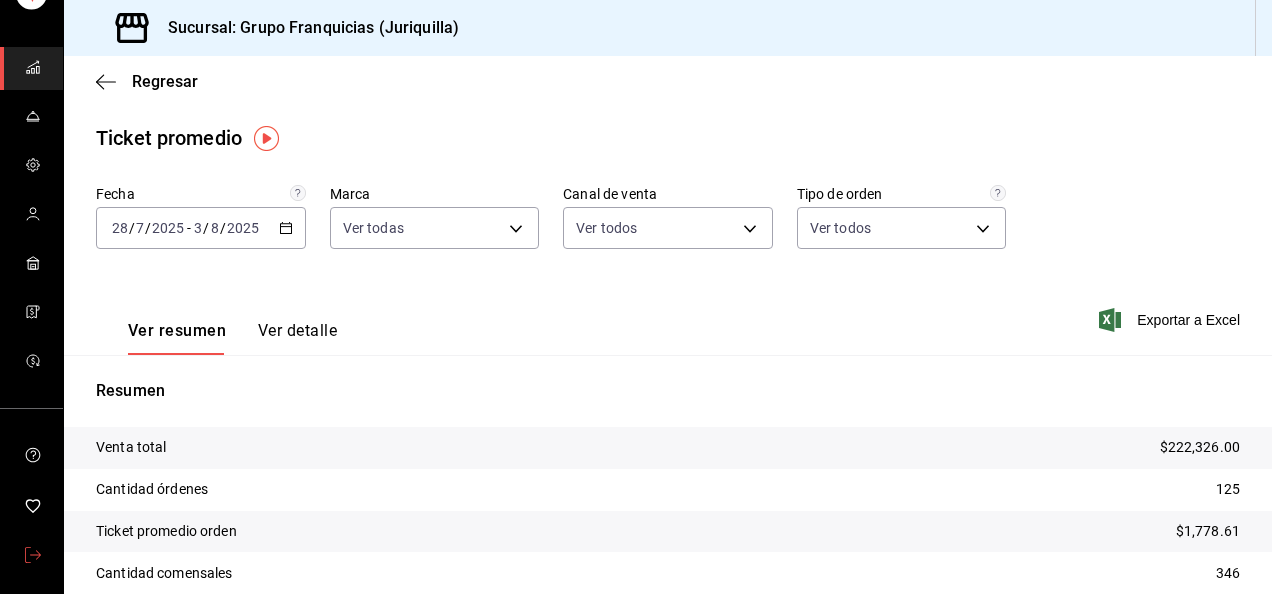 click at bounding box center [33, 556] 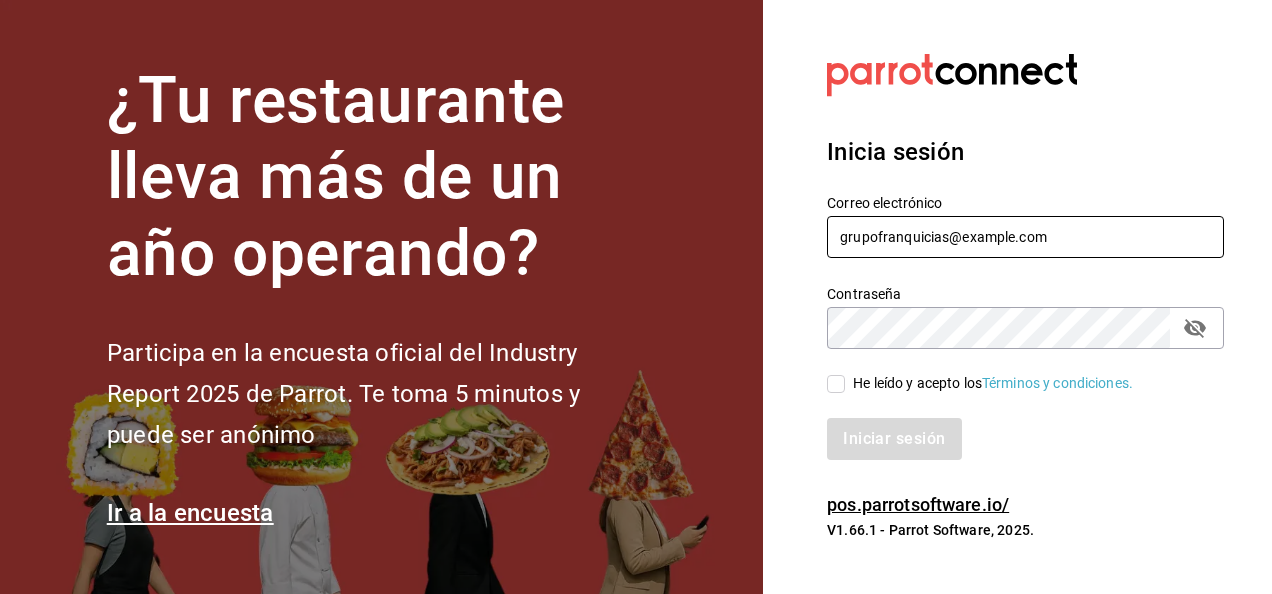 click on "grupofranquicias@example.com" at bounding box center (1025, 237) 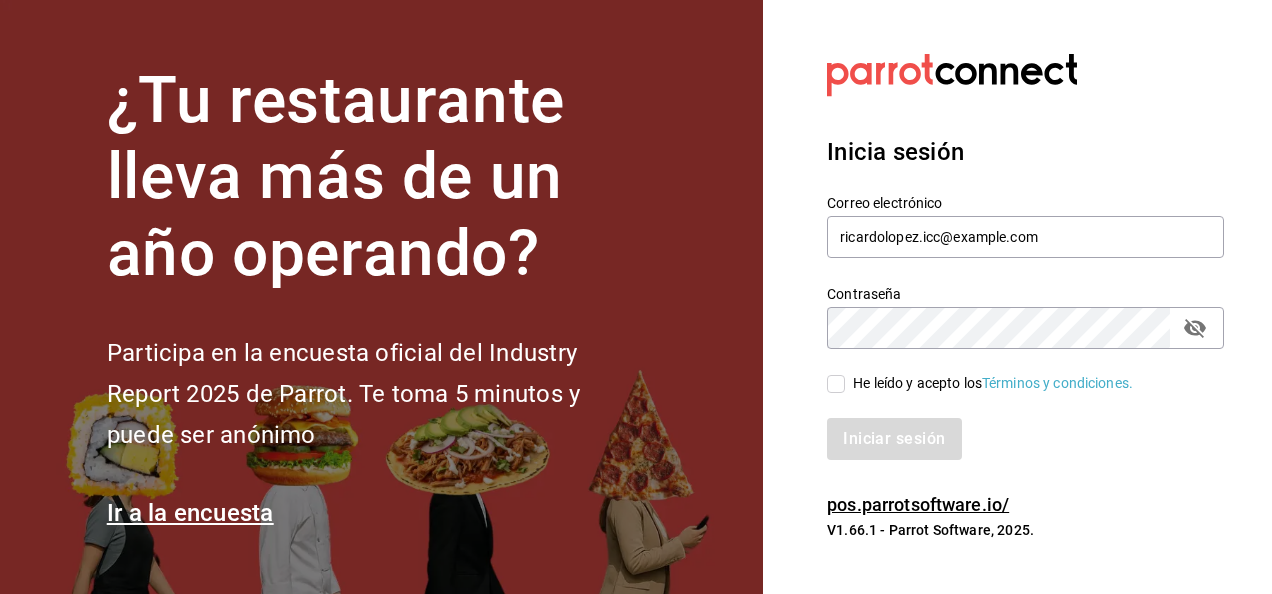 click on "He leído y acepto los  Términos y condiciones." at bounding box center [836, 384] 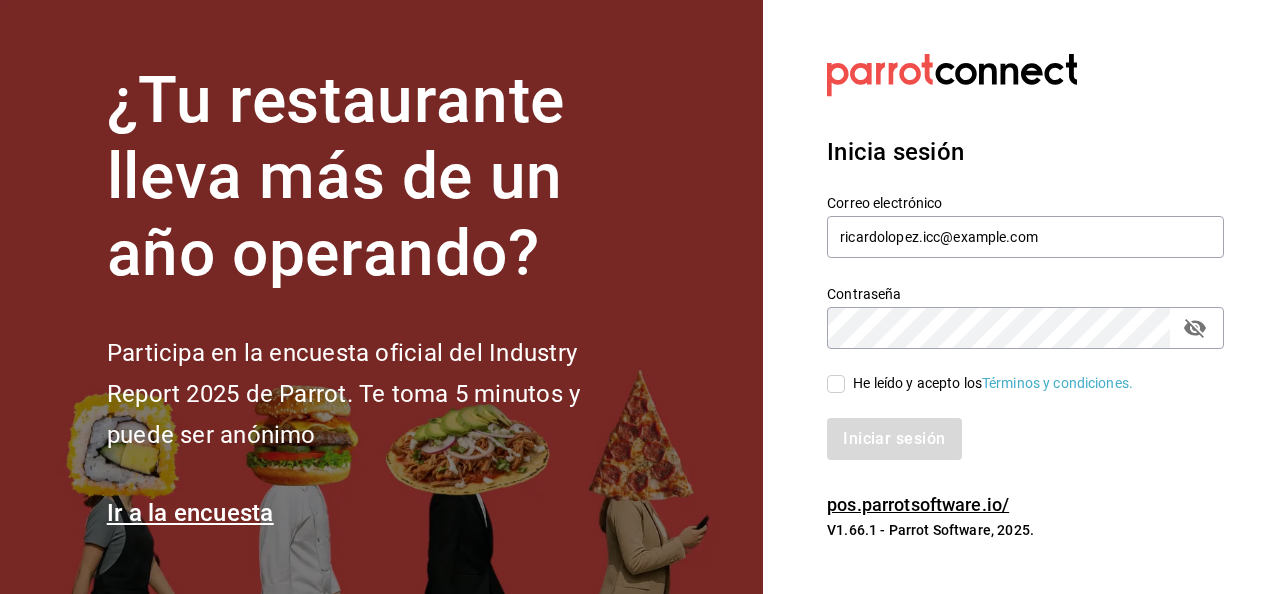 checkbox on "true" 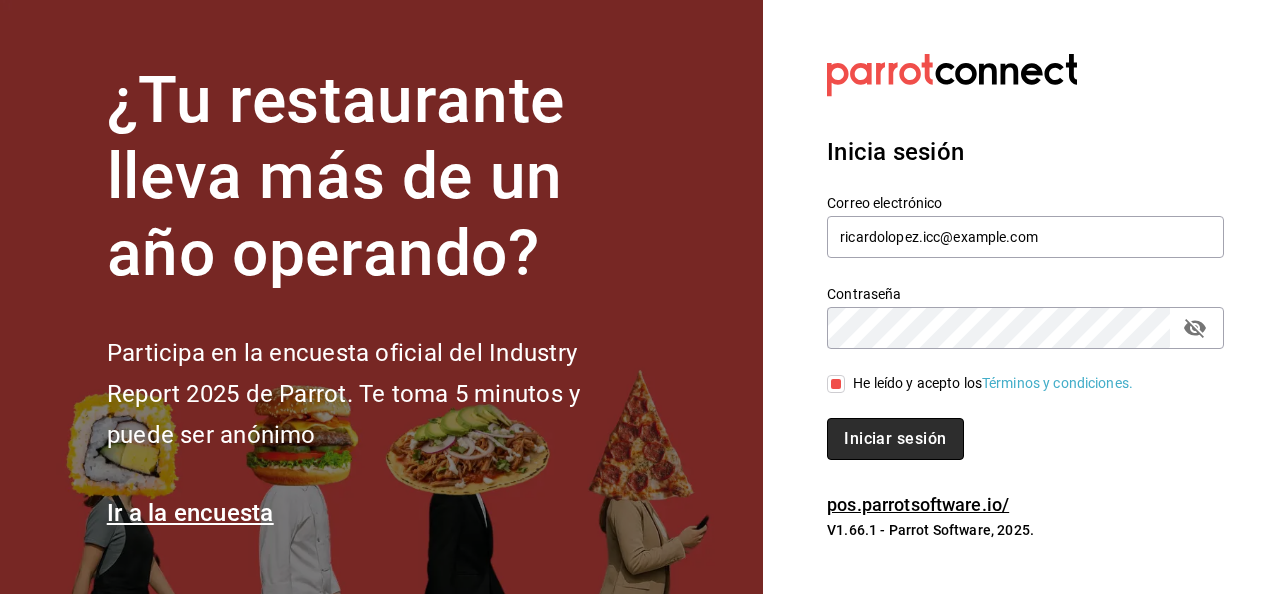 click on "Iniciar sesión" at bounding box center [895, 439] 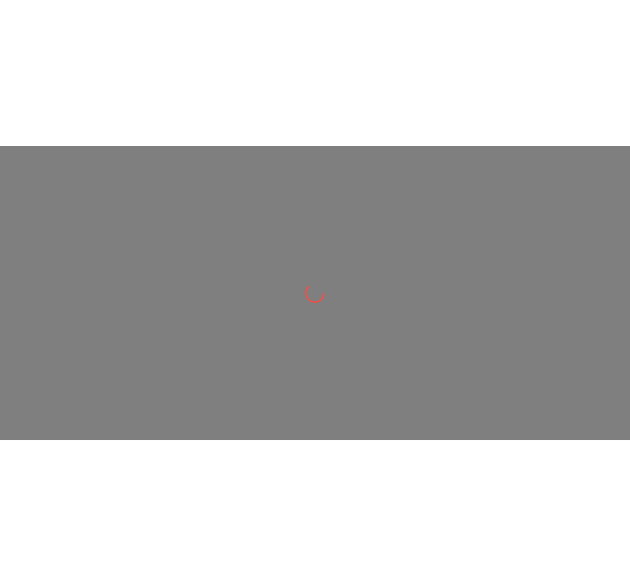 scroll, scrollTop: 0, scrollLeft: 0, axis: both 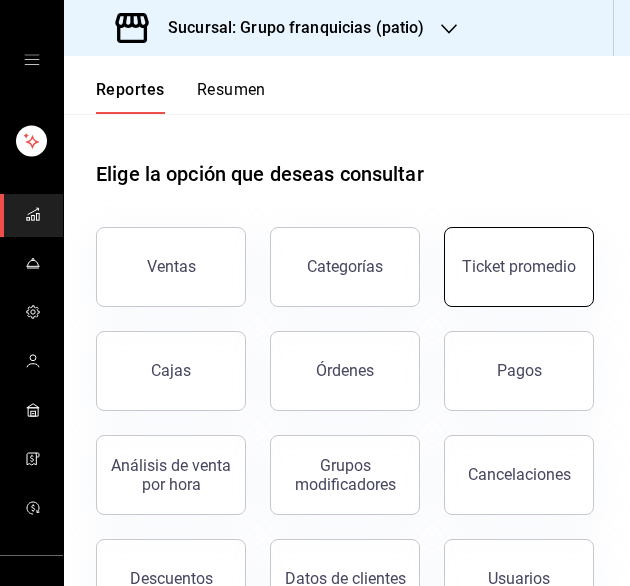 click on "Ticket promedio" at bounding box center [519, 267] 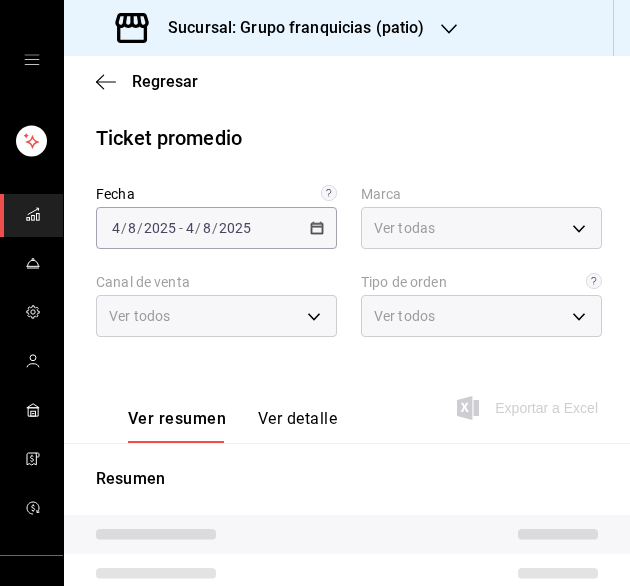type on "e7eab595-ead1-4094-8dde-5ba67c403731" 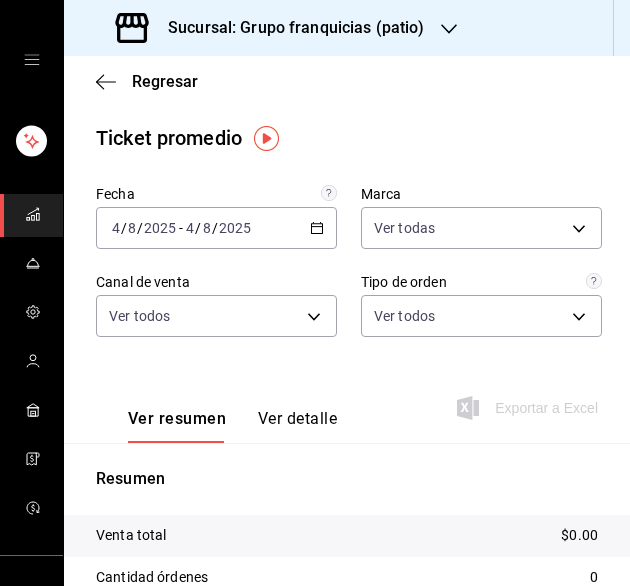 click 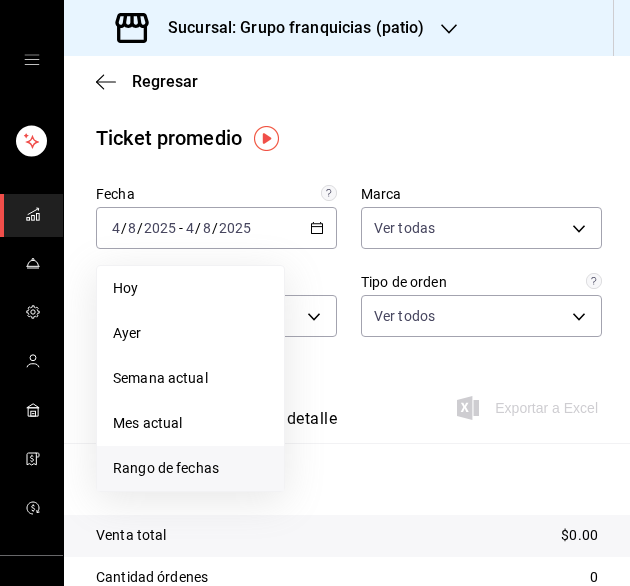 click on "Rango de fechas" at bounding box center [190, 468] 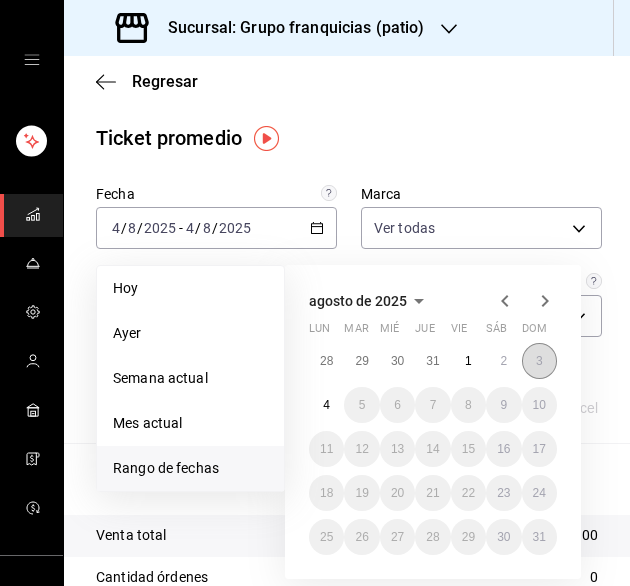 click on "3" at bounding box center [539, 361] 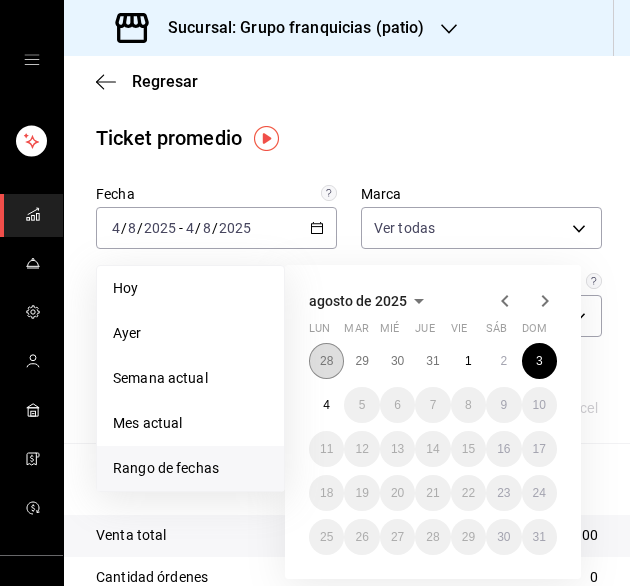 drag, startPoint x: 302, startPoint y: 365, endPoint x: 320, endPoint y: 361, distance: 18.439089 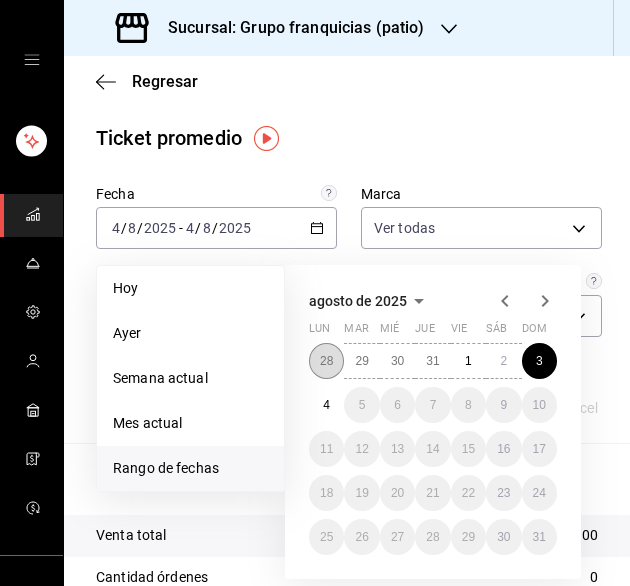 click on "28" at bounding box center [326, 361] 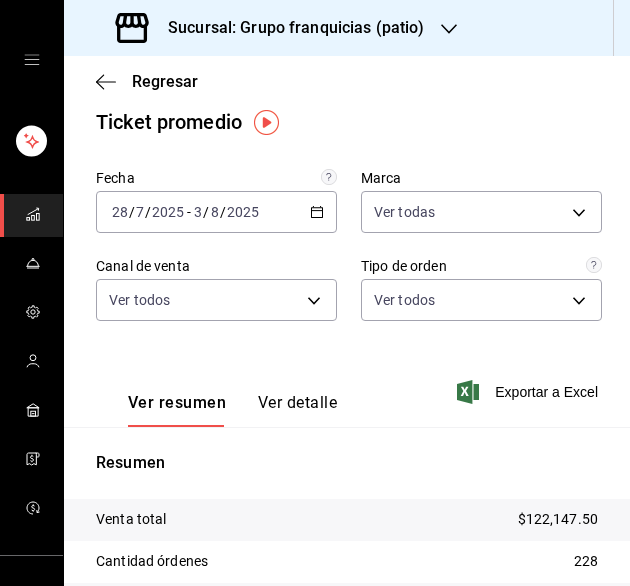 scroll, scrollTop: 11, scrollLeft: 0, axis: vertical 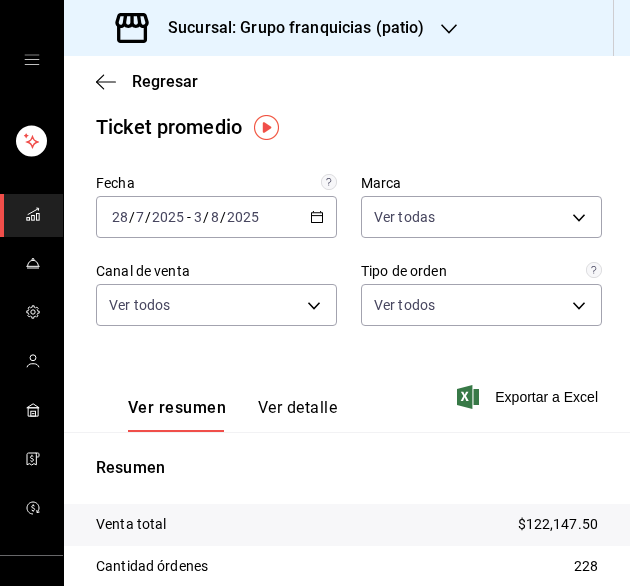 click on "Ver detalle" at bounding box center (297, 415) 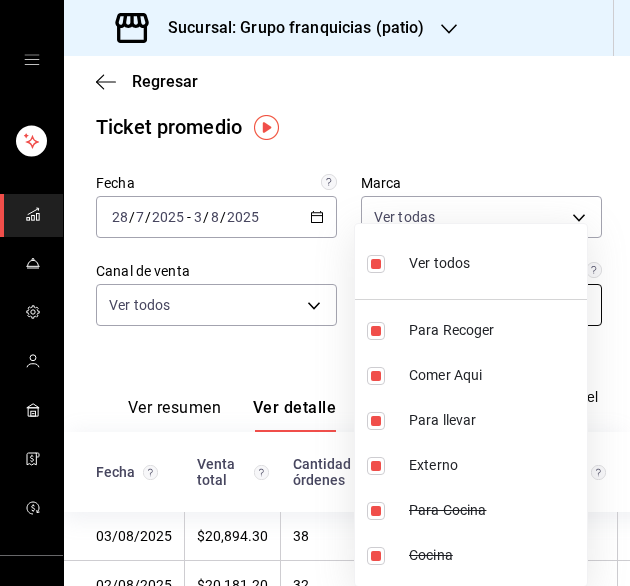 click on "Sucursal: Grupo franquicias (patio) Regresar Ticket promedio   Fecha 2025-07-28 28 / 7 / 2025 - 2025-08-03 3 / 8 / 2025 Marca Ver todas e7eab595-ead1-4094-8dde-5ba67c403731 Canal de venta Ver todos PARROT,UBER_EATS,RAPPI,DIDI_FOOD,ONLINE   Tipo de orden Ver todos 41df339c-e455-42aa-9c55-d42ac6b7c4b5,352a32ea-f75b-4529-8f6e-0abbd459ef2a,3813f5c1-1763-4f80-9711-e105e5599cac,EXTERNAL,f54bc772-0e8d-4967-811a-44c7fa1cb6ca,fa7fea49-05e8-43bf-9c88-21cff09b9753 Ver resumen Ver detalle Exportar a Excel Fecha   Venta total   Cantidad órdenes   Ticket promedio orden   Cantidad comensales   Ticket promedio comensal   03/08/2025 $20,894.30 38 $549.85 69 $302.82 02/08/2025 $20,181.20 32 $630.66 70 $288.30 01/08/2025 $21,314.50 41 $519.87 77 $276.81 31/07/2025 $15,759.00 33 $477.55 70 $225.13 30/07/2025 $13,654.00 29 $470.83 52 $262.58 29/07/2025 $17,937.00 31 $578.61 65 $275.95 28/07/2025 $12,407.50 24 $516.98 52 $238.61 GANA 1 MES GRATIS EN TU SUSCRIPCIÓN AQUÍ Ver video tutorial Ir a video Visitar centro de ayuda" at bounding box center (315, 293) 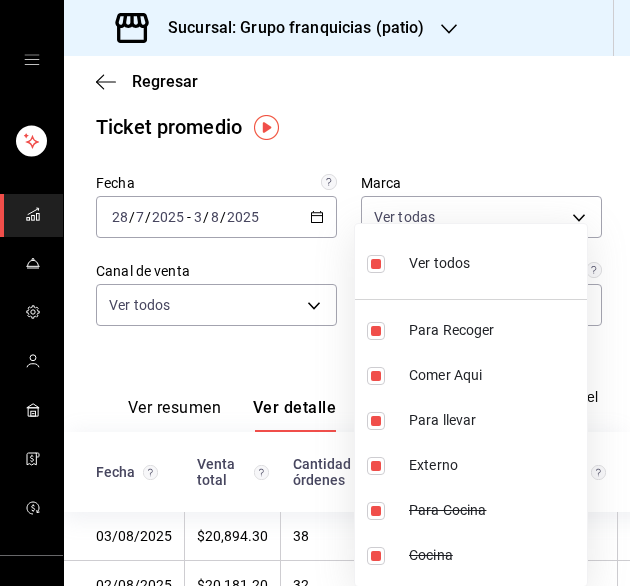 click at bounding box center [376, 264] 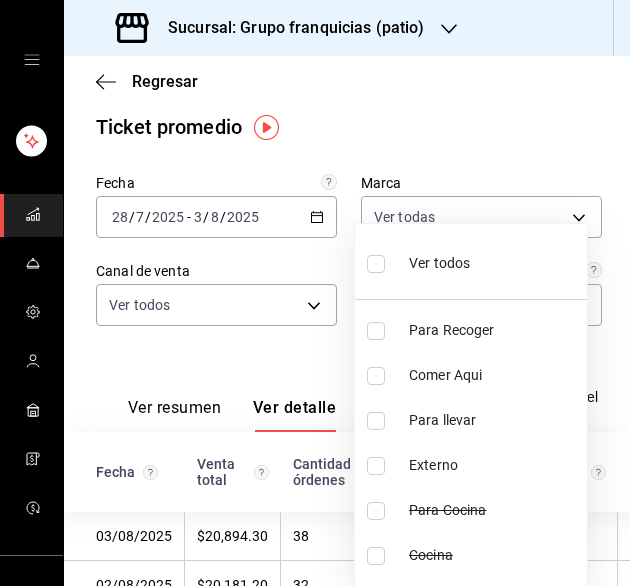 click at bounding box center (376, 376) 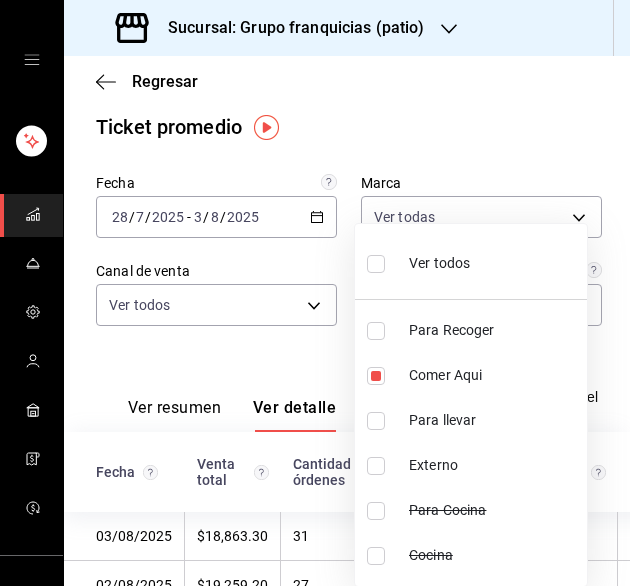 drag, startPoint x: 313, startPoint y: 371, endPoint x: 287, endPoint y: 306, distance: 70.00714 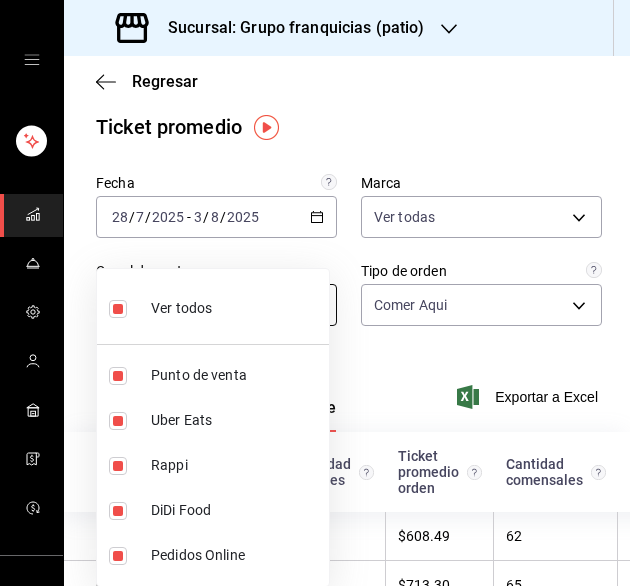 click on "Sucursal: Grupo franquicias (patio) Regresar Ticket promedio   Fecha 2025-07-28 28 / 7 / 2025 - 2025-08-03 3 / 8 / 2025 Marca Ver todas e7eab595-ead1-4094-8dde-5ba67c403731 Canal de venta Ver todos PARROT,UBER_EATS,RAPPI,DIDI_FOOD,ONLINE   Tipo de orden Comer Aqui 352a32ea-f75b-4529-8f6e-0abbd459ef2a Ver resumen Ver detalle Exportar a Excel Fecha   Venta total   Cantidad órdenes   Ticket promedio orden   Cantidad comensales   Ticket promedio comensal   03/08/2025 $18,863.30 31 $608.49 62 $304.25 02/08/2025 $19,259.20 27 $713.30 65 $296.30 01/08/2025 $19,524.50 37 $527.69 73 $267.46 31/07/2025 $15,274.00 28 $545.50 65 $234.98 30/07/2025 $12,694.00 24 $528.92 47 $270.09 29/07/2025 $16,933.00 27 $627.15 61 $277.59 28/07/2025 $11,868.00 20 $593.40 48 $247.25 GANA 1 MES GRATIS EN TU SUSCRIPCIÓN AQUÍ Ver video tutorial Ir a video Visitar centro de ayuda (81) 2046 6363 soporte@parrotsoftware.io Visitar centro de ayuda (81) 2046 6363 soporte@parrotsoftware.io Ver todos Punto de venta Uber Eats Rappi DiDi Food" at bounding box center [315, 293] 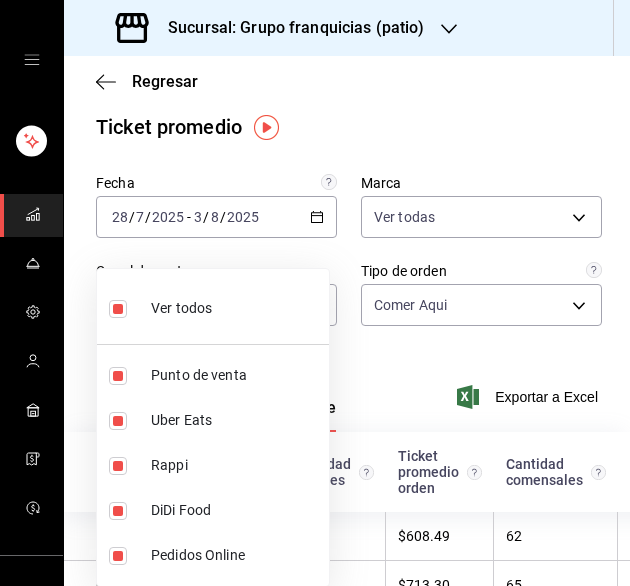 click at bounding box center (118, 309) 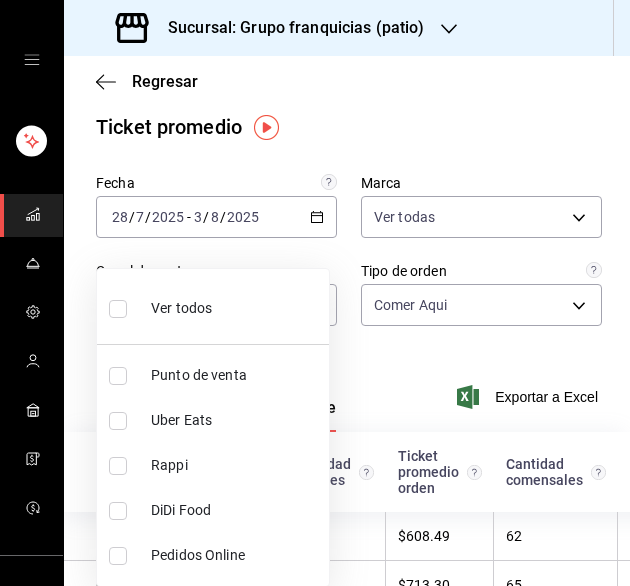click at bounding box center (118, 376) 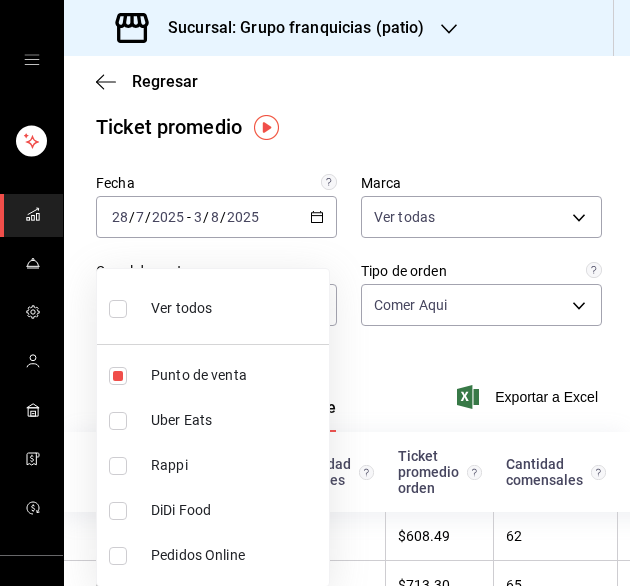 click at bounding box center (315, 293) 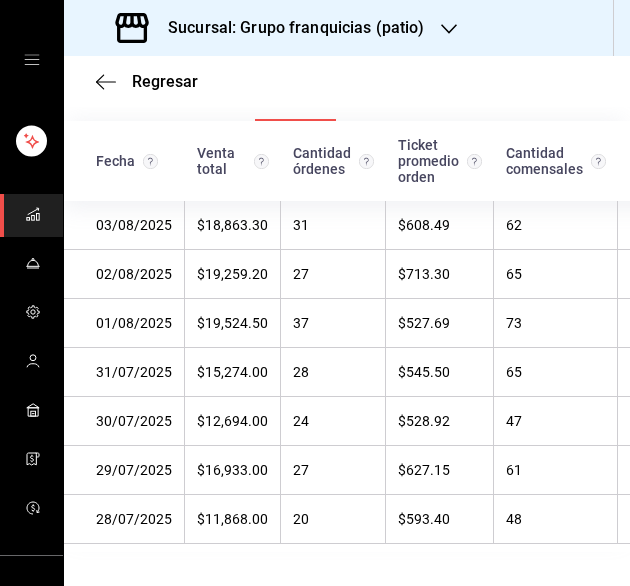 scroll, scrollTop: 372, scrollLeft: 0, axis: vertical 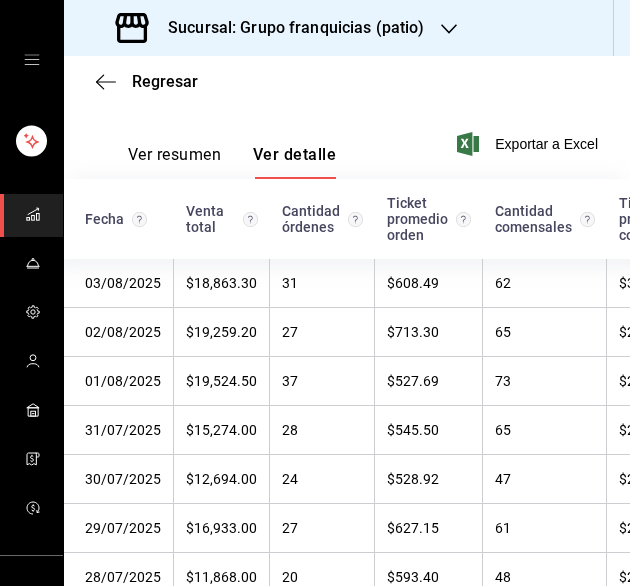 click 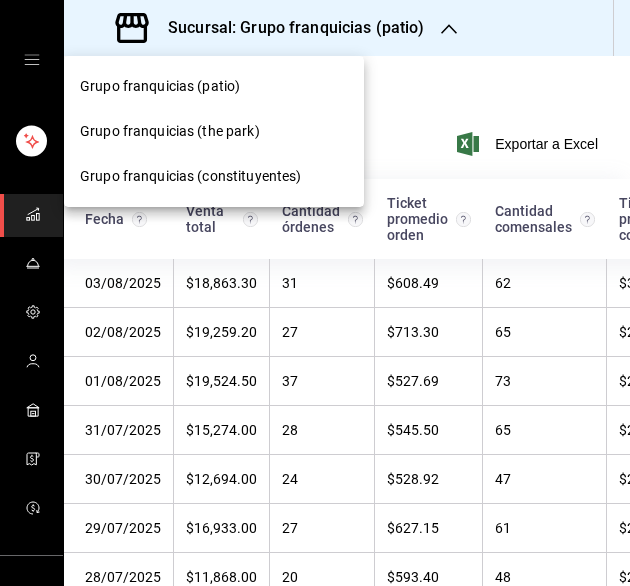 click on "Grupo franquicias (the park)" at bounding box center (214, 131) 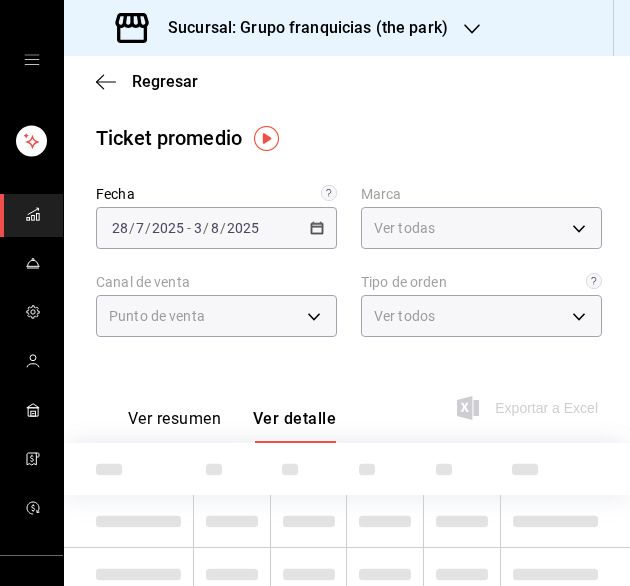 type on "51b0612d-0bc9-4dd2-8441-39dfe55025e1" 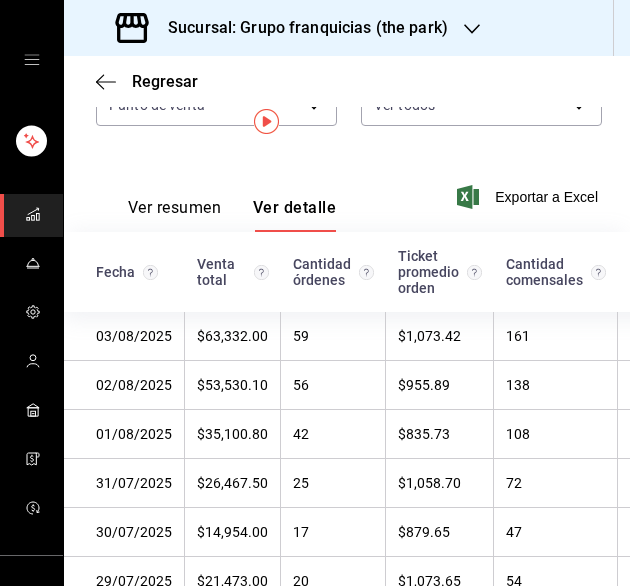 scroll, scrollTop: 12, scrollLeft: 0, axis: vertical 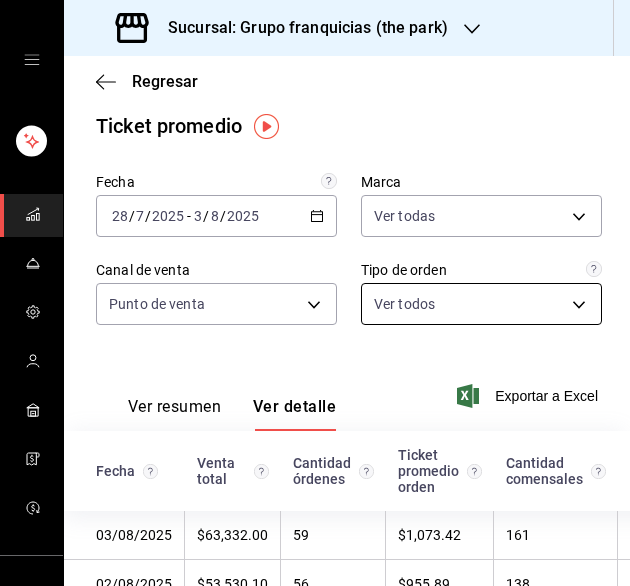 click on "Sucursal: Grupo franquicias (the park) Regresar Ticket promedio   Fecha 2025-07-28 28 / 7 / 2025 - 2025-08-03 3 / 8 / 2025 Marca Ver todas 51b0612d-0bc9-4dd2-8441-39dfe55025e1 Canal de venta Punto de venta PARROT   Tipo de orden Ver todos 7a84c13e-6cf7-4ffe-bb4f-6c105142f344,435704cc-29ee-4c6e-bfda-3346f965b59d,0bf08ada-65e2-4046-ba70-0a681ce77984,EXTERNAL,cbd99015-2271-49f8-a379-21e0e0504139 Ver resumen Ver detalle Exportar a Excel Fecha   Venta total   Cantidad órdenes   Ticket promedio orden   Cantidad comensales   Ticket promedio comensal   03/08/2025 $63,332.00 59 $1,073.42 161 $393.37 02/08/2025 $53,530.10 56 $955.89 138 $387.90 01/08/2025 $35,100.80 42 $835.73 108 $325.01 31/07/2025 $26,467.50 25 $1,058.70 72 $367.60 30/07/2025 $14,954.00 17 $879.65 47 $318.17 29/07/2025 $21,473.00 20 $1,073.65 54 $397.65 28/07/2025 $19,448.50 18 $1,080.47 48 $405.18 GANA 1 MES GRATIS EN TU SUSCRIPCIÓN AQUÍ Ver video tutorial Ir a video Visitar centro de ayuda (81) 2046 6363 soporte@parrotsoftware.io (81) 2046 6363" at bounding box center (315, 293) 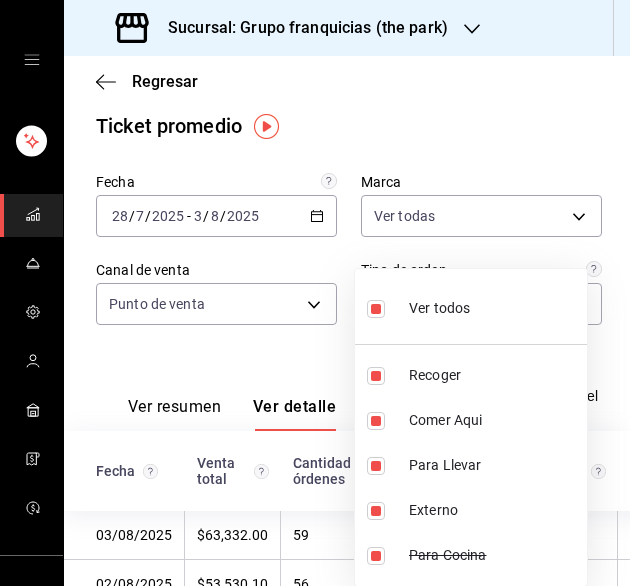 click at bounding box center (376, 309) 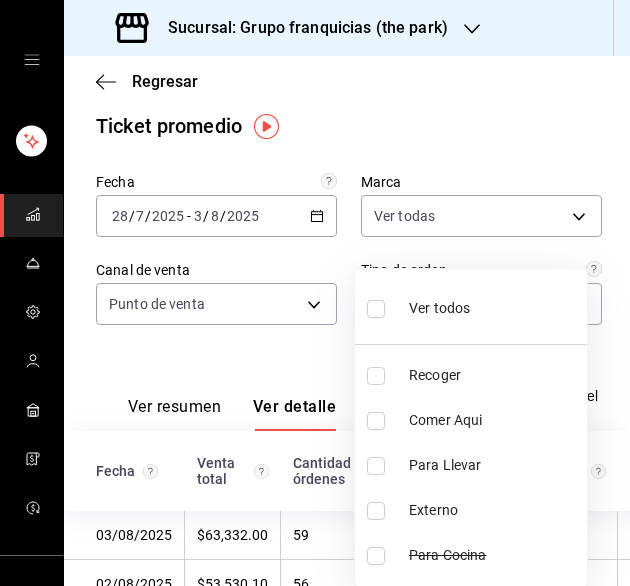 click at bounding box center [376, 421] 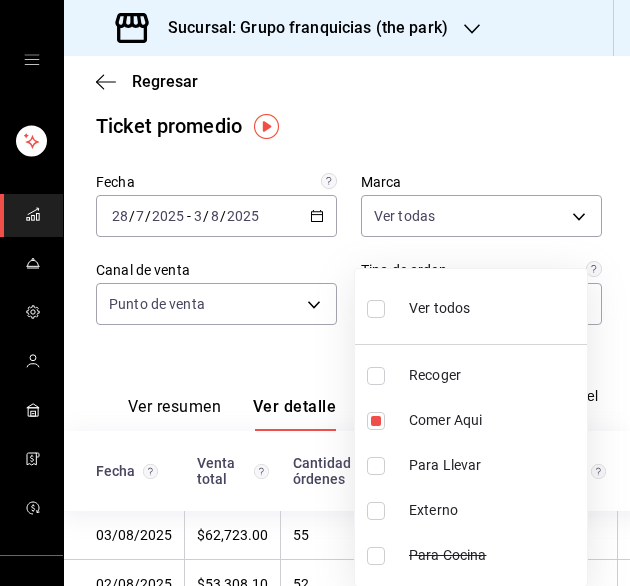 click at bounding box center [315, 293] 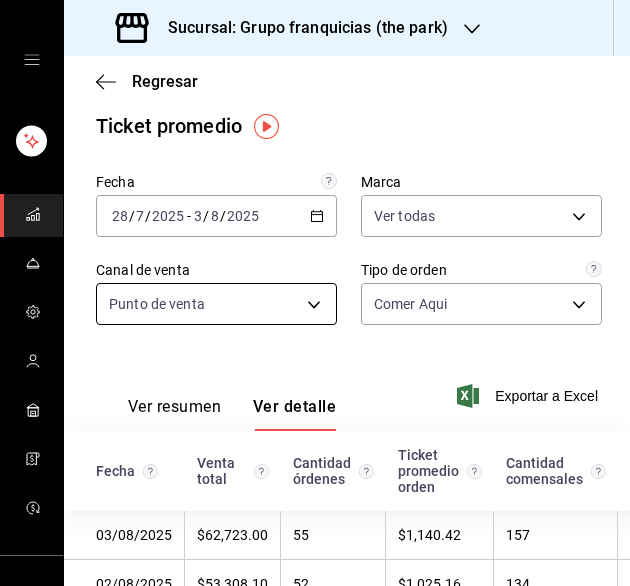 click on "Sucursal: Grupo franquicias (the park) Regresar Ticket promedio   Fecha 2025-07-28 28 / 7 / 2025 - 2025-08-03 3 / 8 / 2025 Marca Ver todas 51b0612d-0bc9-4dd2-8441-39dfe55025e1 Canal de venta Punto de venta PARROT   Tipo de orden Comer Aqui 435704cc-29ee-4c6e-bfda-3346f965b59d Ver resumen Ver detalle Exportar a Excel Fecha   Venta total   Cantidad órdenes   Ticket promedio orden   Cantidad comensales   Ticket promedio comensal   03/08/2025 $62,723.00 55 $1,140.42 157 $399.51 02/08/2025 $53,308.10 52 $1,025.16 134 $397.82 01/08/2025 $33,707.30 32 $1,053.35 98 $343.95 31/07/2025 $26,467.50 25 $1,058.70 72 $367.60 30/07/2025 $14,792.00 16 $924.50 46 $321.57 29/07/2025 $21,098.00 17 $1,241.06 51 $413.69 28/07/2025 $19,417.00 17 $1,142.18 47 $413.13 GANA 1 MES GRATIS EN TU SUSCRIPCIÓN AQUÍ Ver video tutorial Ir a video Visitar centro de ayuda (81) 2046 6363 soporte@parrotsoftware.io Visitar centro de ayuda (81) 2046 6363 soporte@parrotsoftware.io" at bounding box center [315, 293] 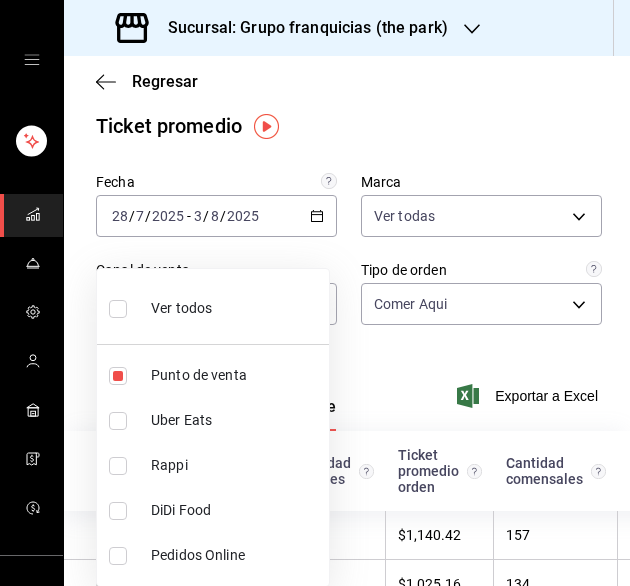 click at bounding box center (315, 293) 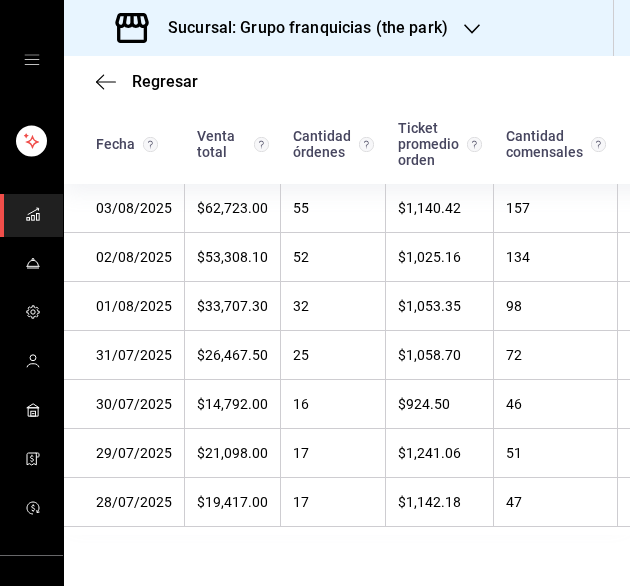 scroll, scrollTop: 372, scrollLeft: 0, axis: vertical 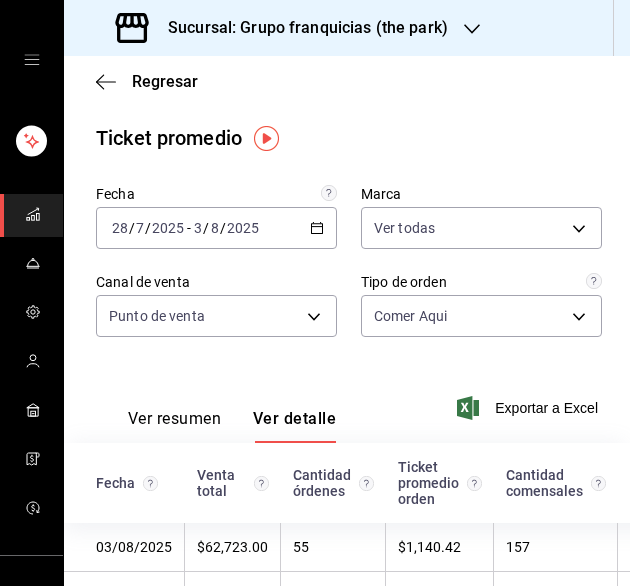 click on "Sucursal: Grupo franquicias (the park)" at bounding box center (284, 28) 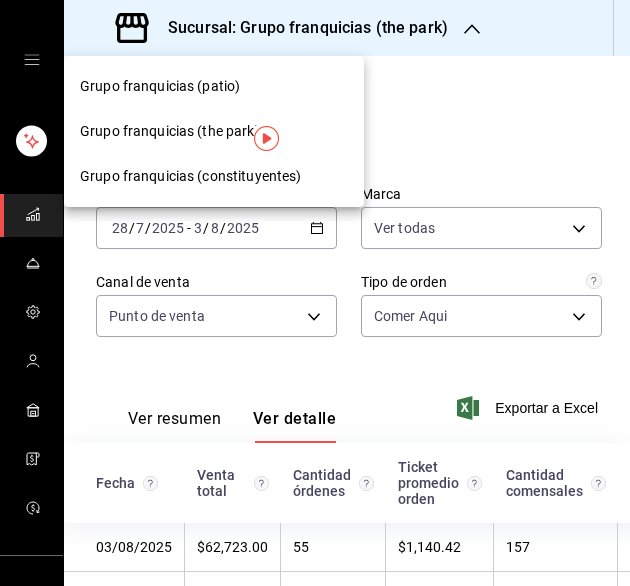 click on "Grupo franquicias (constituyentes)" at bounding box center (214, 176) 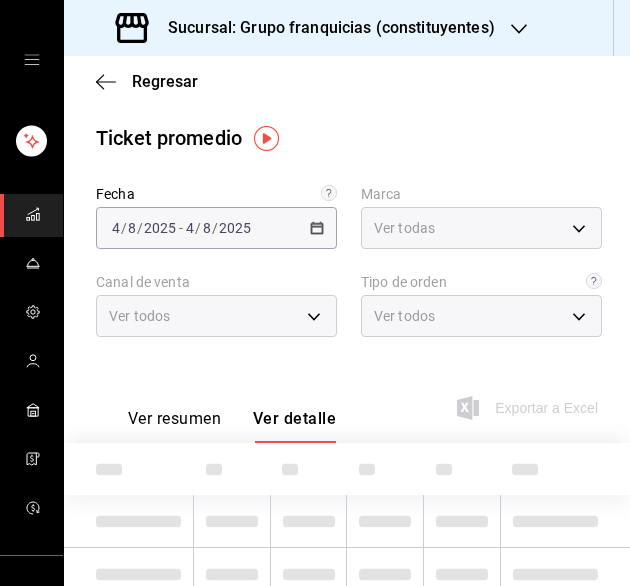 type on "4031477e-e053-4d93-b9af-a5eea3e67119" 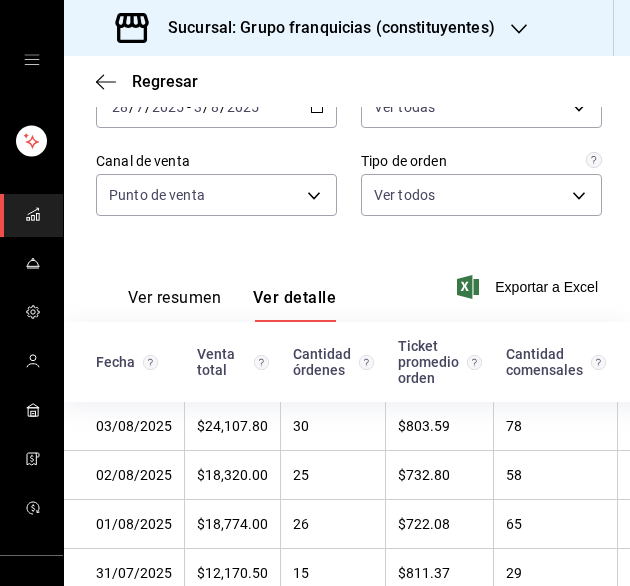 scroll, scrollTop: 115, scrollLeft: 0, axis: vertical 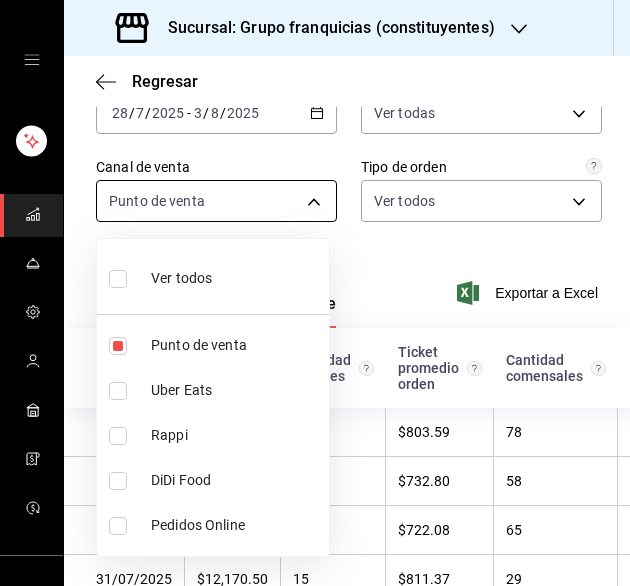 click on "Sucursal: Grupo franquicias (constituyentes) Regresar Ticket promedio   Fecha 2025-07-28 28 / 7 / 2025 - 2025-08-03 3 / 8 / 2025 Marca Ver todas 4031477e-e053-4d93-b9af-a5eea3e67119 Canal de venta Punto de venta PARROT   Tipo de orden Ver todos af731681-7b67-4dd8-9205-c99a826f2589,86c9433c-4b91-4e8b-b49e-b35393f07b19,53c26d23-29e6-4734-9cae-81a53a040b79,EXTERNAL,9a64d6dc-e008-4d31-afb1-31ef6bc74dc6 Ver resumen Ver detalle Exportar a Excel Fecha   Venta total   Cantidad órdenes   Ticket promedio orden   Cantidad comensales   Ticket promedio comensal   03/08/2025 $24,107.80 30 $803.59 78 $309.07 02/08/2025 $18,320.00 25 $732.80 58 $315.86 01/08/2025 $18,774.00 26 $722.08 65 $288.83 31/07/2025 $12,170.50 15 $811.37 29 $419.67 30/07/2025 $10,135.50 19 $533.45 32 $316.73 29/07/2025 $11,522.50 11 $1,047.50 33 $349.17 28/07/2025 $2,662.50 5 $532.50 9 $295.83 GANA 1 MES GRATIS EN TU SUSCRIPCIÓN AQUÍ Ver video tutorial Ir a video Visitar centro de ayuda (81) 2046 6363 soporte@parrotsoftware.io (81) 2046 6363 Rappi" at bounding box center [315, 293] 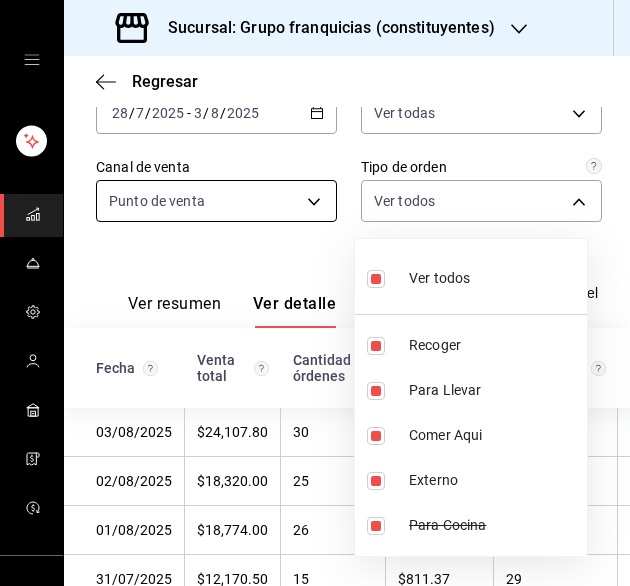 click on "Sucursal: Grupo franquicias (constituyentes) Regresar Ticket promedio   Fecha 2025-07-28 28 / 7 / 2025 - 2025-08-03 3 / 8 / 2025 Marca Ver todas 4031477e-e053-4d93-b9af-a5eea3e67119 Canal de venta Punto de venta PARROT   Tipo de orden Ver todos af731681-7b67-4dd8-9205-c99a826f2589,86c9433c-4b91-4e8b-b49e-b35393f07b19,53c26d23-29e6-4734-9cae-81a53a040b79,EXTERNAL,9a64d6dc-e008-4d31-afb1-31ef6bc74dc6 Ver resumen Ver detalle Exportar a Excel Fecha   Venta total   Cantidad órdenes   Ticket promedio orden   Cantidad comensales   Ticket promedio comensal   03/08/2025 $24,107.80 30 $803.59 78 $309.07 02/08/2025 $18,320.00 25 $732.80 58 $315.86 01/08/2025 $18,774.00 26 $722.08 65 $288.83 31/07/2025 $12,170.50 15 $811.37 29 $419.67 30/07/2025 $10,135.50 19 $533.45 32 $316.73 29/07/2025 $11,522.50 11 $1,047.50 33 $349.17 28/07/2025 $2,662.50 5 $532.50 9 $295.83 GANA 1 MES GRATIS EN TU SUSCRIPCIÓN AQUÍ Ver video tutorial Ir a video Visitar centro de ayuda (81) 2046 6363 soporte@parrotsoftware.io (81) 2046 6363" at bounding box center (315, 293) 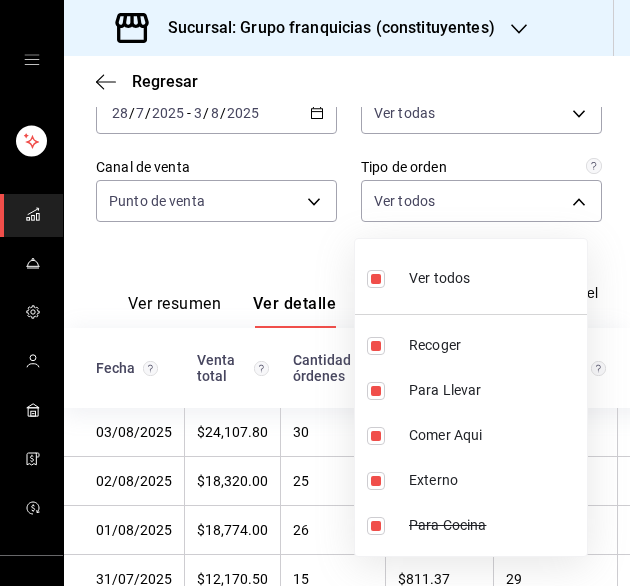 click at bounding box center [376, 279] 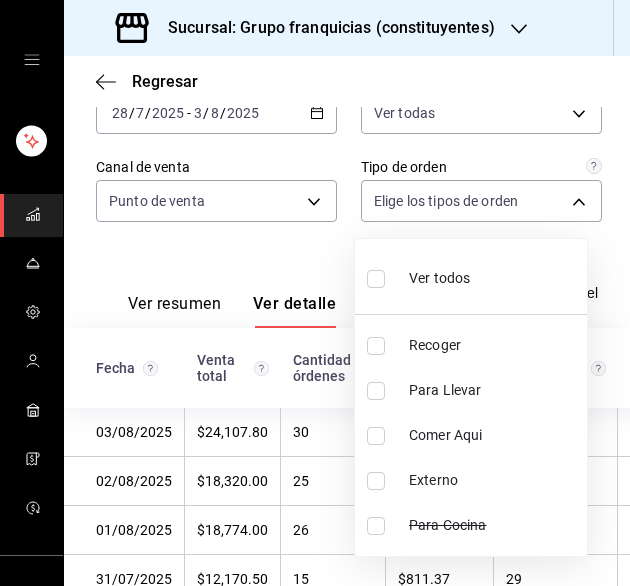 click at bounding box center (315, 293) 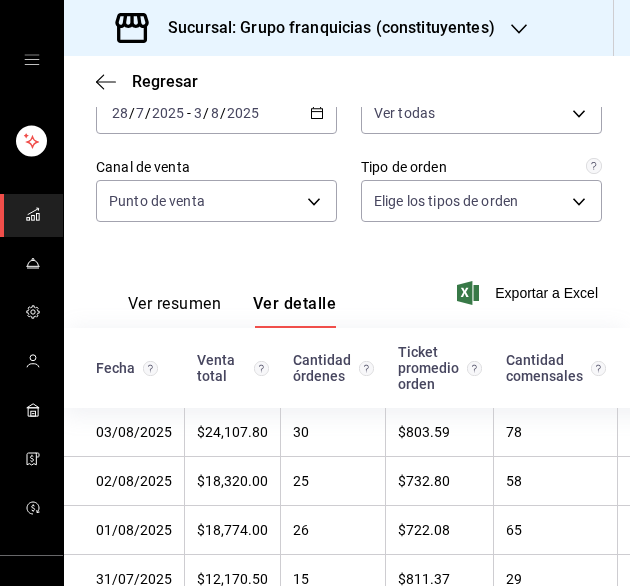 click on "Fecha 2025-07-28 28 / 7 / 2025 - 2025-08-03 3 / 8 / 2025 Marca Ver todas 4031477e-e053-4d93-b9af-a5eea3e67119 Canal de venta Punto de venta PARROT   Tipo de orden Elige los tipos de orden" at bounding box center [347, 158] 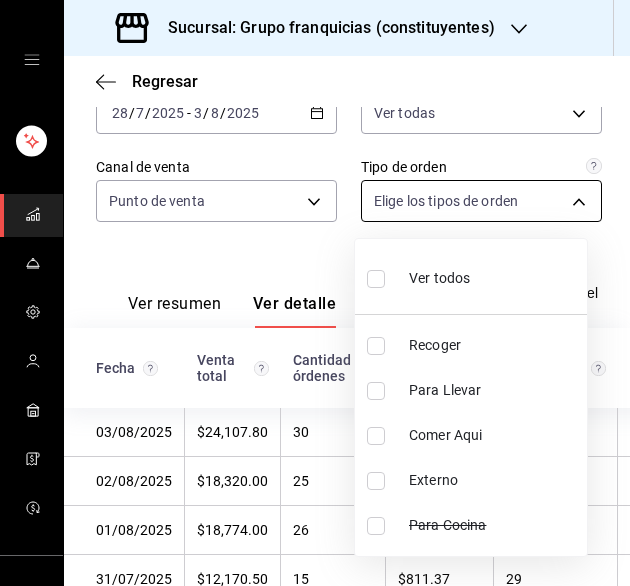 click on "Sucursal: Grupo franquicias (constituyentes) Regresar Ticket promedio   Fecha 2025-07-28 28 / 7 / 2025 - 2025-08-03 3 / 8 / 2025 Marca Ver todas 4031477e-e053-4d93-b9af-a5eea3e67119 Canal de venta Punto de venta PARROT   Tipo de orden Elige los tipos de orden Ver resumen Ver detalle Exportar a Excel Fecha   Venta total   Cantidad órdenes   Ticket promedio orden   Cantidad comensales   Ticket promedio comensal   03/08/2025 $24,107.80 30 $803.59 78 $309.07 02/08/2025 $18,320.00 25 $732.80 58 $315.86 01/08/2025 $18,774.00 26 $722.08 65 $288.83 31/07/2025 $12,170.50 15 $811.37 29 $419.67 30/07/2025 $10,135.50 19 $533.45 32 $316.73 29/07/2025 $11,522.50 11 $1,047.50 33 $349.17 28/07/2025 $2,662.50 5 $532.50 9 $295.83 GANA 1 MES GRATIS EN TU SUSCRIPCIÓN AQUÍ ¿Recuerdas cómo empezó tu restaurante?
Hoy puedes ayudar a un colega a tener el mismo cambio que tú viviste.
Recomienda Parrot directamente desde tu Portal Administrador.
Es fácil y rápido.
🎁 Por cada restaurante que se una, ganas 1 mes gratis." at bounding box center (315, 293) 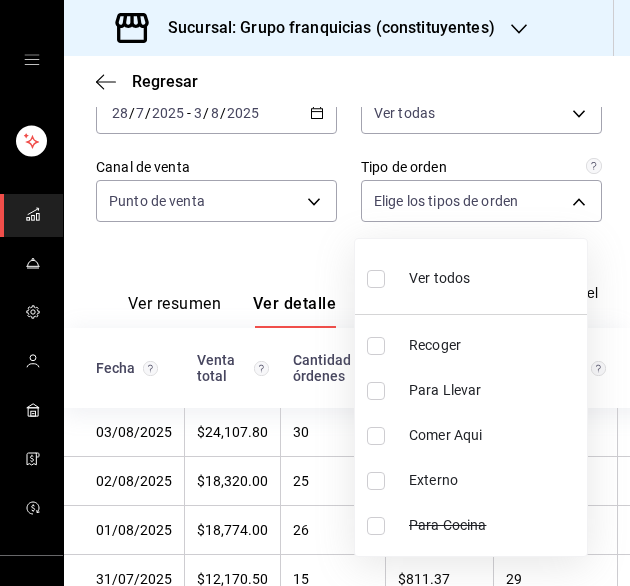 click at bounding box center (376, 436) 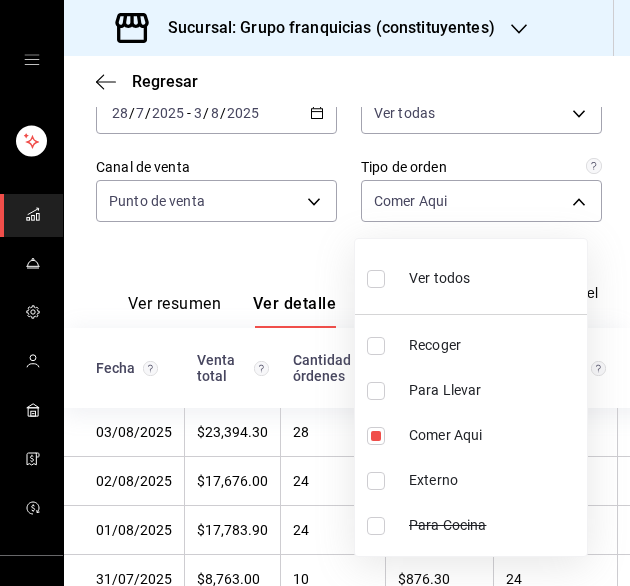click at bounding box center (315, 293) 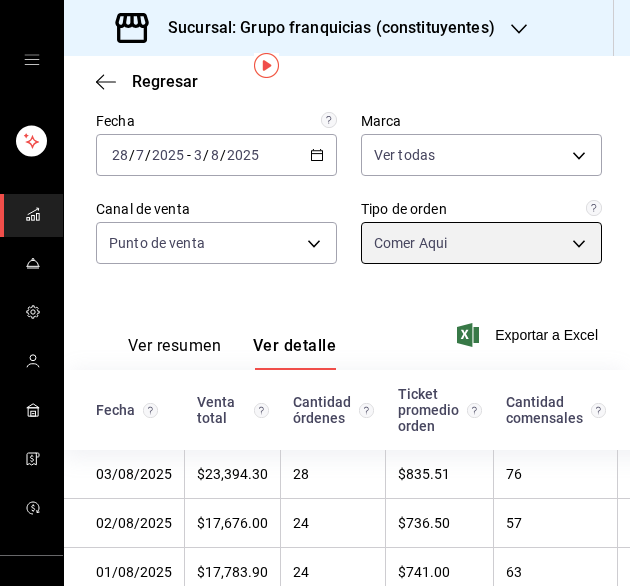 scroll, scrollTop: 0, scrollLeft: 0, axis: both 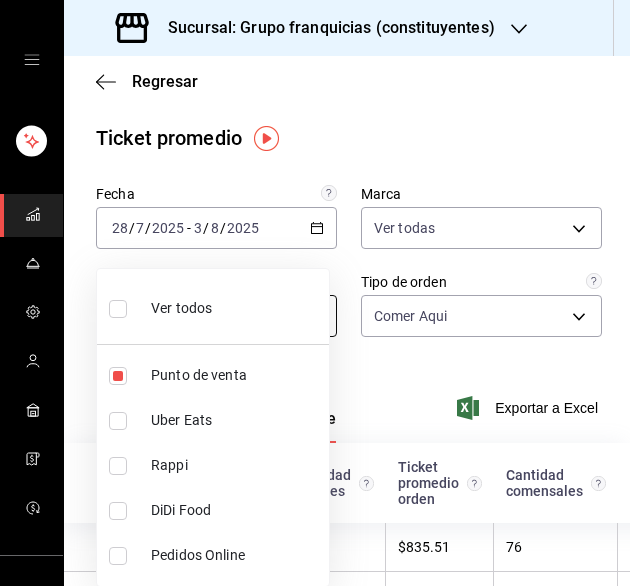 click on "Sucursal: Grupo franquicias (constituyentes) Regresar Ticket promedio   Fecha 2025-07-28 28 / 7 / 2025 - 2025-08-03 3 / 8 / 2025 Marca Ver todas 4031477e-e053-4d93-b9af-a5eea3e67119 Canal de venta Punto de venta PARROT   Tipo de orden Comer Aqui 53c26d23-29e6-4734-9cae-81a53a040b79 Ver resumen Ver detalle Exportar a Excel Fecha   Venta total   Cantidad órdenes   Ticket promedio orden   Cantidad comensales   Ticket promedio comensal   03/08/2025 $23,394.30 28 $835.51 76 $307.82 02/08/2025 $17,676.00 24 $736.50 57 $310.11 01/08/2025 $17,783.90 24 $741.00 63 $282.28 31/07/2025 $8,763.00 10 $876.30 24 $365.12 30/07/2025 $8,488.50 15 $565.90 28 $303.16 29/07/2025 $10,764.00 9 $1,196.00 31 $347.23 28/07/2025 $1,891.00 3 $630.33 7 $270.14 GANA 1 MES GRATIS EN TU SUSCRIPCIÓN AQUÍ Ver video tutorial Ir a video Visitar centro de ayuda (81) 2046 6363 soporte@parrotsoftware.io Visitar centro de ayuda (81) 2046 6363 soporte@parrotsoftware.io Ver todos Punto de venta Uber Eats Rappi DiDi Food Pedidos Online" at bounding box center [315, 293] 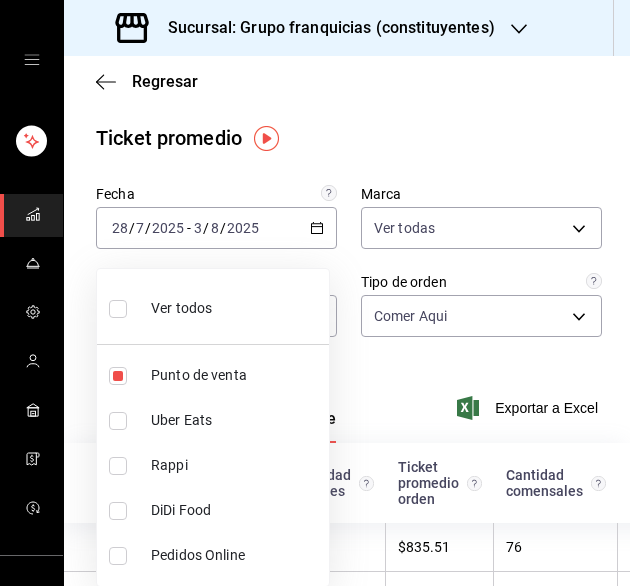 click at bounding box center [118, 309] 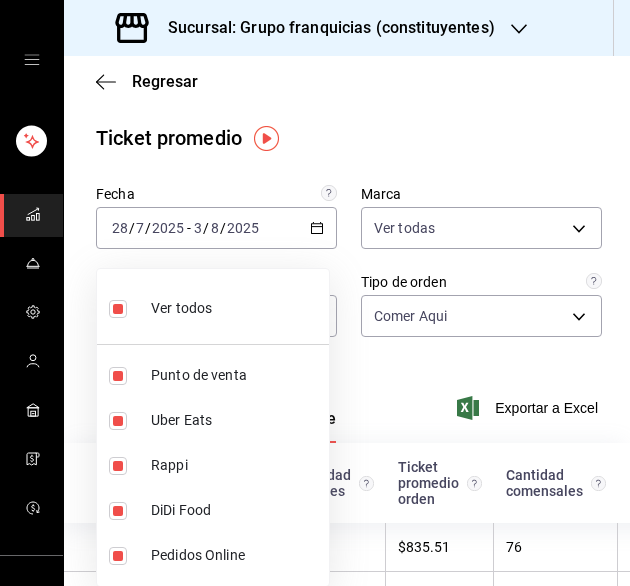 click on "Sucursal: Grupo franquicias (constituyentes) Regresar Ticket promedio   Fecha 2025-07-28 28 / 7 / 2025 - 2025-08-03 3 / 8 / 2025 Marca Ver todas 4031477e-e053-4d93-b9af-a5eea3e67119 Canal de venta Ver todos PARROT,UBER_EATS,RAPPI,DIDI_FOOD,ONLINE   Tipo de orden Comer Aqui 53c26d23-29e6-4734-9cae-81a53a040b79 Ver resumen Ver detalle Exportar a Excel Fecha   Venta total   Cantidad órdenes   Ticket promedio orden   Cantidad comensales   Ticket promedio comensal   03/08/2025 $23,394.30 28 $835.51 76 $307.82 02/08/2025 $17,676.00 24 $736.50 57 $310.11 01/08/2025 $17,783.90 24 $741.00 63 $282.28 31/07/2025 $8,763.00 10 $876.30 24 $365.12 30/07/2025 $8,488.50 15 $565.90 28 $303.16 29/07/2025 $10,764.00 9 $1,196.00 31 $347.23 28/07/2025 $1,891.00 3 $630.33 7 $270.14 GANA 1 MES GRATIS EN TU SUSCRIPCIÓN AQUÍ Ver video tutorial Ir a video Visitar centro de ayuda (81) 2046 6363 soporte@parrotsoftware.io Visitar centro de ayuda (81) 2046 6363 soporte@parrotsoftware.io Ver todos Punto de venta Uber Eats Rappi DiDi Food" at bounding box center (315, 293) 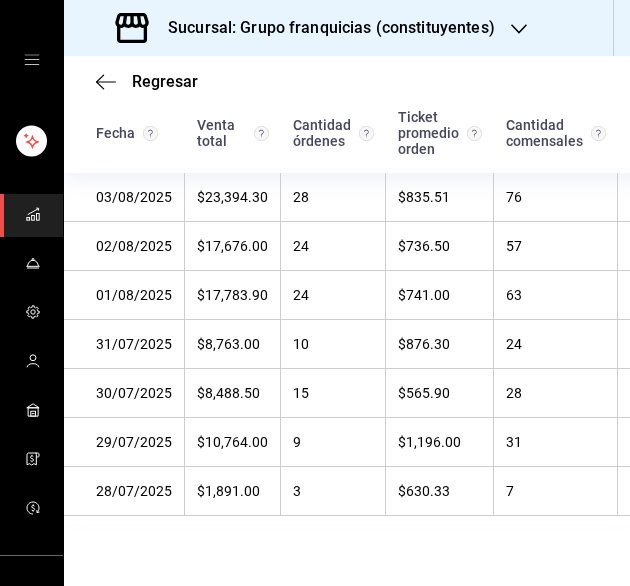 scroll, scrollTop: 372, scrollLeft: 0, axis: vertical 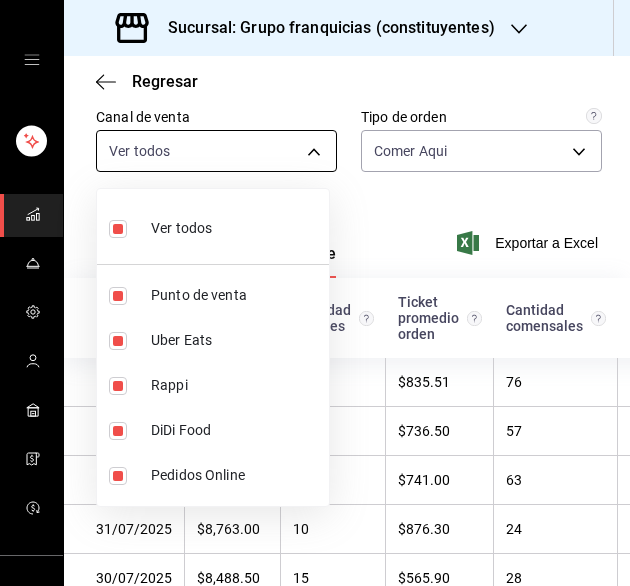 click on "Sucursal: Grupo franquicias (constituyentes) Regresar Ticket promedio   Fecha 2025-07-28 28 / 7 / 2025 - 2025-08-03 3 / 8 / 2025 Marca Ver todas 4031477e-e053-4d93-b9af-a5eea3e67119 Canal de venta Ver todos PARROT,UBER_EATS,RAPPI,DIDI_FOOD,ONLINE   Tipo de orden Comer Aqui 53c26d23-29e6-4734-9cae-81a53a040b79 Ver resumen Ver detalle Exportar a Excel Fecha   Venta total   Cantidad órdenes   Ticket promedio orden   Cantidad comensales   Ticket promedio comensal   03/08/2025 $23,394.30 28 $835.51 76 $307.82 02/08/2025 $17,676.00 24 $736.50 57 $310.11 01/08/2025 $17,783.90 24 $741.00 63 $282.28 31/07/2025 $8,763.00 10 $876.30 24 $365.12 30/07/2025 $8,488.50 15 $565.90 28 $303.16 29/07/2025 $10,764.00 9 $1,196.00 31 $347.23 28/07/2025 $1,891.00 3 $630.33 7 $270.14 GANA 1 MES GRATIS EN TU SUSCRIPCIÓN AQUÍ Ver video tutorial Ir a video Visitar centro de ayuda (81) 2046 6363 soporte@parrotsoftware.io Visitar centro de ayuda (81) 2046 6363 soporte@parrotsoftware.io Ver todos Punto de venta Uber Eats Rappi DiDi Food" at bounding box center [315, 293] 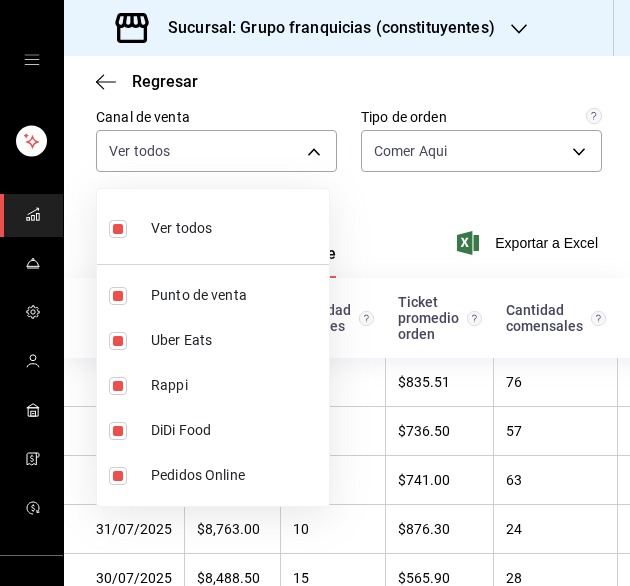 click at bounding box center (118, 229) 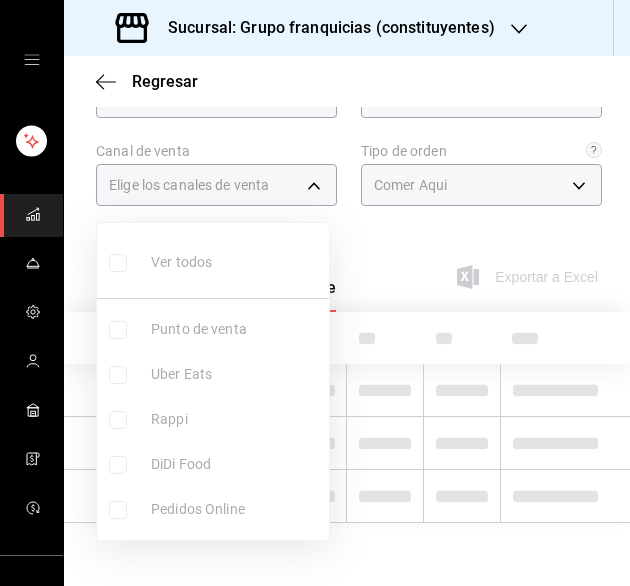 scroll, scrollTop: 165, scrollLeft: 0, axis: vertical 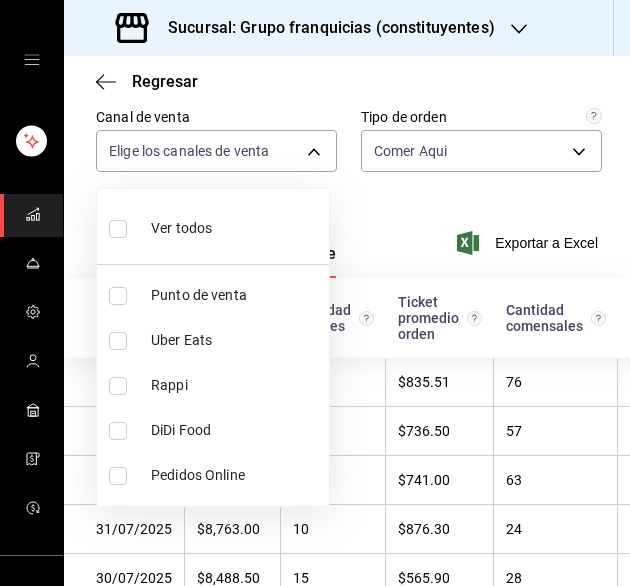 click at bounding box center (118, 296) 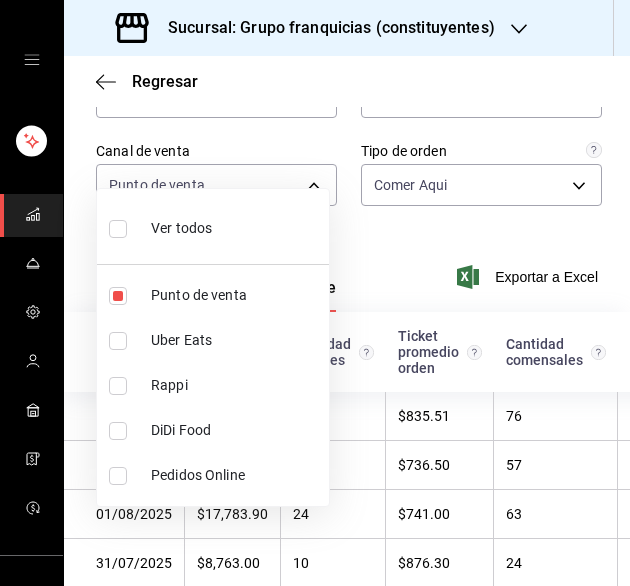 scroll, scrollTop: 165, scrollLeft: 0, axis: vertical 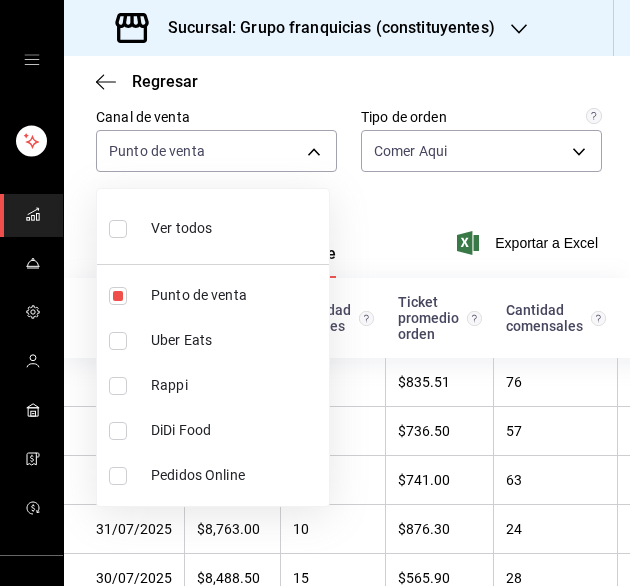 click at bounding box center (315, 293) 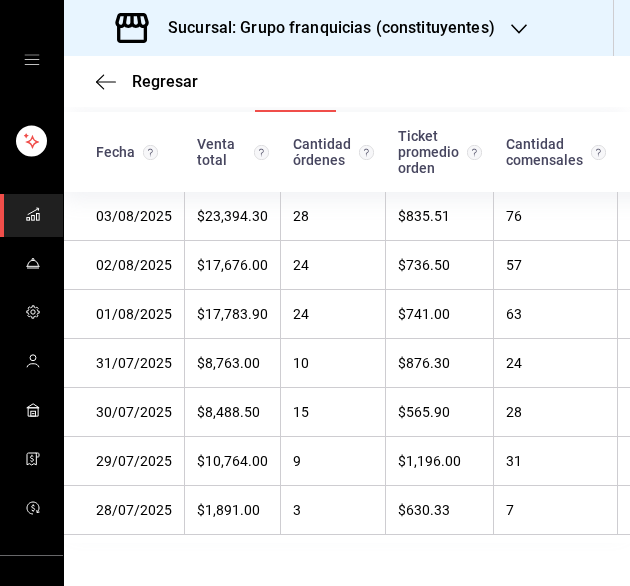 scroll, scrollTop: 338, scrollLeft: 0, axis: vertical 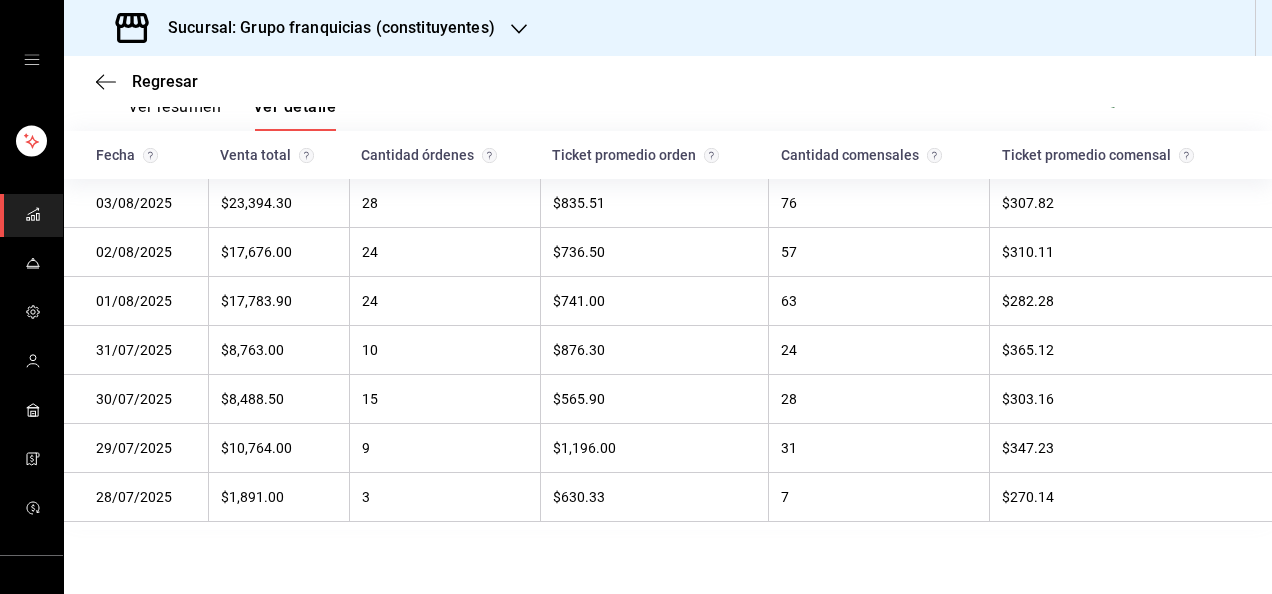 click on "Sucursal: Grupo franquicias (constituyentes)" at bounding box center (668, 28) 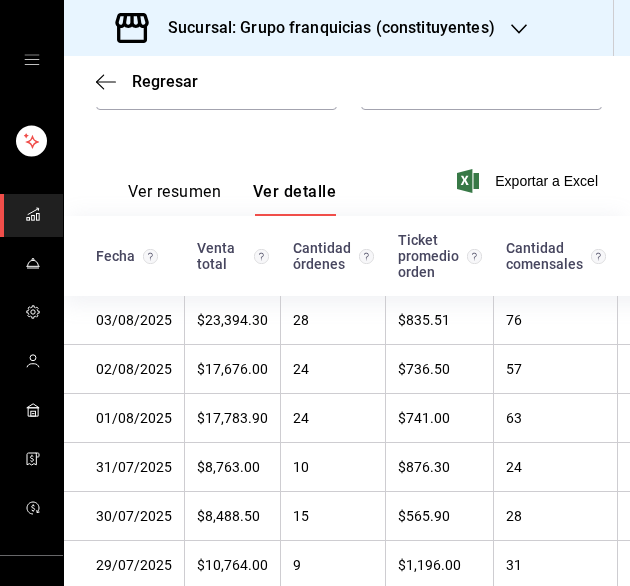click on "Sucursal: Grupo franquicias (constituyentes)" at bounding box center (307, 28) 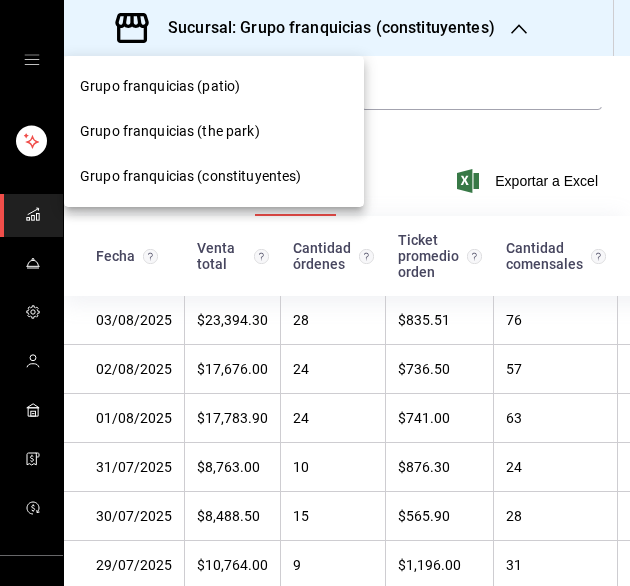 click on "Grupo franquicias (patio)" at bounding box center (214, 86) 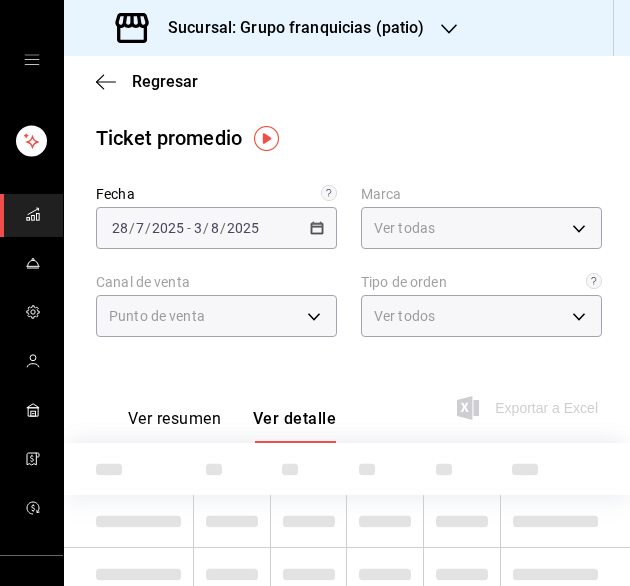 type on "e7eab595-ead1-4094-8dde-5ba67c403731" 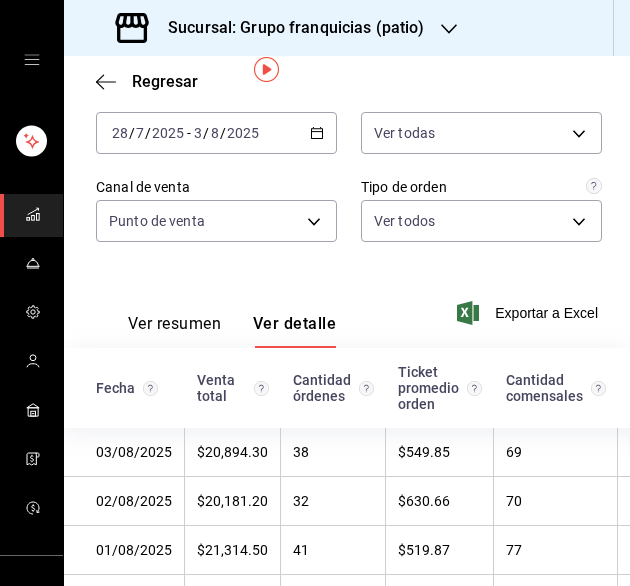scroll, scrollTop: 96, scrollLeft: 0, axis: vertical 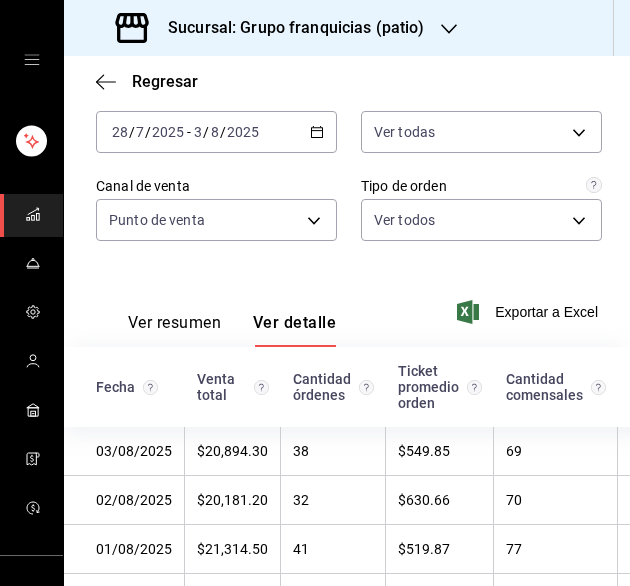 click on "Fecha 2025-07-28 28 / 7 / 2025 - 2025-08-03 3 / 8 / 2025 Marca Ver todas e7eab595-ead1-4094-8dde-5ba67c403731 Canal de venta Punto de venta PARROT   Tipo de orden Ver todos 41df339c-e455-42aa-9c55-d42ac6b7c4b5,352a32ea-f75b-4529-8f6e-0abbd459ef2a,3813f5c1-1763-4f80-9711-e105e5599cac,EXTERNAL,f54bc772-0e8d-4967-811a-44c7fa1cb6ca,fa7fea49-05e8-43bf-9c88-21cff09b9753" at bounding box center [347, 177] 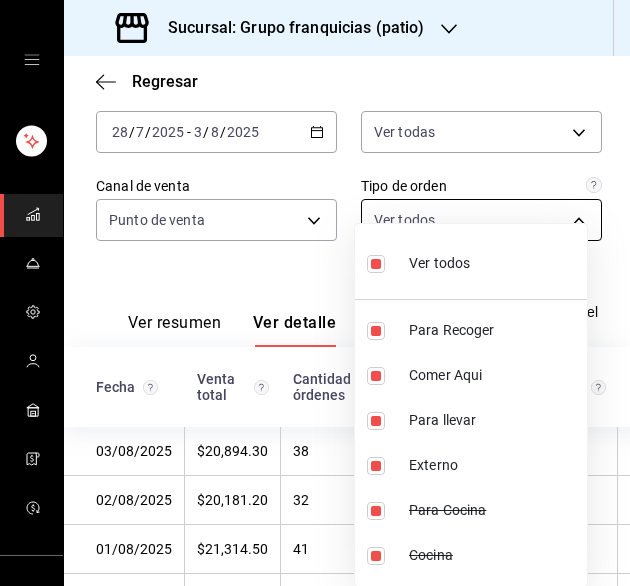 click on "Sucursal: Grupo franquicias (patio) Regresar Ticket promedio   Fecha 2025-07-28 28 / 7 / 2025 - 2025-08-03 3 / 8 / 2025 Marca Ver todas e7eab595-ead1-4094-8dde-5ba67c403731 Canal de venta Punto de venta PARROT   Tipo de orden Ver todos 41df339c-e455-42aa-9c55-d42ac6b7c4b5,352a32ea-f75b-4529-8f6e-0abbd459ef2a,3813f5c1-1763-4f80-9711-e105e5599cac,EXTERNAL,f54bc772-0e8d-4967-811a-44c7fa1cb6ca,fa7fea49-05e8-43bf-9c88-21cff09b9753 Ver resumen Ver detalle Exportar a Excel Fecha   Venta total   Cantidad órdenes   Ticket promedio orden   Cantidad comensales   Ticket promedio comensal   03/08/2025 $20,894.30 38 $549.85 69 $302.82 02/08/2025 $20,181.20 32 $630.66 70 $288.30 01/08/2025 $21,314.50 41 $519.87 77 $276.81 31/07/2025 $15,759.00 33 $477.55 70 $225.13 30/07/2025 $13,654.00 29 $470.83 52 $262.58 29/07/2025 $17,937.00 31 $578.61 65 $275.95 28/07/2025 $12,407.50 24 $516.98 52 $238.61 GANA 1 MES GRATIS EN TU SUSCRIPCIÓN AQUÍ Ver video tutorial Ir a video Visitar centro de ayuda (81) 2046 6363 (81) 2046 6363" at bounding box center (315, 293) 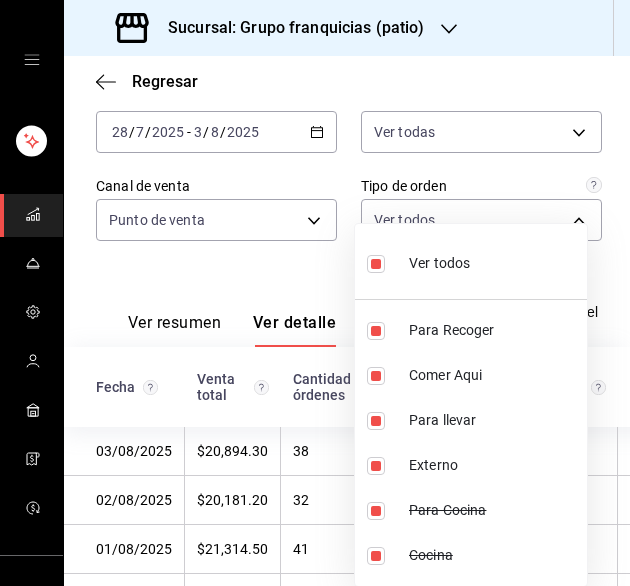 click at bounding box center [376, 264] 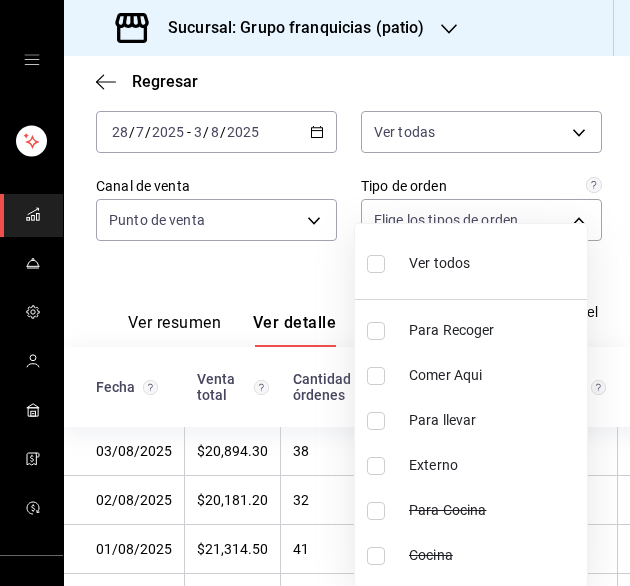 click at bounding box center (315, 293) 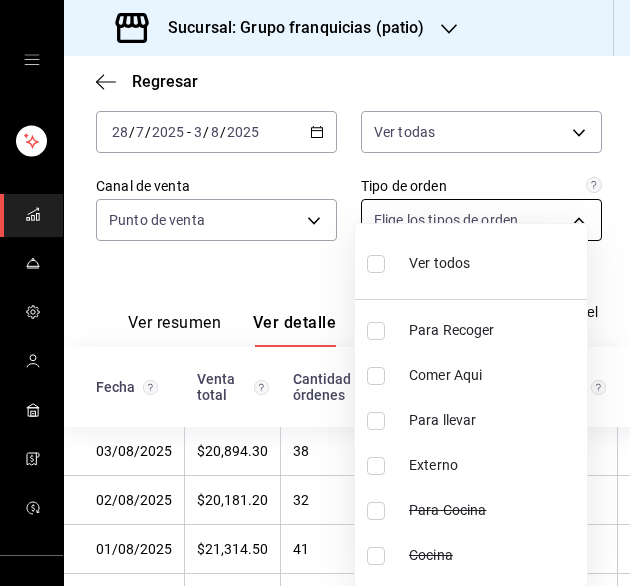 click on "Sucursal: Grupo franquicias (patio) Regresar Ticket promedio   Fecha 2025-07-28 28 / 7 / 2025 - 2025-08-03 3 / 8 / 2025 Marca Ver todas e7eab595-ead1-4094-8dde-5ba67c403731 Canal de venta Punto de venta PARROT   Tipo de orden Elige los tipos de orden Ver resumen Ver detalle Exportar a Excel Fecha   Venta total   Cantidad órdenes   Ticket promedio orden   Cantidad comensales   Ticket promedio comensal   03/08/2025 $20,894.30 38 $549.85 69 $302.82 02/08/2025 $20,181.20 32 $630.66 70 $288.30 01/08/2025 $21,314.50 41 $519.87 77 $276.81 31/07/2025 $15,759.00 33 $477.55 70 $225.13 30/07/2025 $13,654.00 29 $470.83 52 $262.58 29/07/2025 $17,937.00 31 $578.61 65 $275.95 28/07/2025 $12,407.50 24 $516.98 52 $238.61 GANA 1 MES GRATIS EN TU SUSCRIPCIÓN AQUÍ ¿Recuerdas cómo empezó tu restaurante?
Hoy puedes ayudar a un colega a tener el mismo cambio que tú viviste.
Recomienda Parrot directamente desde tu Portal Administrador.
Es fácil y rápido.
🎁 Por cada restaurante que se una, ganas 1 mes gratis. Ver todos" at bounding box center [315, 293] 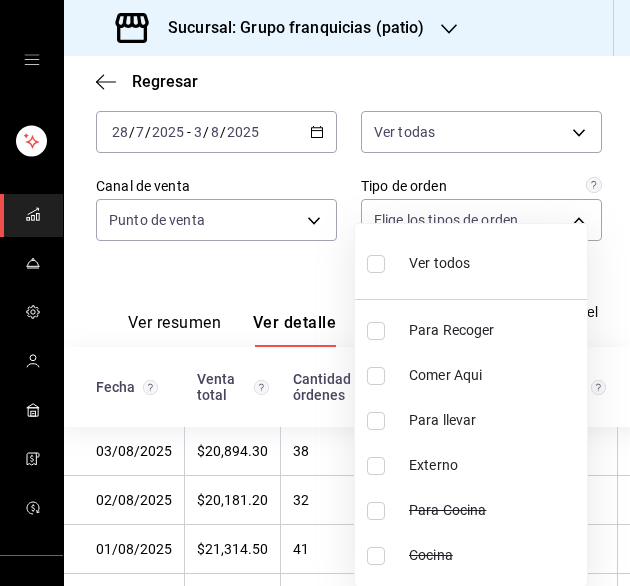click at bounding box center (376, 376) 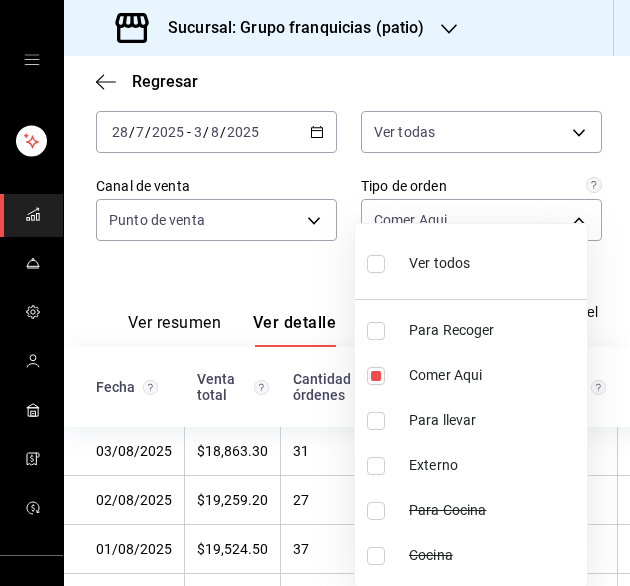 click at bounding box center [315, 293] 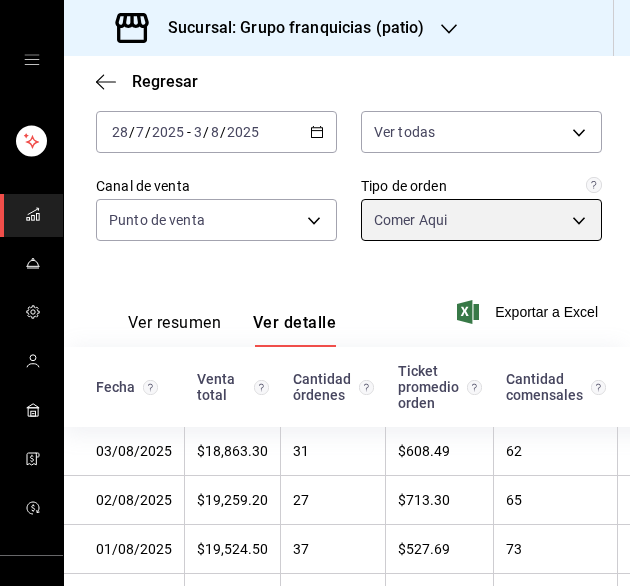 scroll, scrollTop: 372, scrollLeft: 0, axis: vertical 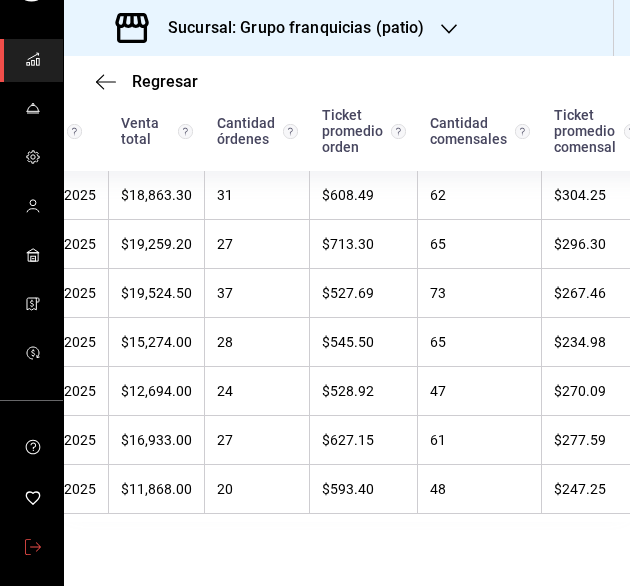 click at bounding box center (31, 548) 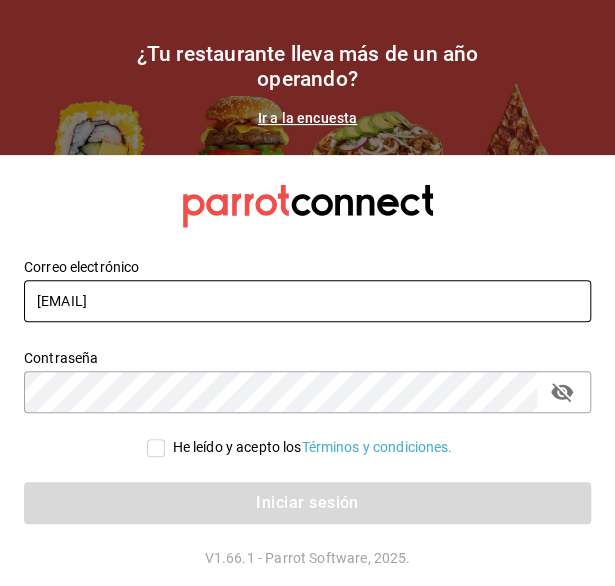 click on "ricardolopez.icc@hotmail.com" at bounding box center (307, 301) 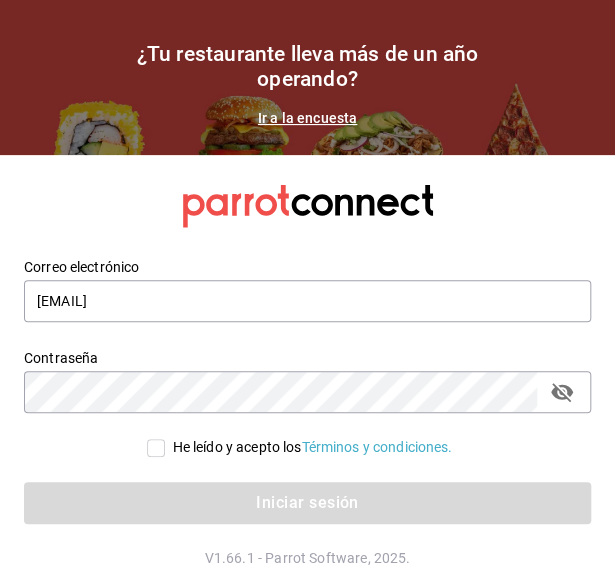 click on "He leído y acepto los  Términos y condiciones." at bounding box center [156, 448] 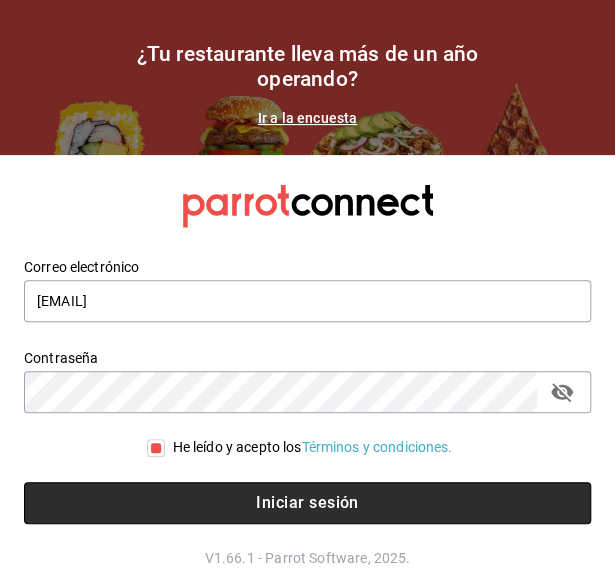 click on "Iniciar sesión" at bounding box center [307, 503] 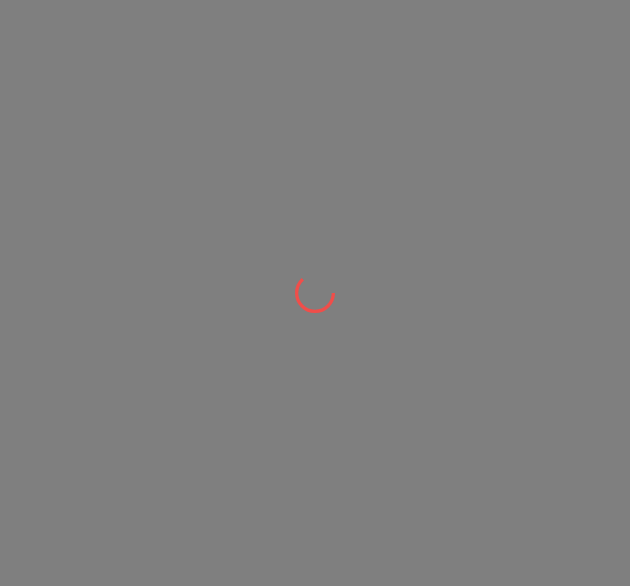 scroll, scrollTop: 0, scrollLeft: 0, axis: both 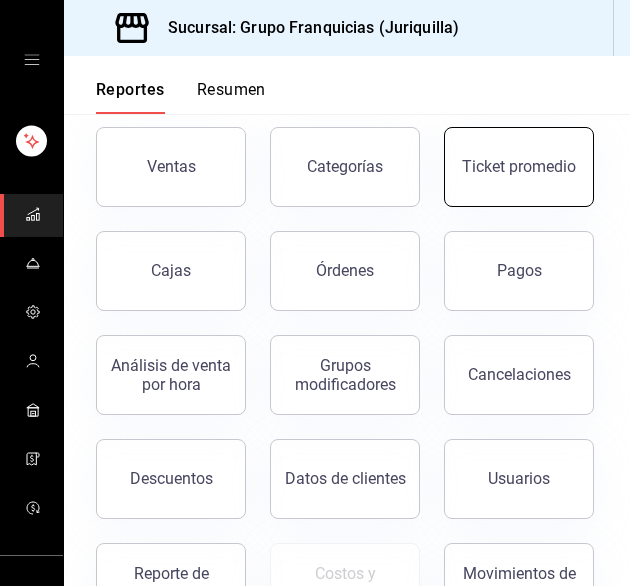 click on "Ticket promedio" at bounding box center (519, 167) 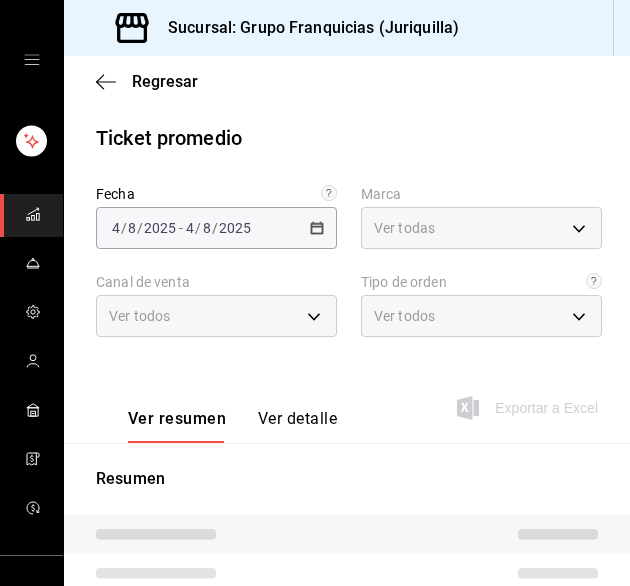 type on "88d326e4-5cdb-490d-b8d0-939c8bd2176f" 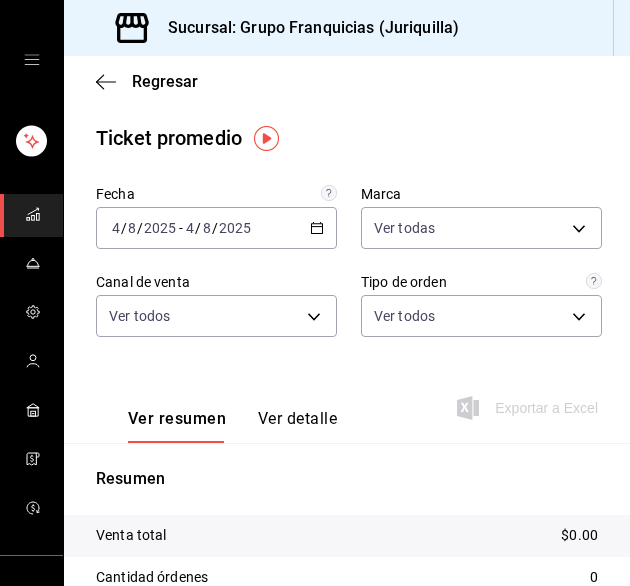 click on "2025-08-04 4 / 8 / 2025 - 2025-08-04 4 / 8 / 2025" at bounding box center [216, 228] 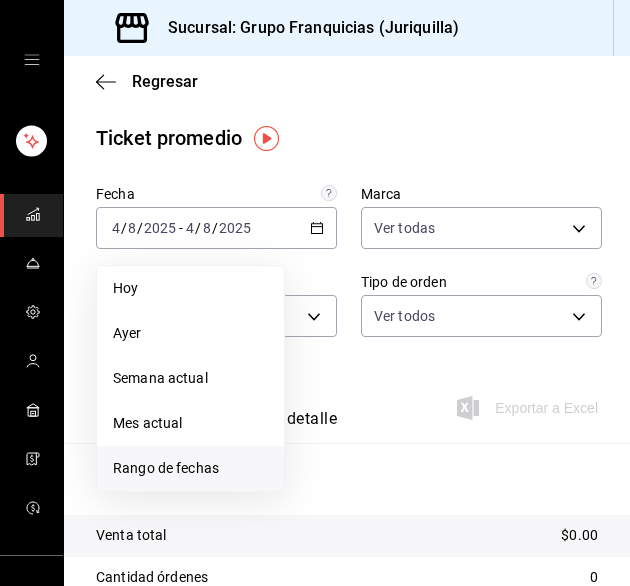 click on "Rango de fechas" at bounding box center [190, 468] 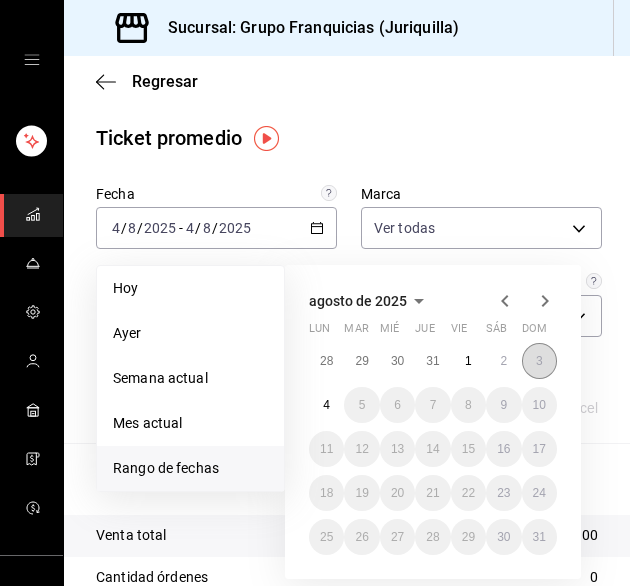 click on "3" at bounding box center (539, 361) 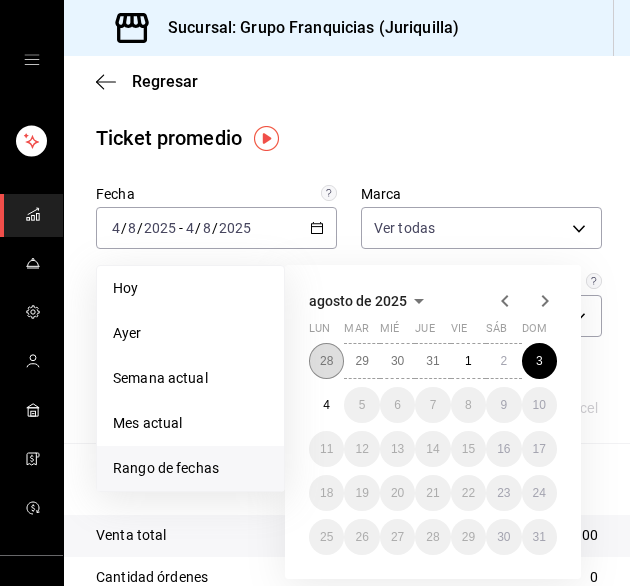 click on "28" at bounding box center (326, 361) 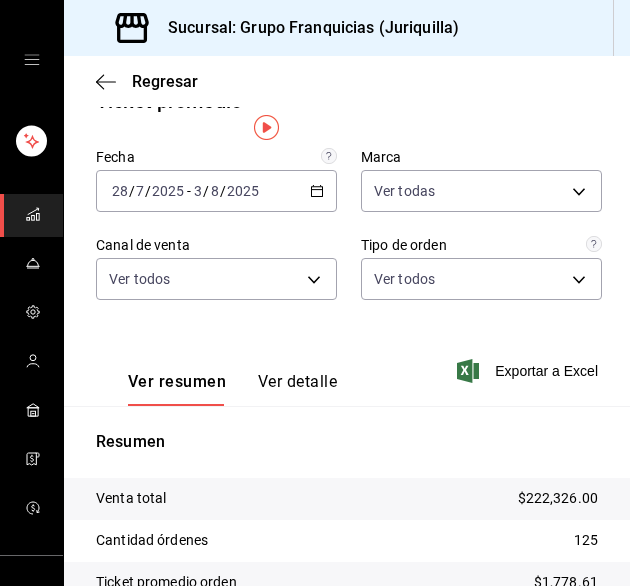 scroll, scrollTop: 0, scrollLeft: 0, axis: both 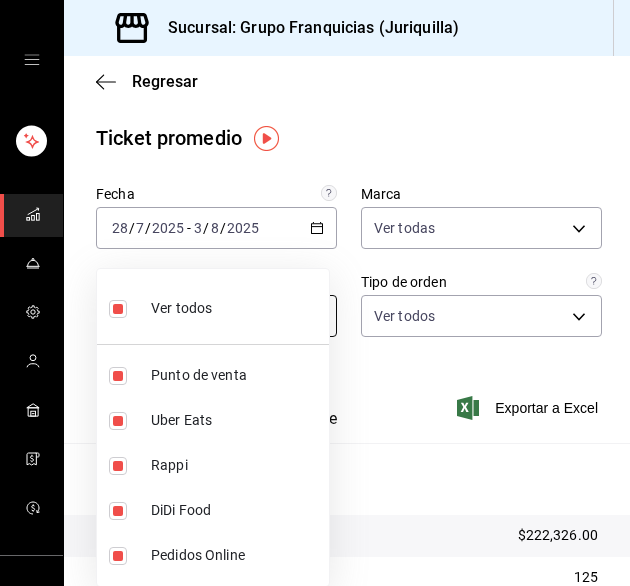 click on "Sucursal: Grupo Franquicias (Juriquilla) Regresar Ticket promedio   Fecha 2025-07-28 28 / 7 / 2025 - 2025-08-03 3 / 8 / 2025 Marca Ver todas 88d326e4-5cdb-490d-b8d0-939c8bd2176f Canal de venta Ver todos PARROT,UBER_EATS,RAPPI,DIDI_FOOD,ONLINE   Tipo de orden Ver todos 864230fb-502d-4fb5-9ff4-59c685831151,c6c6bd75-090a-43dd-98a6-a68d03dd8b3d,EXTERNAL,0627345b-eb99-4283-8a99-13bb33d59bd6,6a41e58e-5da2-40e9-8d20-2ed7d29f959a Ver resumen Ver detalle Exportar a Excel Resumen Venta total $222,326.00 Cantidad órdenes 125 Ticket promedio orden $1,778.61 Cantidad comensales 346 Ticket promedio comensal $642.56 GANA 1 MES GRATIS EN TU SUSCRIPCIÓN AQUÍ ¿Recuerdas cómo empezó tu restaurante?
Hoy puedes ayudar a un colega a tener el mismo cambio que tú viviste.
Recomienda Parrot directamente desde tu Portal Administrador.
Es fácil y rápido.
🎁 Por cada restaurante que se una, ganas 1 mes gratis. Ver video tutorial Ir a video Visitar centro de ayuda (81) 2046 6363 soporte@parrotsoftware.io (81) 2046 6363" at bounding box center (315, 293) 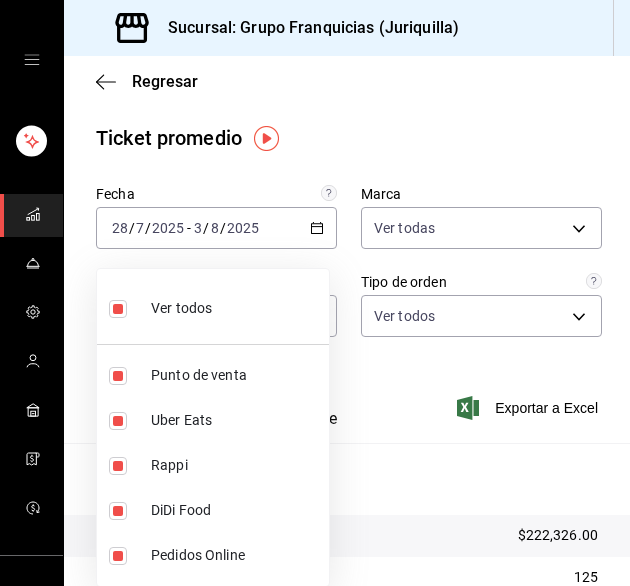 click at bounding box center (118, 309) 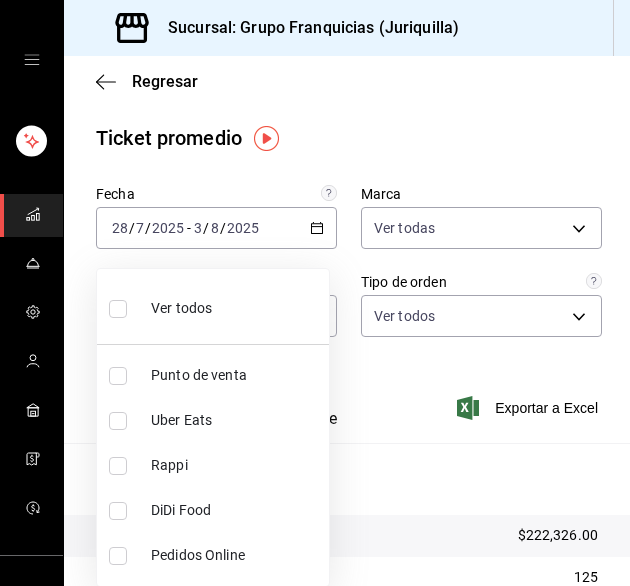 click at bounding box center [118, 376] 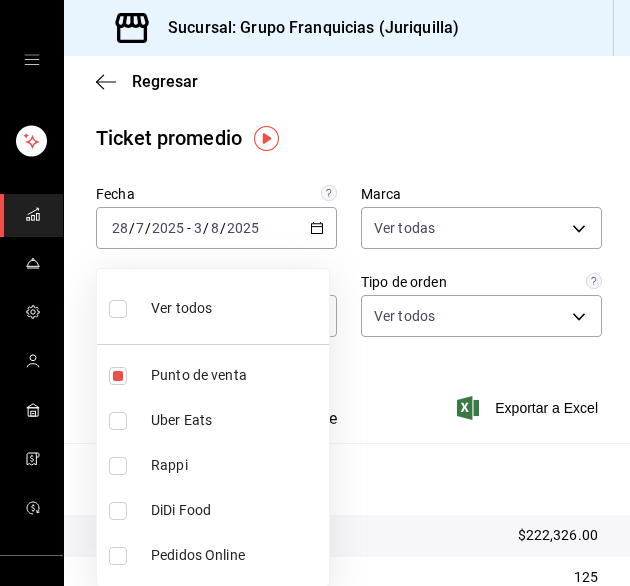 click at bounding box center [315, 293] 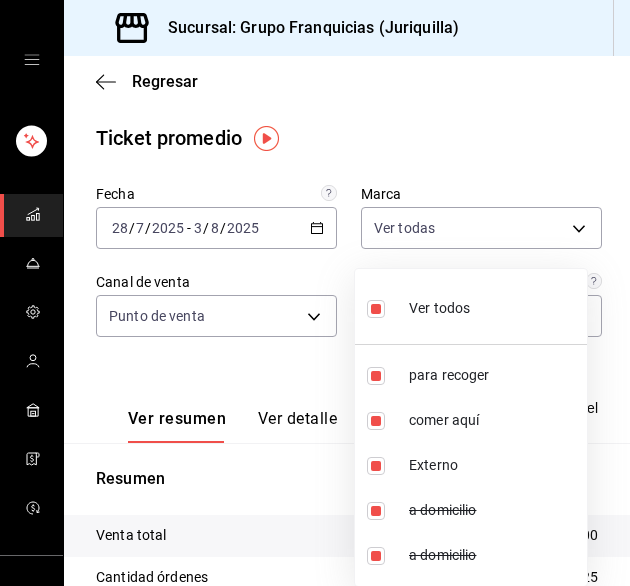 click on "Sucursal: Grupo Franquicias (Juriquilla) Regresar Ticket promedio   Fecha 2025-07-28 28 / 7 / 2025 - 2025-08-03 3 / 8 / 2025 Marca Ver todas 88d326e4-5cdb-490d-b8d0-939c8bd2176f Canal de venta Punto de venta PARROT   Tipo de orden Ver todos 864230fb-502d-4fb5-9ff4-59c685831151,c6c6bd75-090a-43dd-98a6-a68d03dd8b3d,EXTERNAL,0627345b-eb99-4283-8a99-13bb33d59bd6,6a41e58e-5da2-40e9-8d20-2ed7d29f959a Ver resumen Ver detalle Exportar a Excel Resumen Venta total $222,326.00 Cantidad órdenes 125 Ticket promedio orden $1,778.61 Cantidad comensales 346 Ticket promedio comensal $642.56 GANA 1 MES GRATIS EN TU SUSCRIPCIÓN AQUÍ ¿Recuerdas cómo empezó tu restaurante?
Hoy puedes ayudar a un colega a tener el mismo cambio que tú viviste.
Recomienda Parrot directamente desde tu Portal Administrador.
Es fácil y rápido.
🎁 Por cada restaurante que se una, ganas 1 mes gratis. Ver video tutorial Ir a video Visitar centro de ayuda (81) 2046 6363 soporte@parrotsoftware.io Visitar centro de ayuda (81) 2046 6363 Externo" at bounding box center (315, 293) 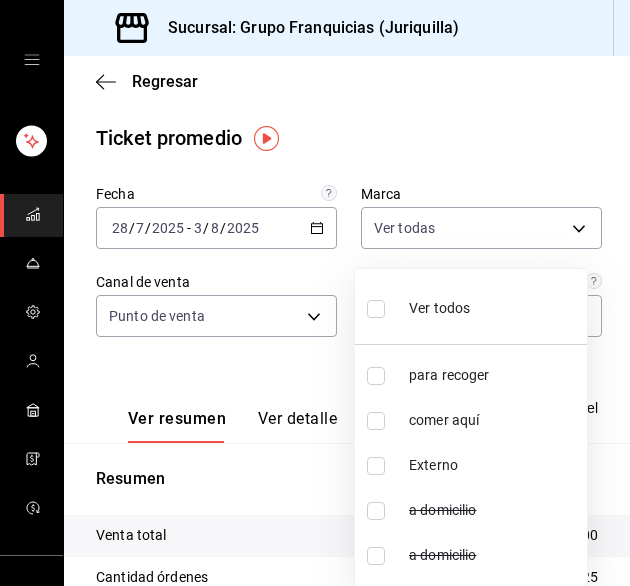 click at bounding box center [376, 421] 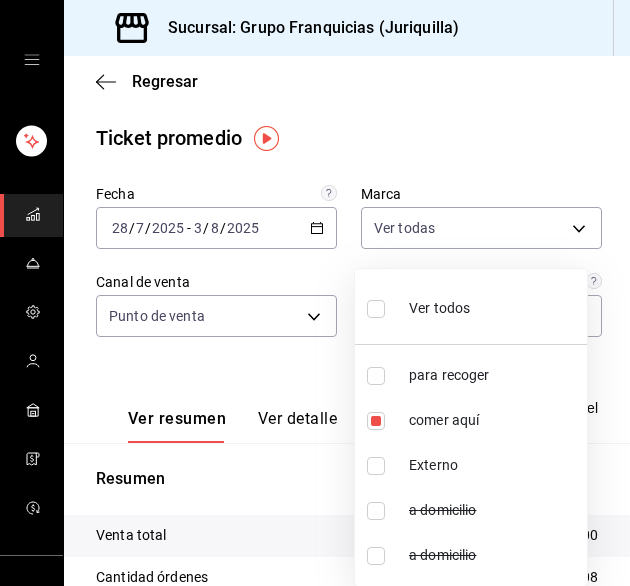 click at bounding box center [315, 293] 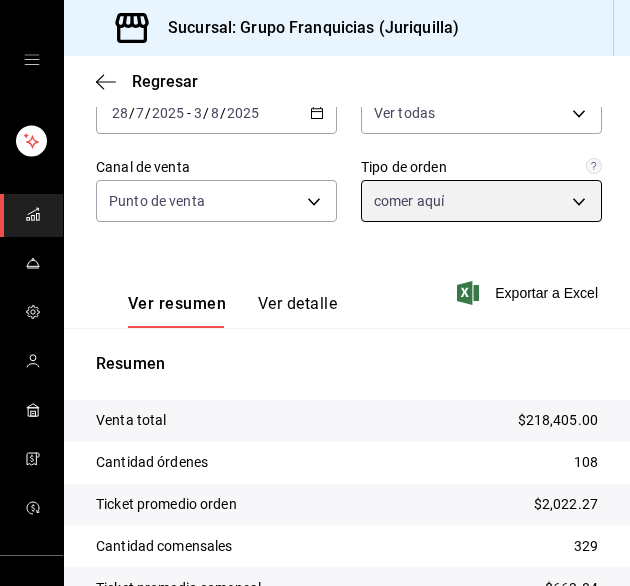 scroll, scrollTop: 226, scrollLeft: 0, axis: vertical 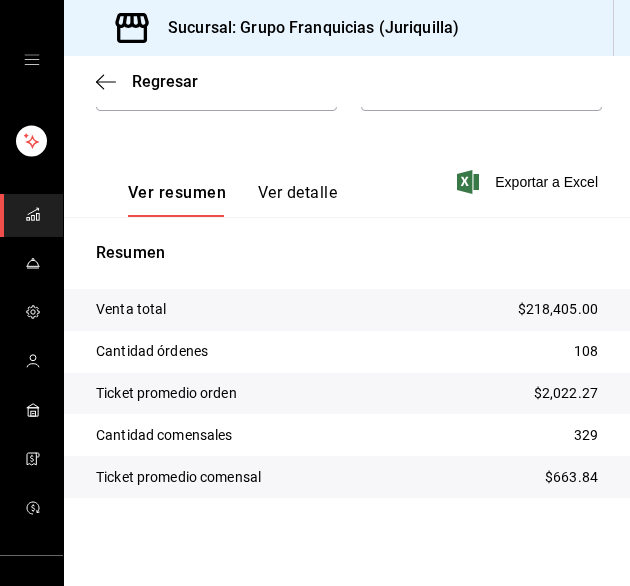 click on "Ver detalle" at bounding box center (297, 200) 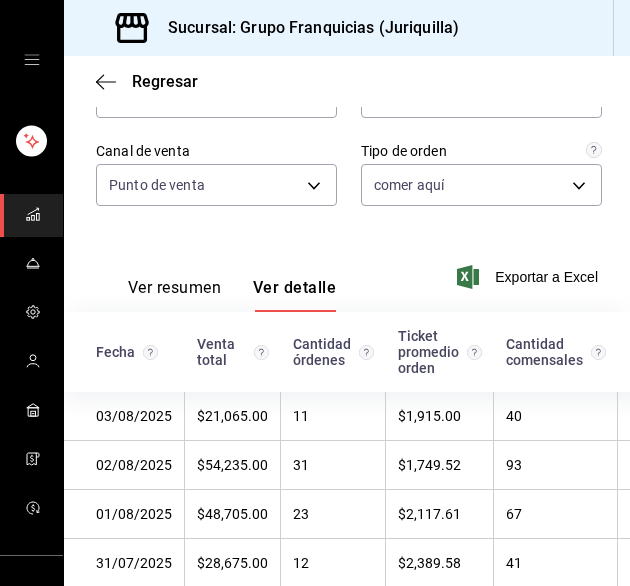 scroll, scrollTop: 226, scrollLeft: 0, axis: vertical 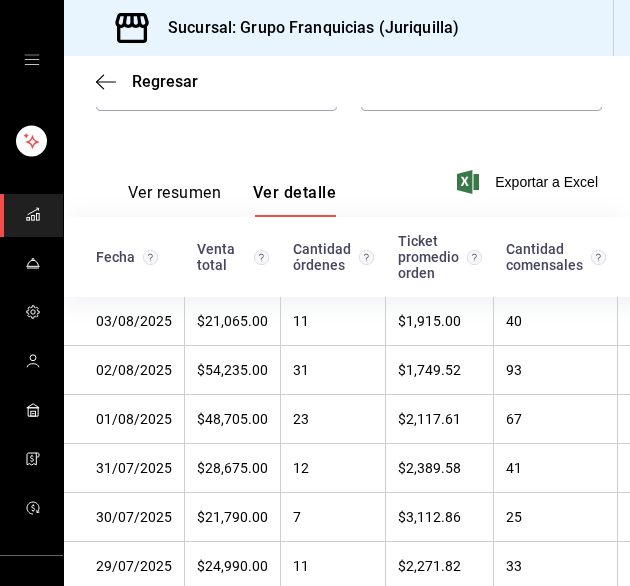 type 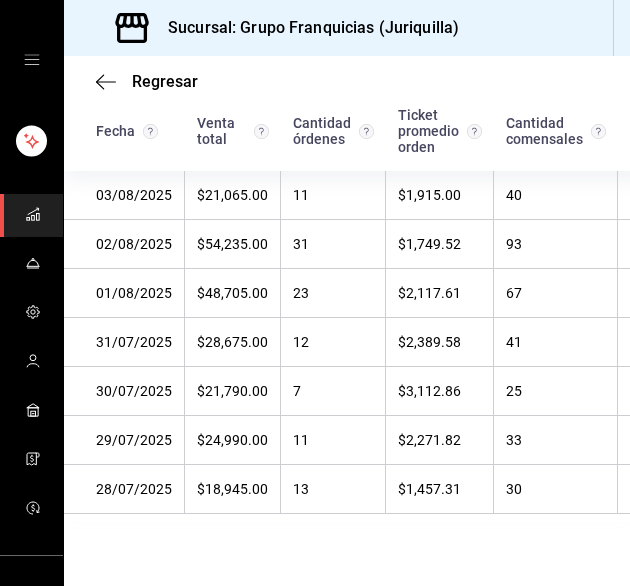 scroll, scrollTop: 372, scrollLeft: 0, axis: vertical 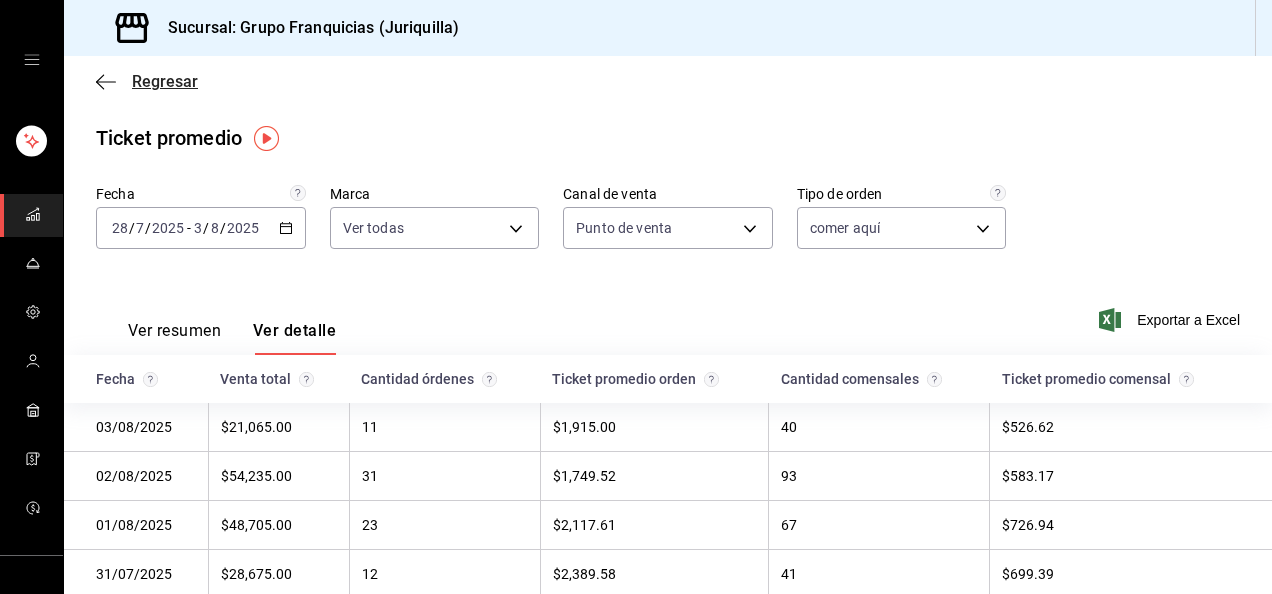 click on "Regresar" at bounding box center (165, 81) 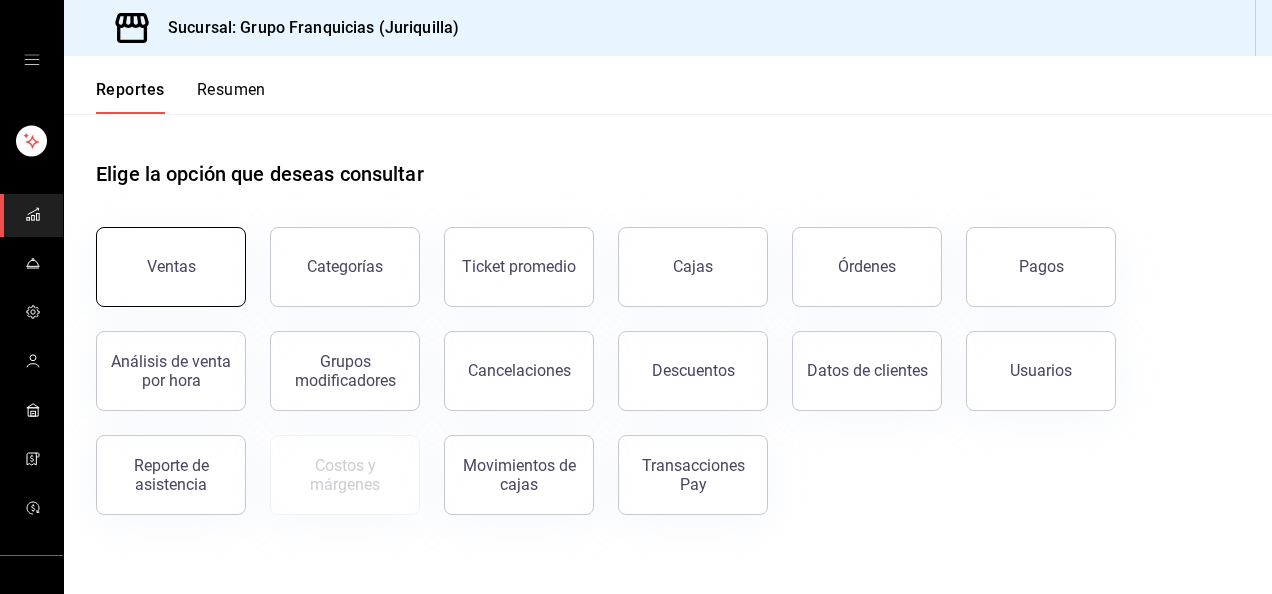 click on "Ventas" at bounding box center [171, 266] 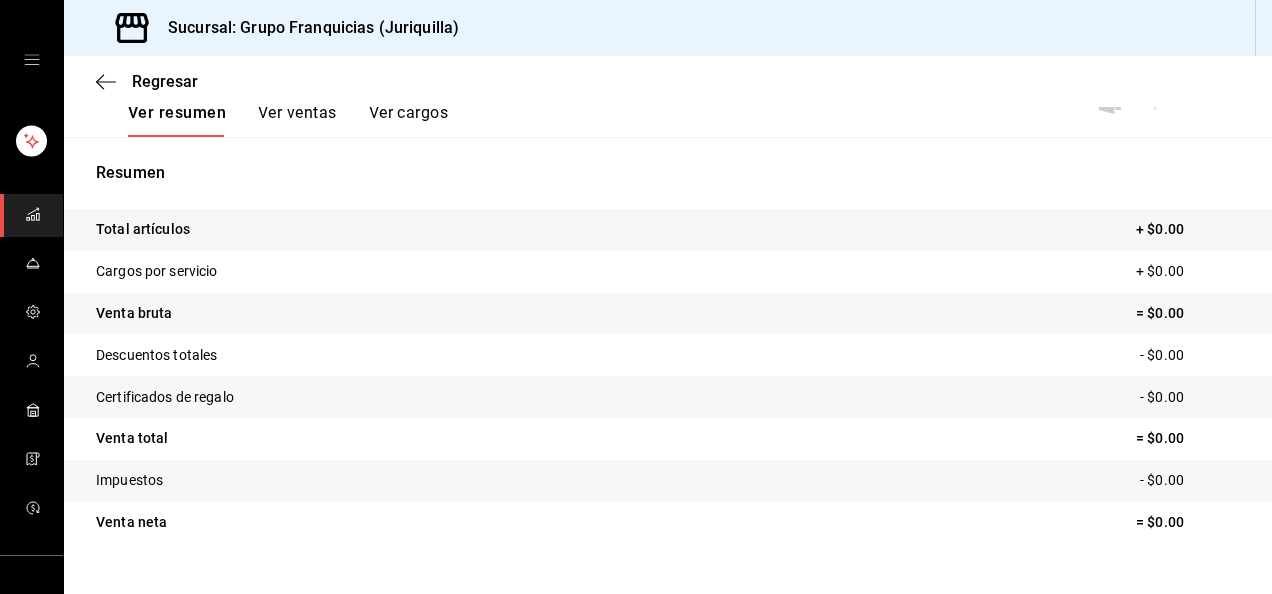 scroll, scrollTop: 0, scrollLeft: 0, axis: both 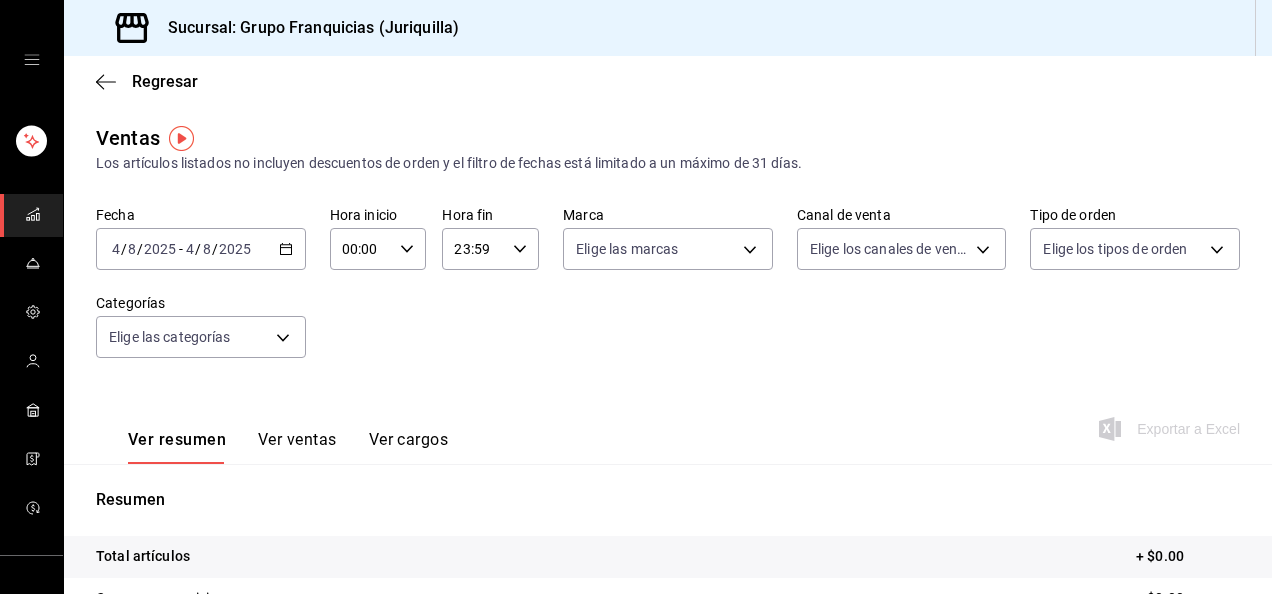 click on "Ver ventas" at bounding box center [297, 447] 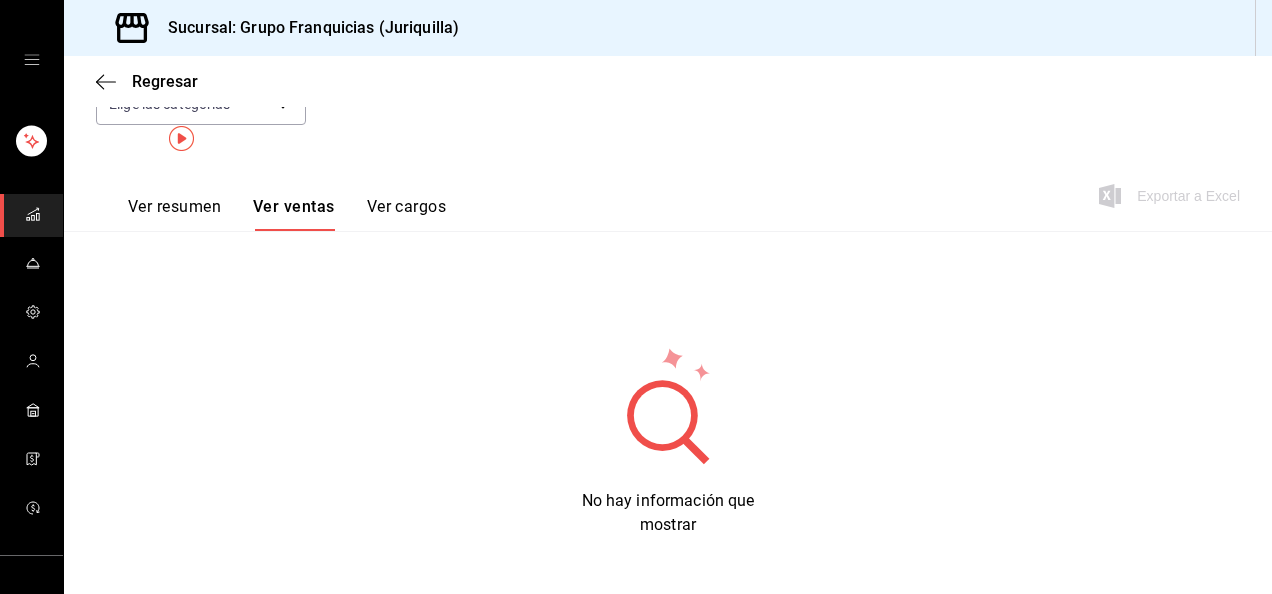 scroll, scrollTop: 0, scrollLeft: 0, axis: both 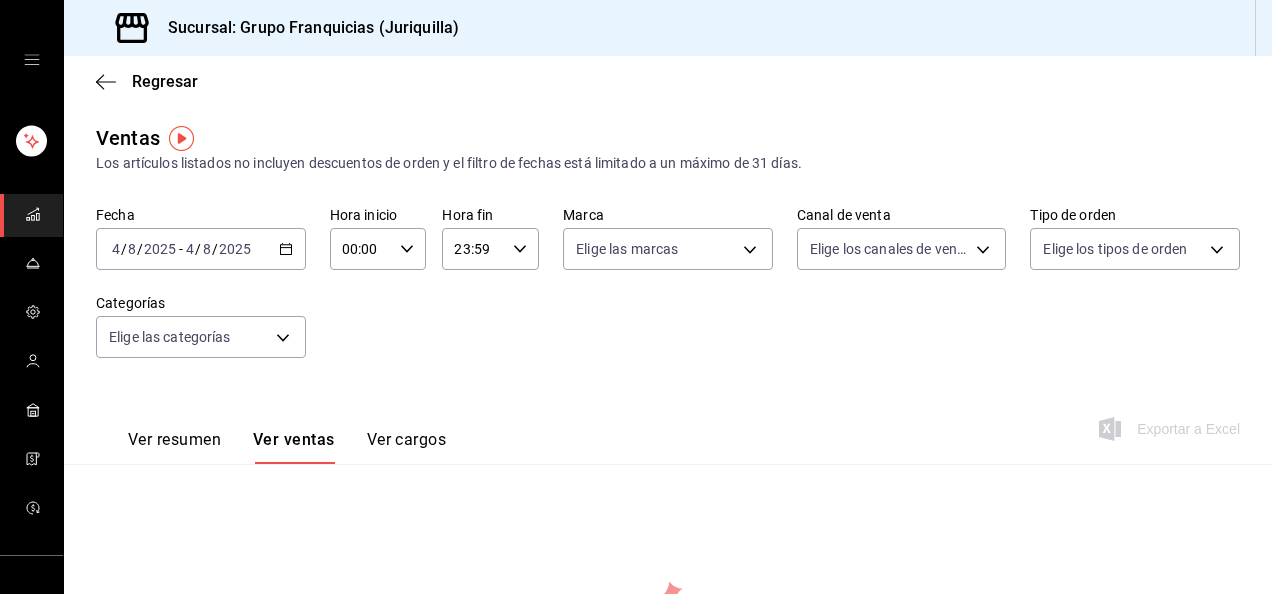 click on "2025-08-04 4 / 8 / 2025 - 2025-08-04 4 / 8 / 2025" at bounding box center [201, 249] 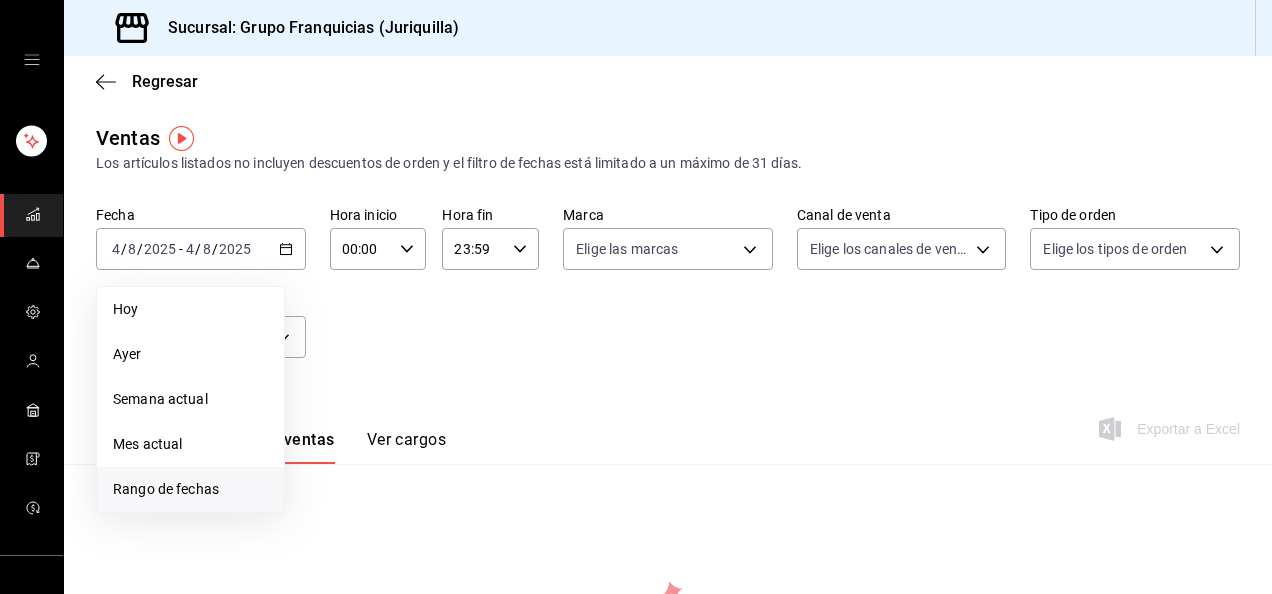 click on "Rango de fechas" at bounding box center [190, 489] 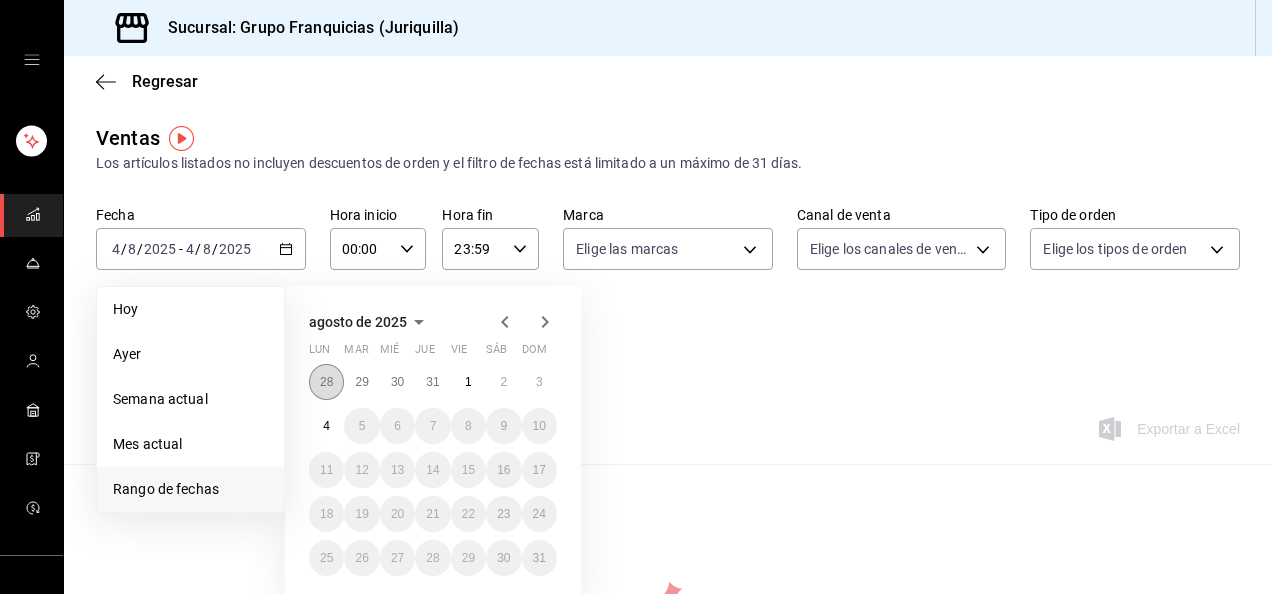 click on "28" at bounding box center (326, 382) 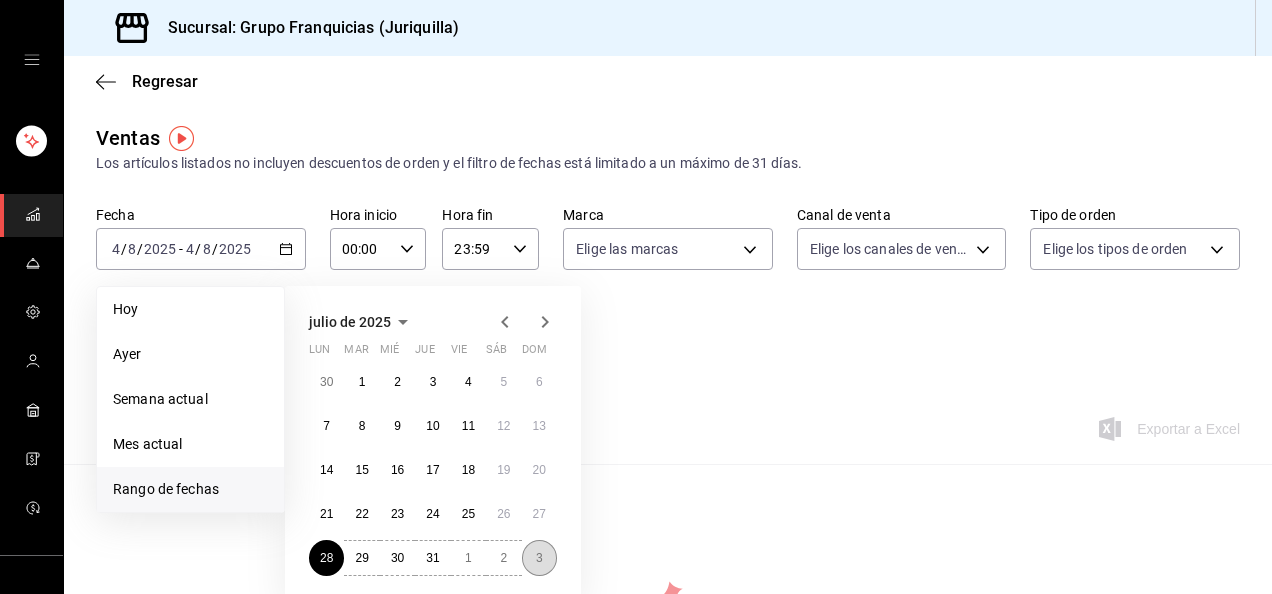 click on "3" at bounding box center [539, 558] 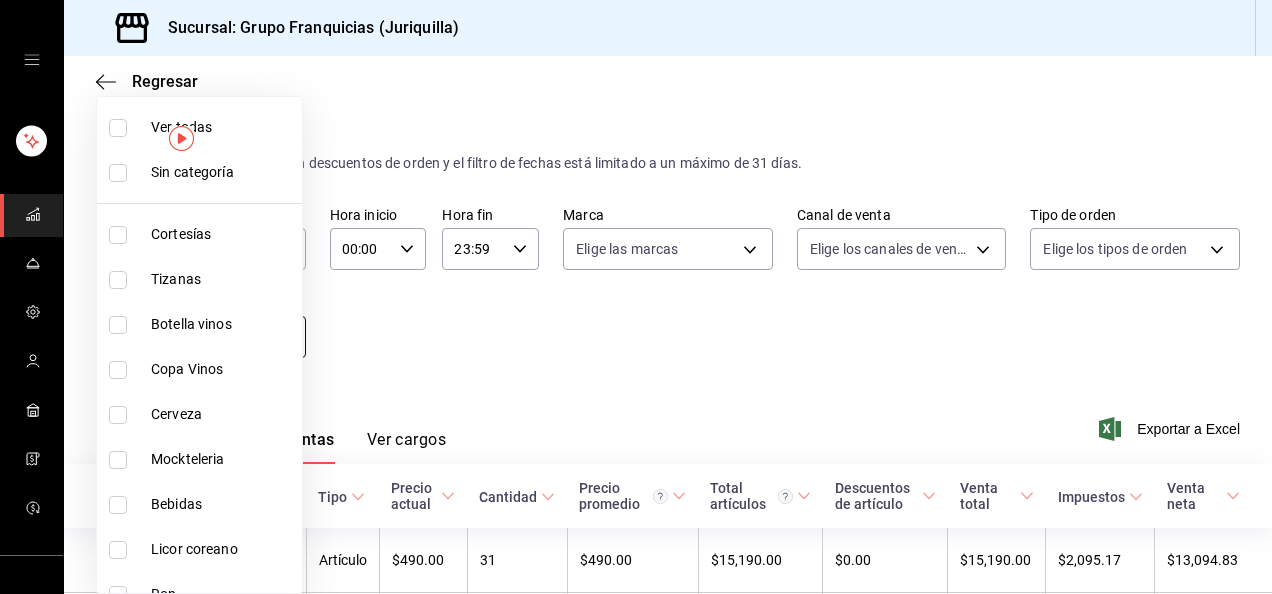 click on "Sucursal: Grupo Franquicias (Juriquilla) Regresar Ventas Los artículos listados no incluyen descuentos de orden y el filtro de fechas está limitado a un máximo de 31 días. Fecha [DATE] [DATE] - [DATE] [DATE] Hora inicio 00:00 Hora inicio Hora fin 23:59 Hora fin Marca Elige las marcas Canal de venta Elige los canales de venta Tipo de orden Elige los tipos de orden Categorías Elige las categorías Ver resumen Ver ventas Ver cargos Exportar a Excel Nombre Tipo de artículo Tipo Precio actual Cantidad Precio promedio   Total artículos   Descuentos de artículo Venta total Impuestos Venta neta Costilla Yangyeomgalbi - Artículo $490.00 31 $490.00 $15,190.00 $0.00 $15,190.00 $2,095.17 $13,094.83 New york choice - Artículo $490.00 22 $490.00 $10,780.00 $0.00 $10,780.00 $1,486.90 $9,293.10 Ude galbi 250 gr - Artículo $700.00 12 $700.00 $8,400.00 $0.00 $8,400.00 $1,158.62 $7,241.38 Salchisal - Artículo $490.00 14 $490.00 $6,860.00 $0.00 $6,860.00 $946.21 $5,913.79 Panceta samgyupsal - 18" at bounding box center [636, 297] 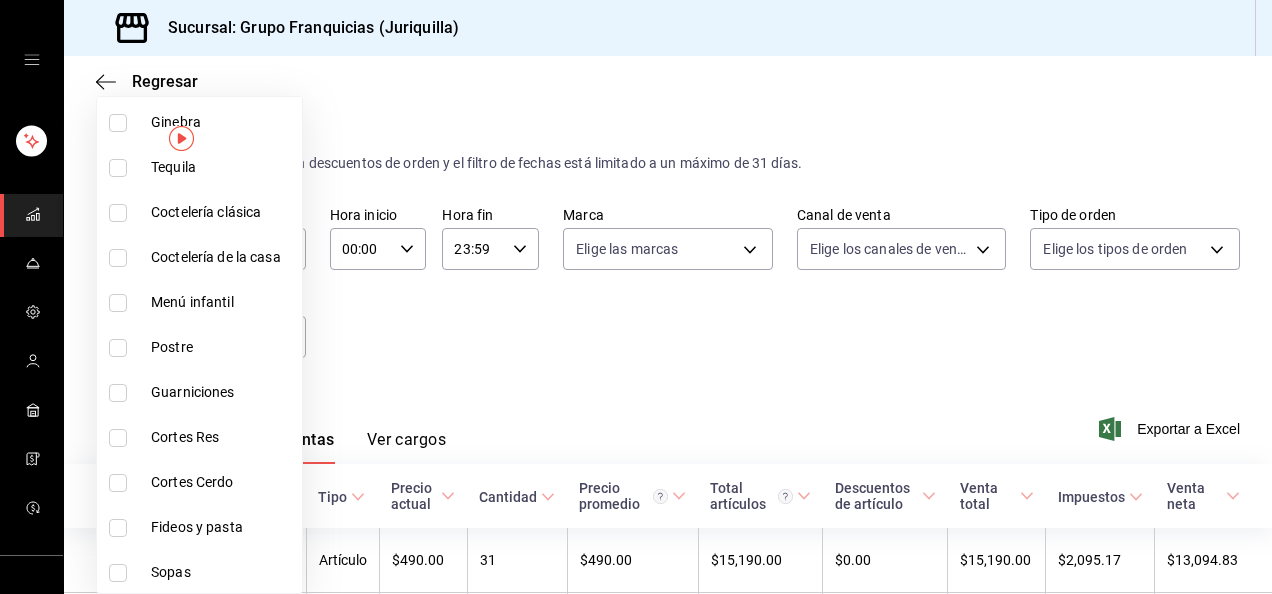 scroll, scrollTop: 806, scrollLeft: 0, axis: vertical 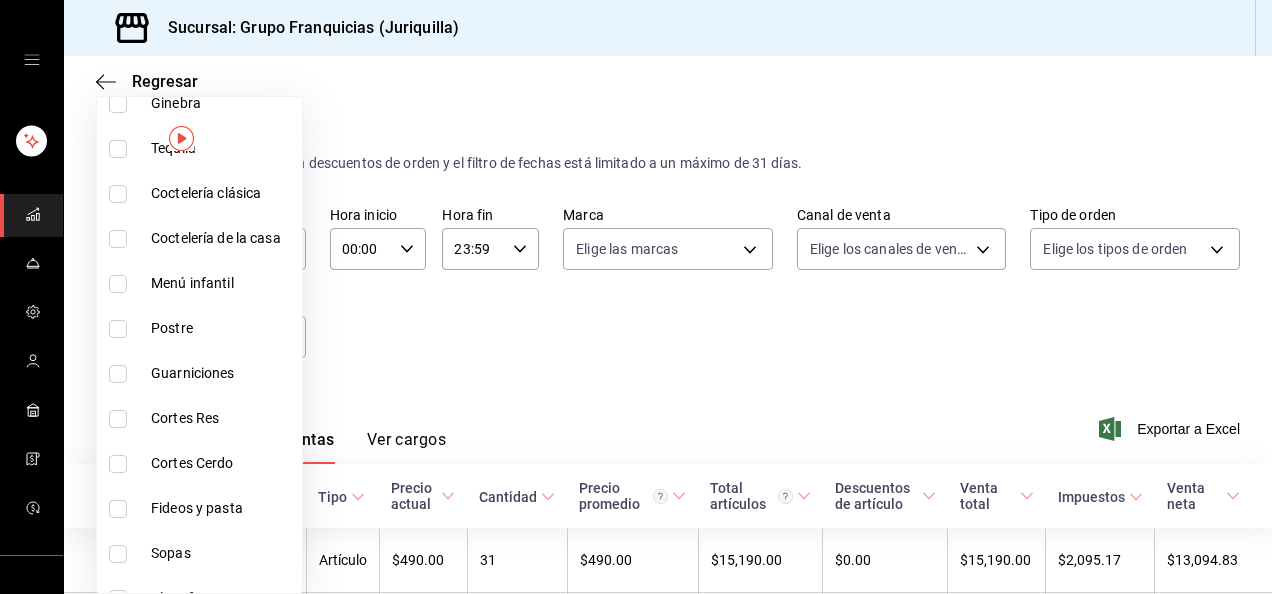 click at bounding box center [118, 329] 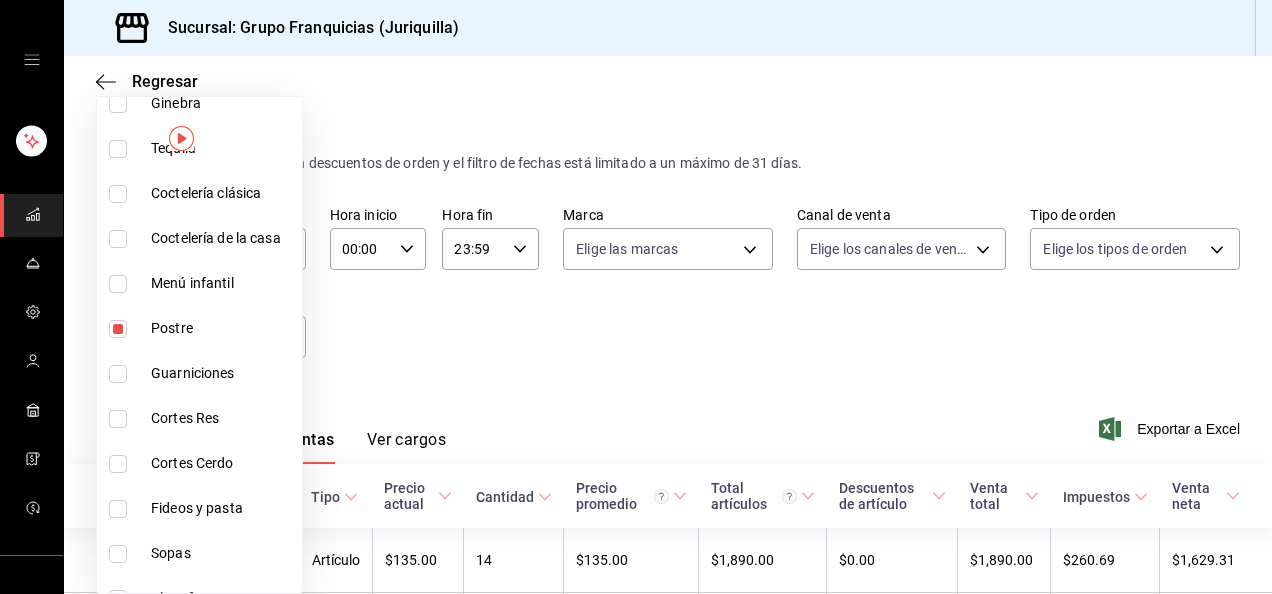 click at bounding box center [636, 297] 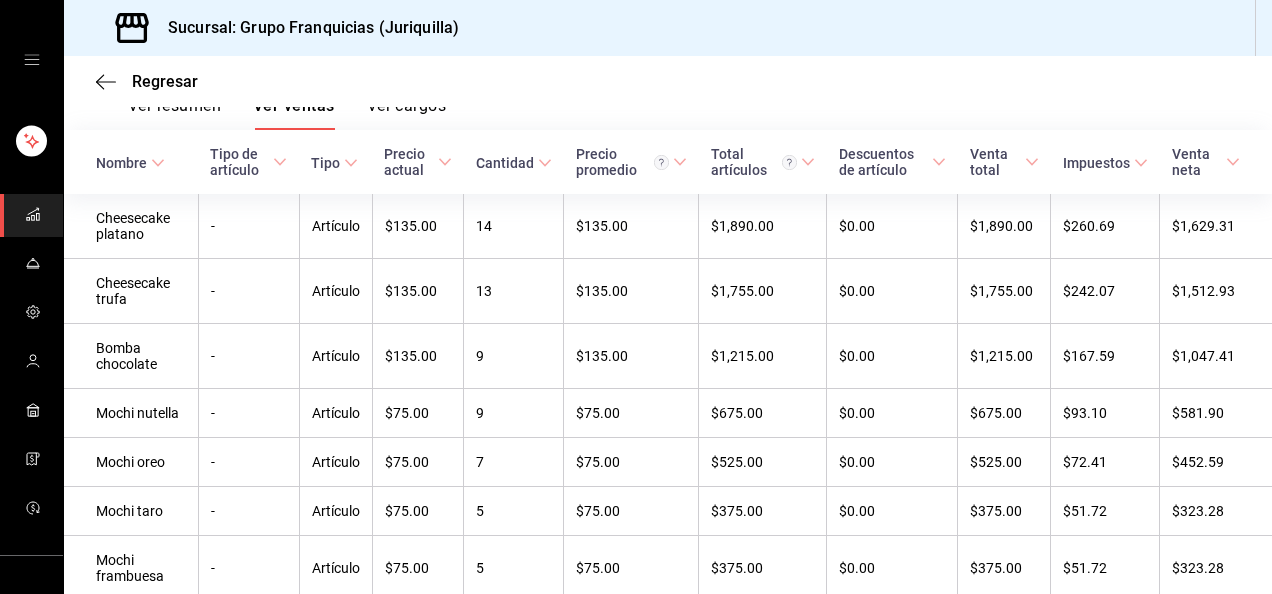 scroll, scrollTop: 338, scrollLeft: 0, axis: vertical 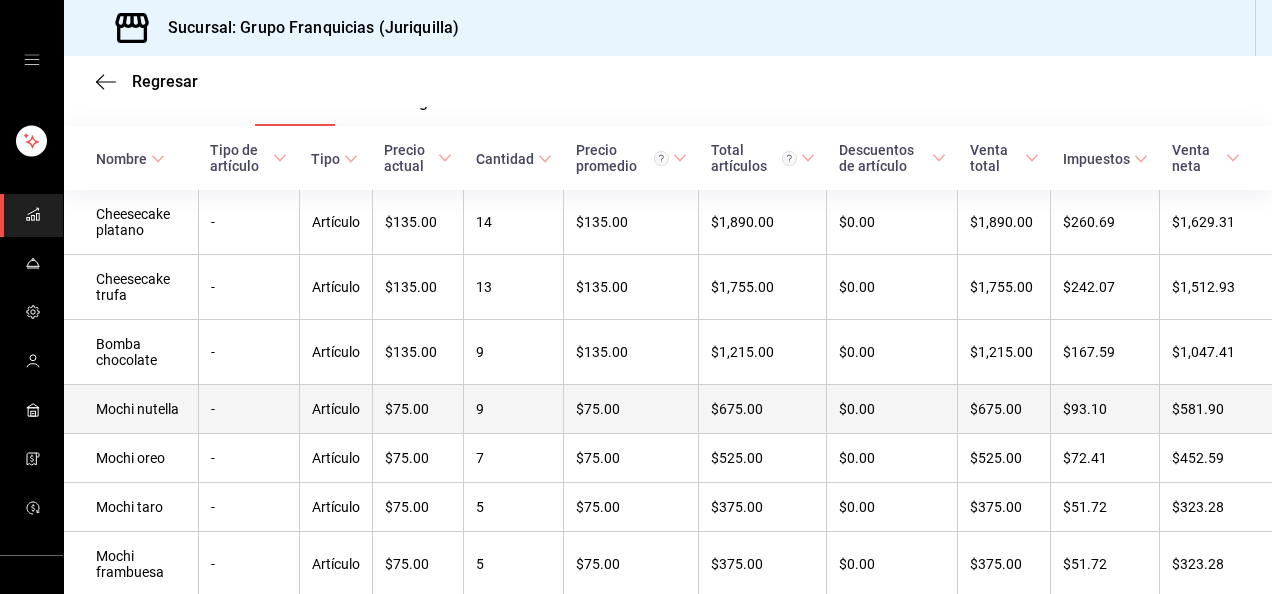 click on "$75.00" at bounding box center [631, 409] 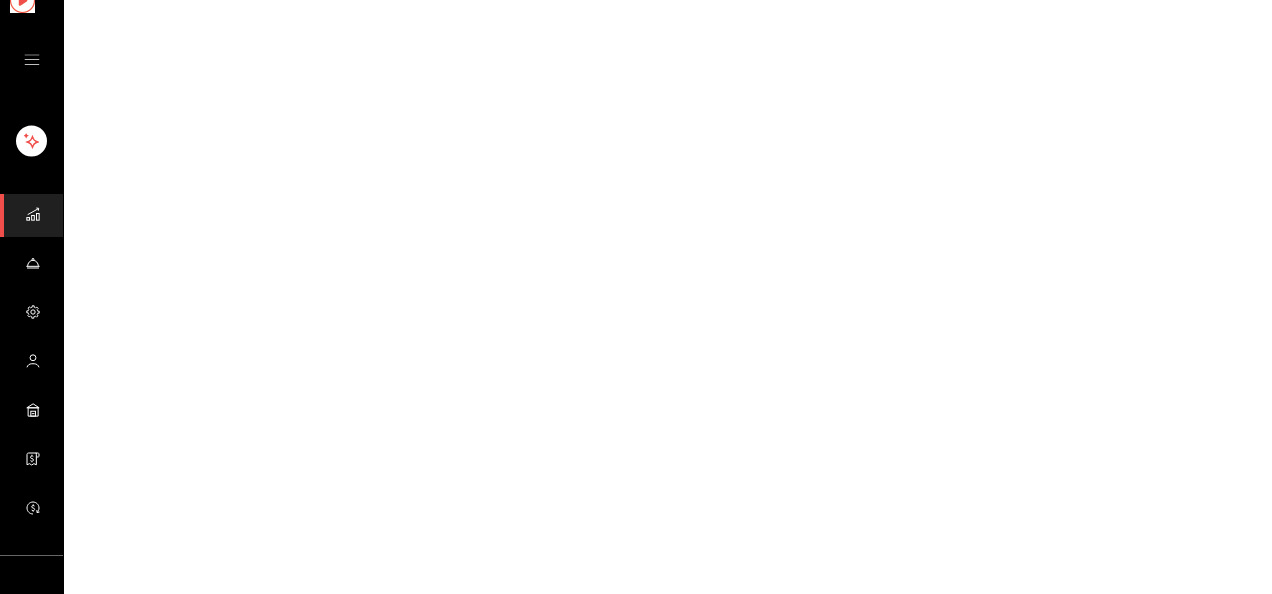 click on "GANA 1 MES GRATIS EN TU SUSCRIPCIÓN AQUÍ ¿Recuerdas cómo empezó tu restaurante?
Hoy puedes ayudar a un colega a tener el mismo cambio que tú viviste.
Recomienda Parrot directamente desde tu Portal Administrador.
Es fácil y rápido.
🎁 Por cada restaurante que se una, ganas 1 mes gratis. Ver video tutorial Ir a video Visitar centro de ayuda (81) 2046 6363 soporte@parrotsoftware.io Visitar centro de ayuda (81) 2046 6363 soporte@parrotsoftware.io" at bounding box center (636, 0) 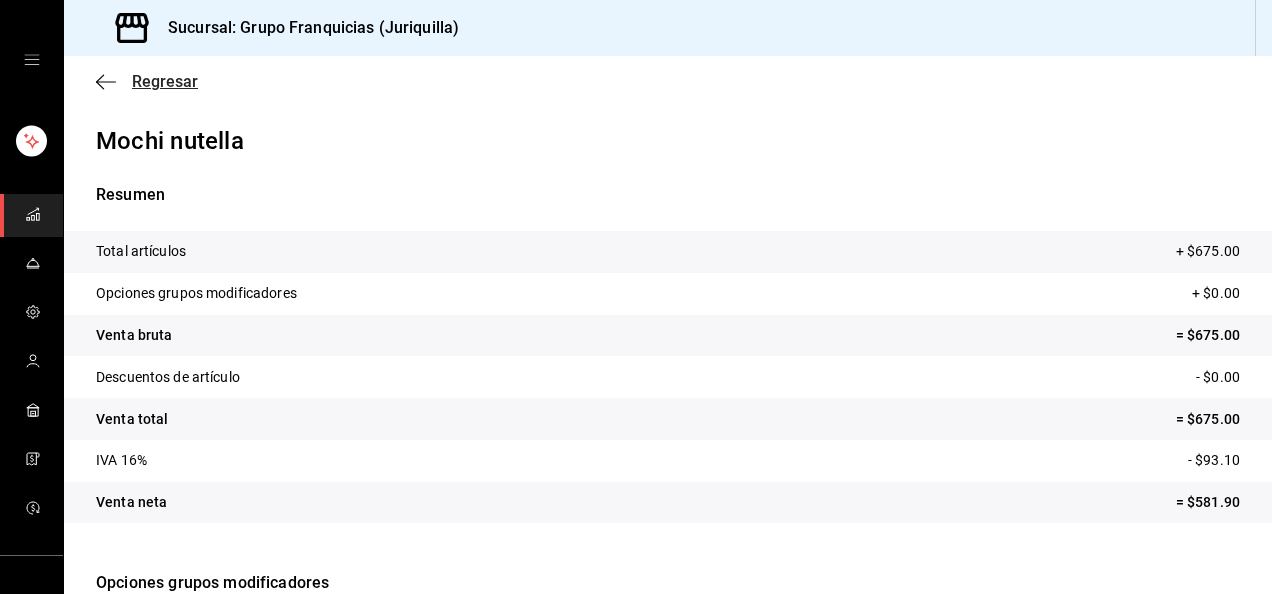 click on "Regresar" at bounding box center [165, 81] 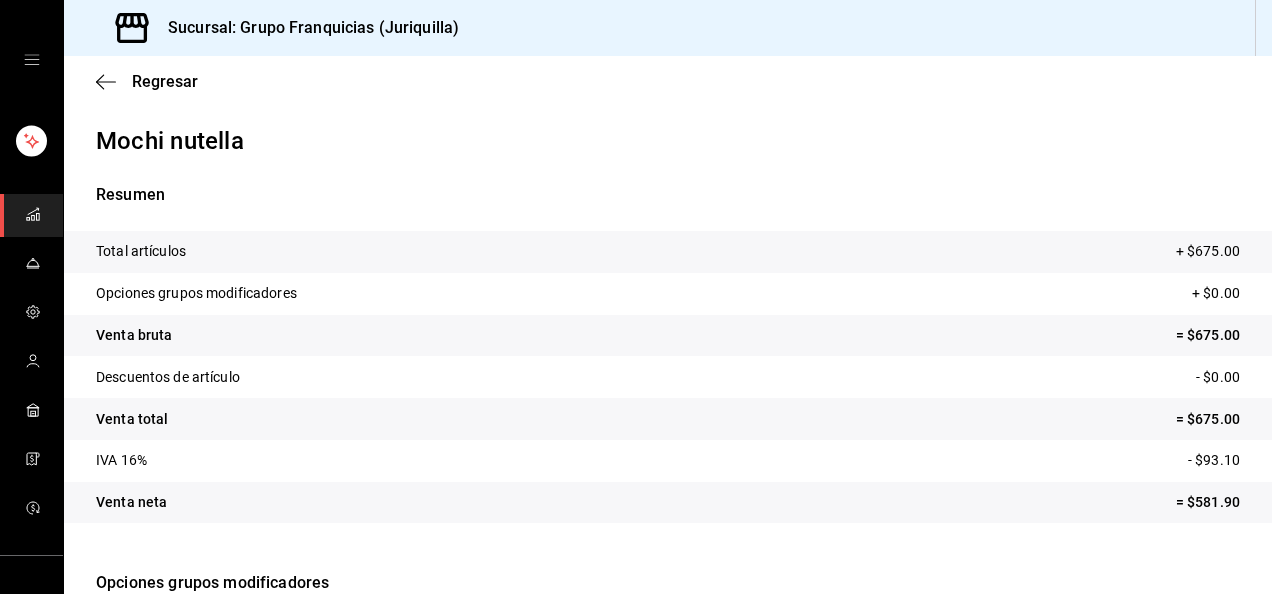 drag, startPoint x: 115, startPoint y: 80, endPoint x: 650, endPoint y: 146, distance: 539.05566 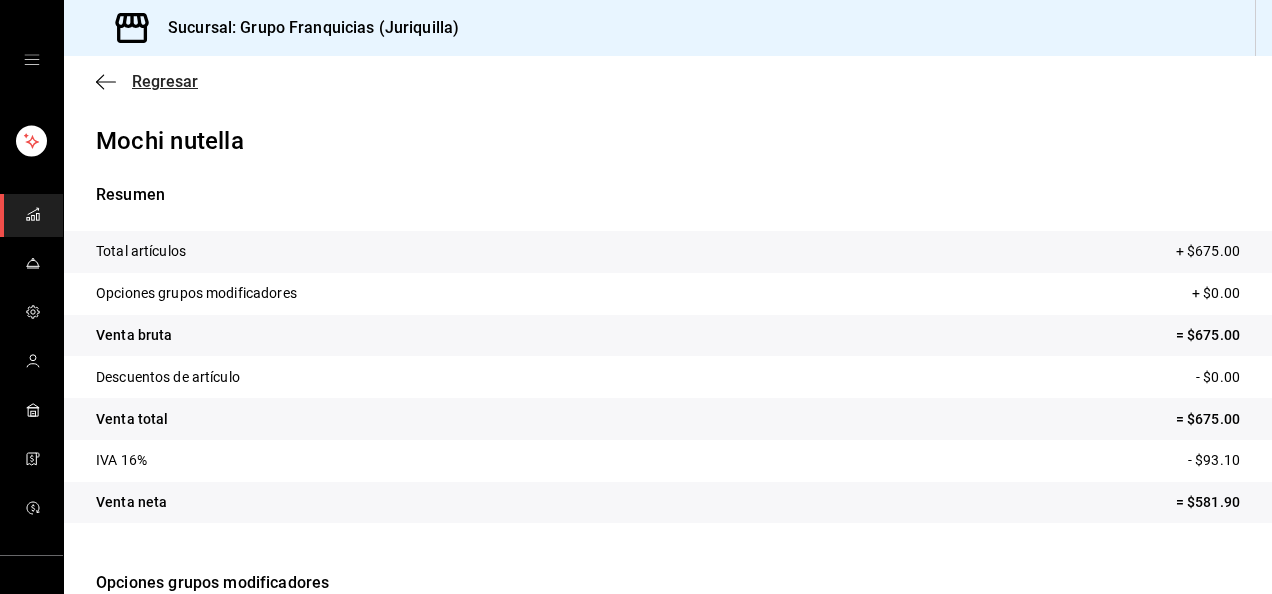 drag, startPoint x: 223, startPoint y: 104, endPoint x: 171, endPoint y: 81, distance: 56.859474 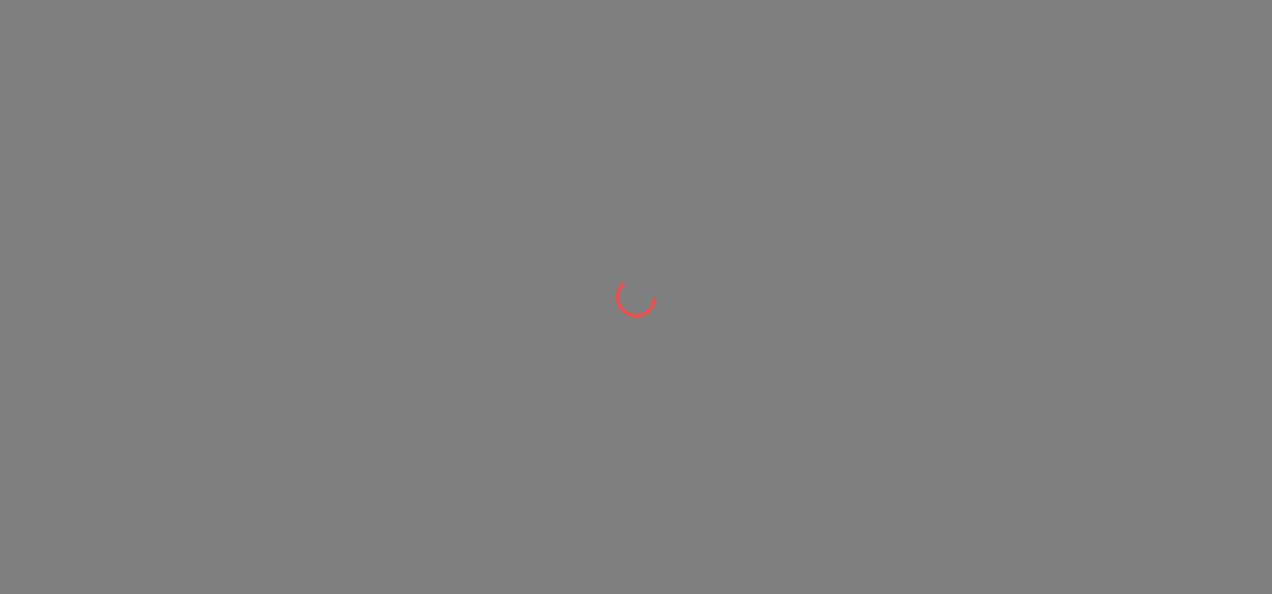 scroll, scrollTop: 0, scrollLeft: 0, axis: both 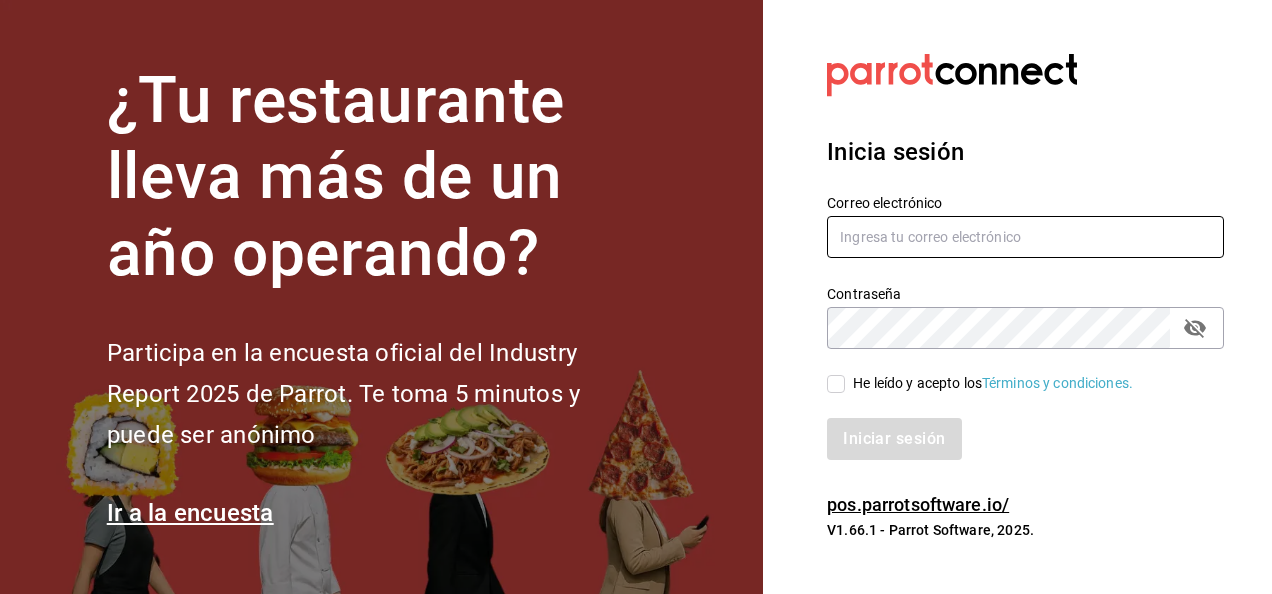 type on "[EMAIL]" 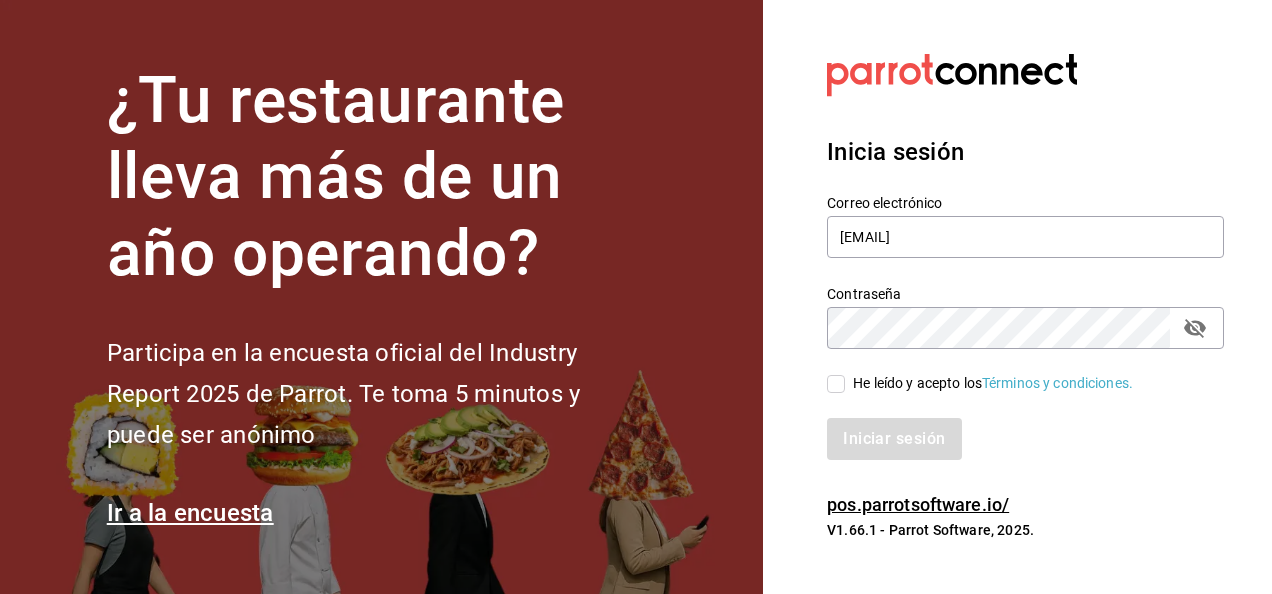 click on "He leído y acepto los  Términos y condiciones." at bounding box center [980, 383] 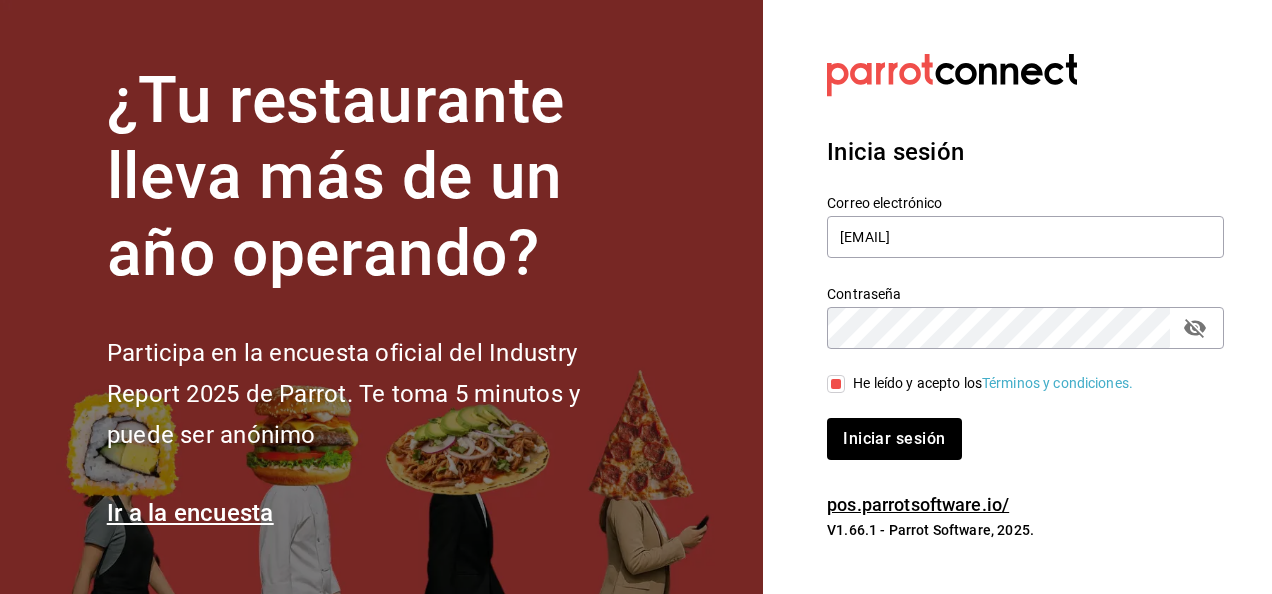 click on "He leído y acepto los  Términos y condiciones." at bounding box center [836, 384] 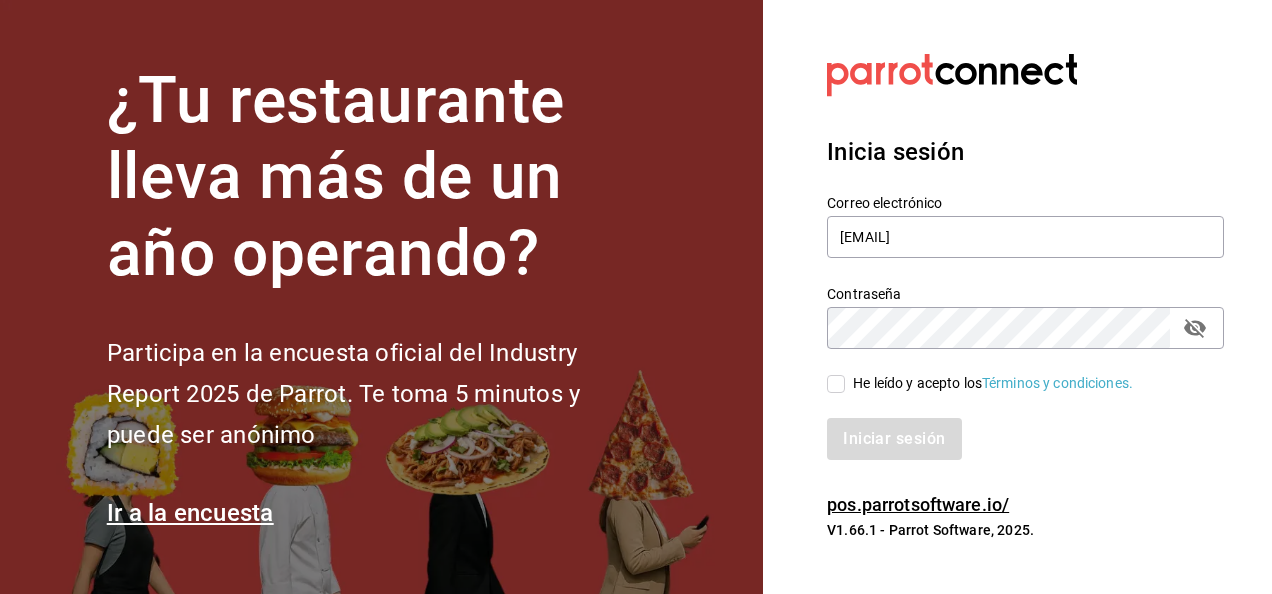 click on "He leído y acepto los  Términos y condiciones." at bounding box center [836, 384] 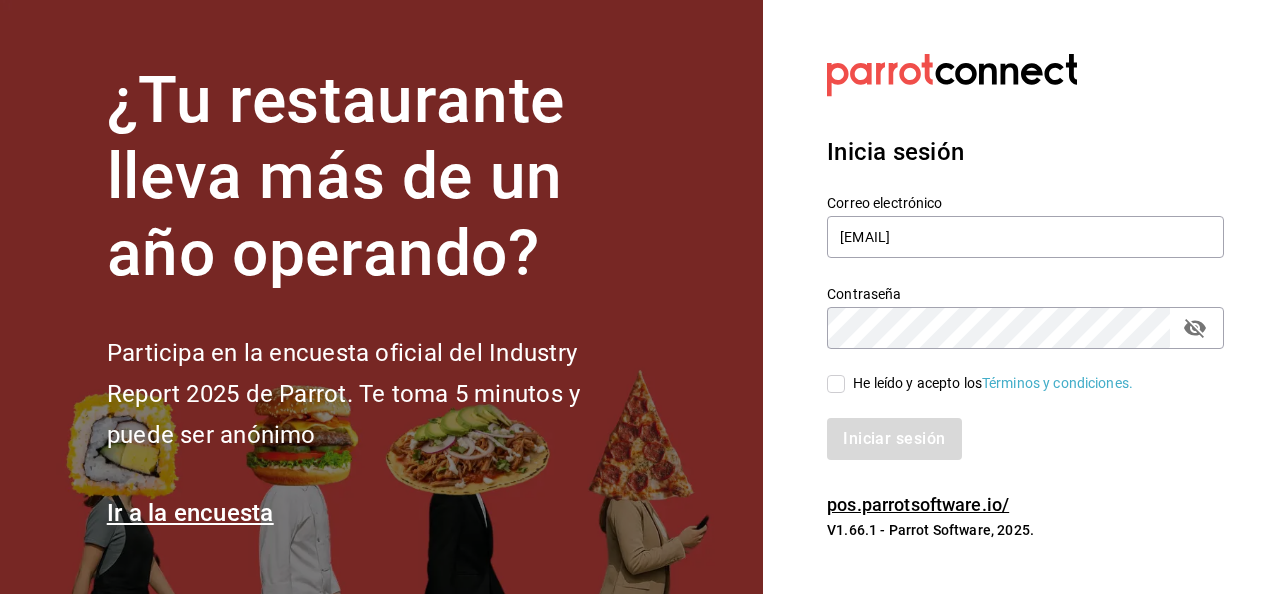 checkbox on "true" 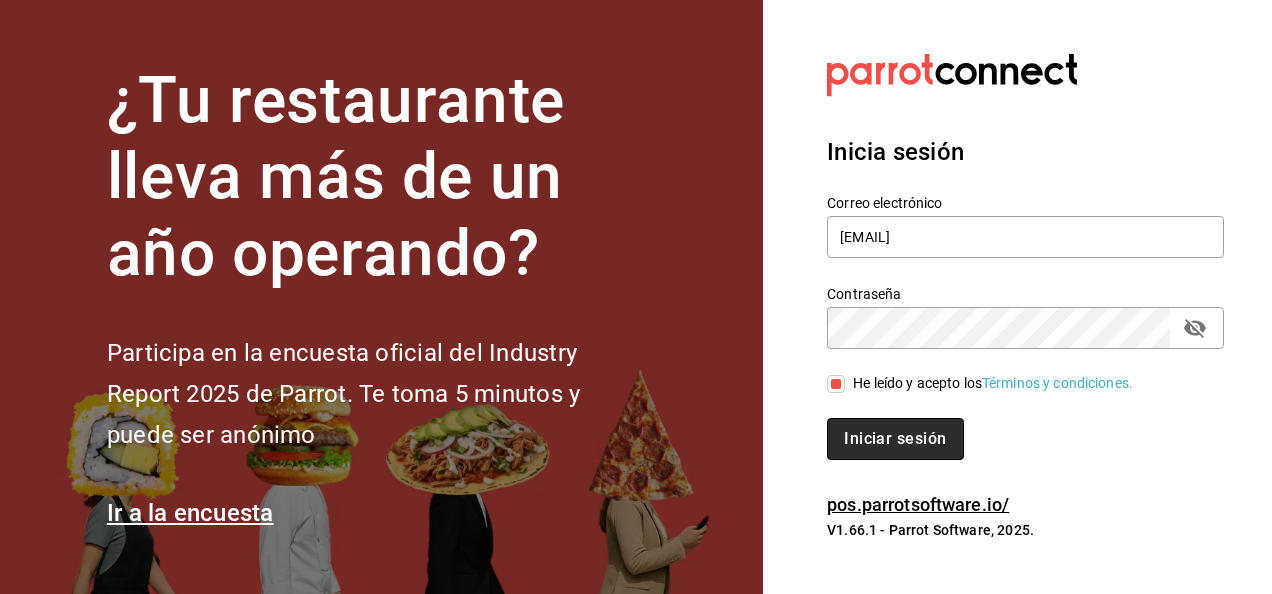 click on "Iniciar sesión" at bounding box center [895, 439] 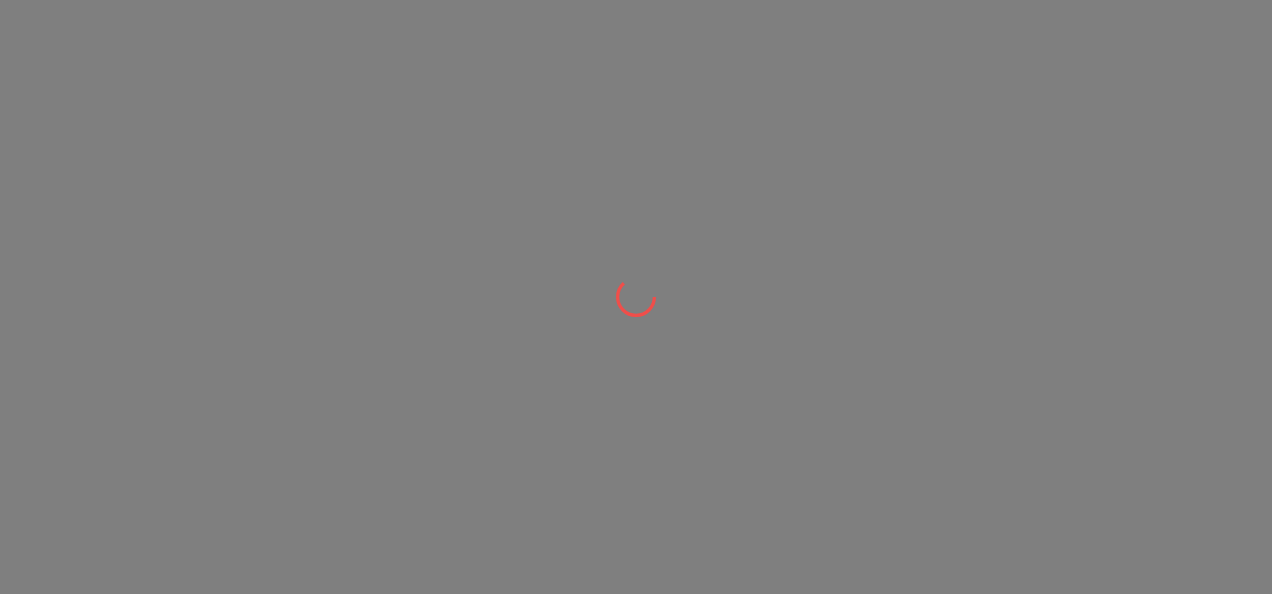 scroll, scrollTop: 0, scrollLeft: 0, axis: both 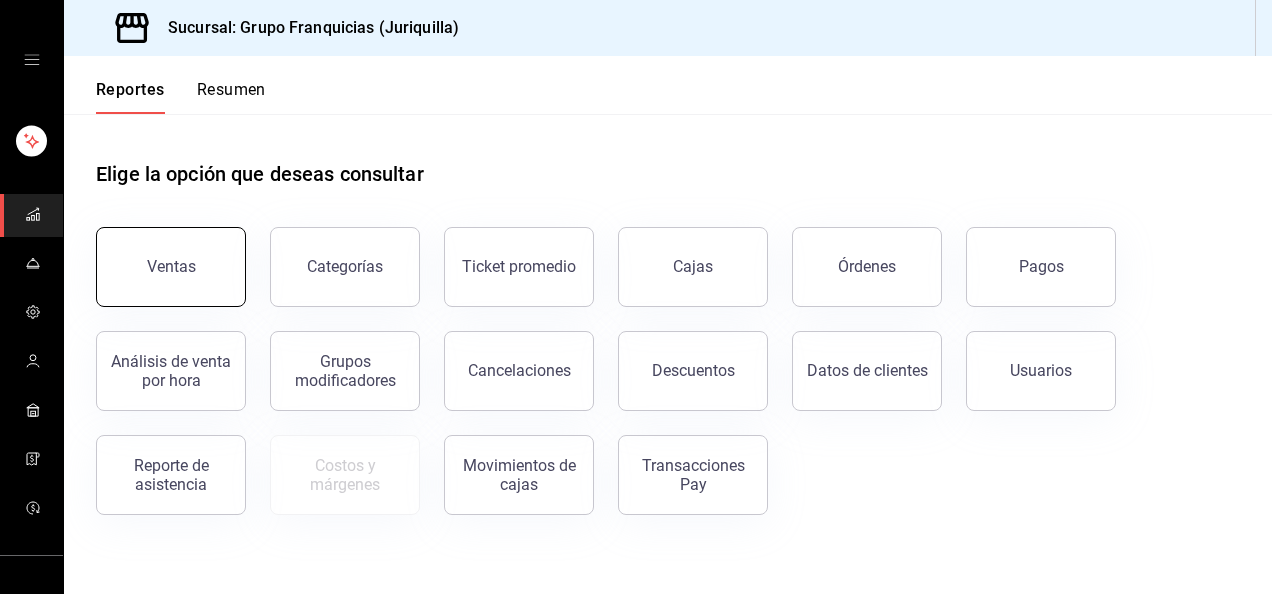 click on "Ventas" at bounding box center (171, 267) 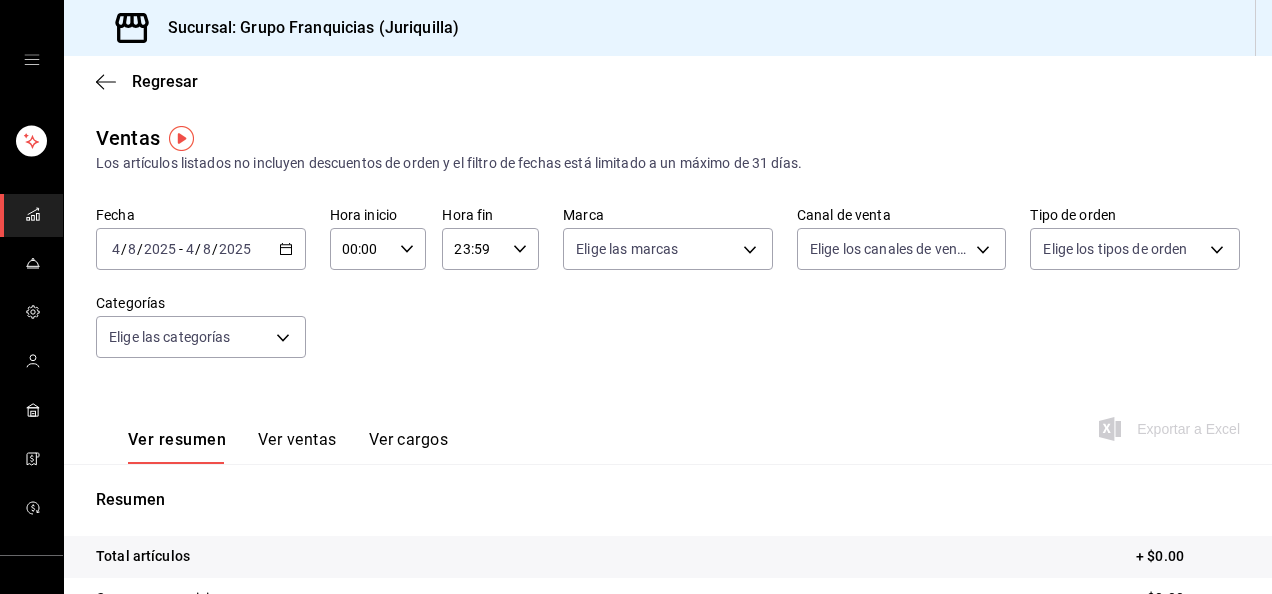 click on "Ver ventas" at bounding box center [297, 447] 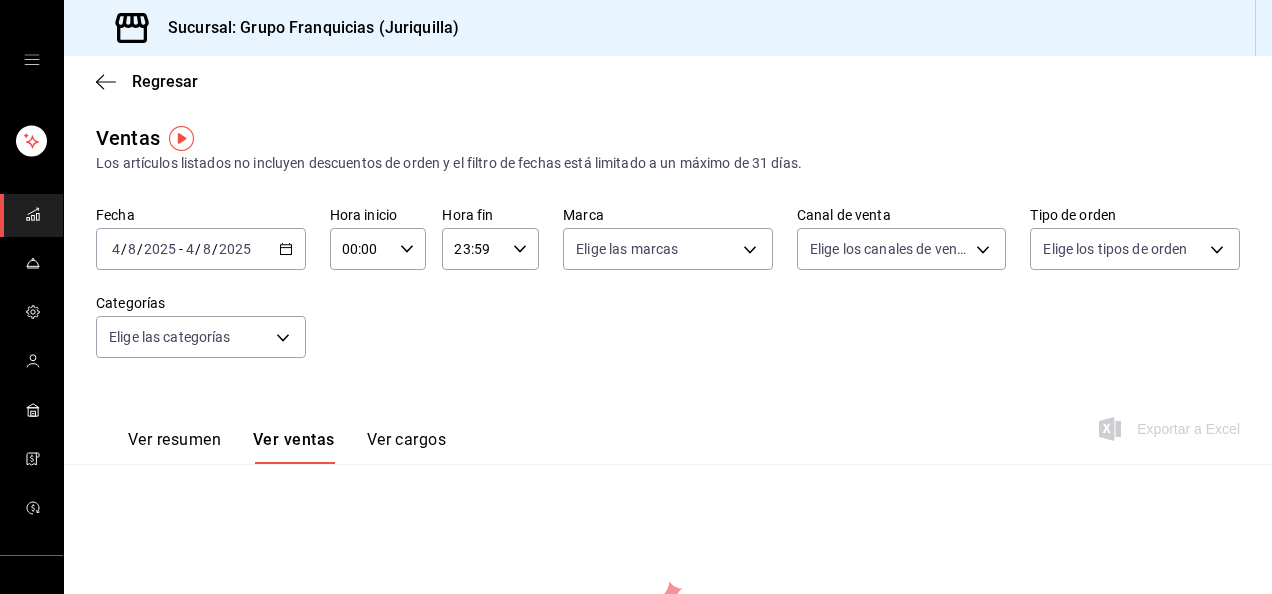 click on "2025-08-04 4 / 8 / 2025 - 2025-08-04 4 / 8 / 2025" at bounding box center [201, 249] 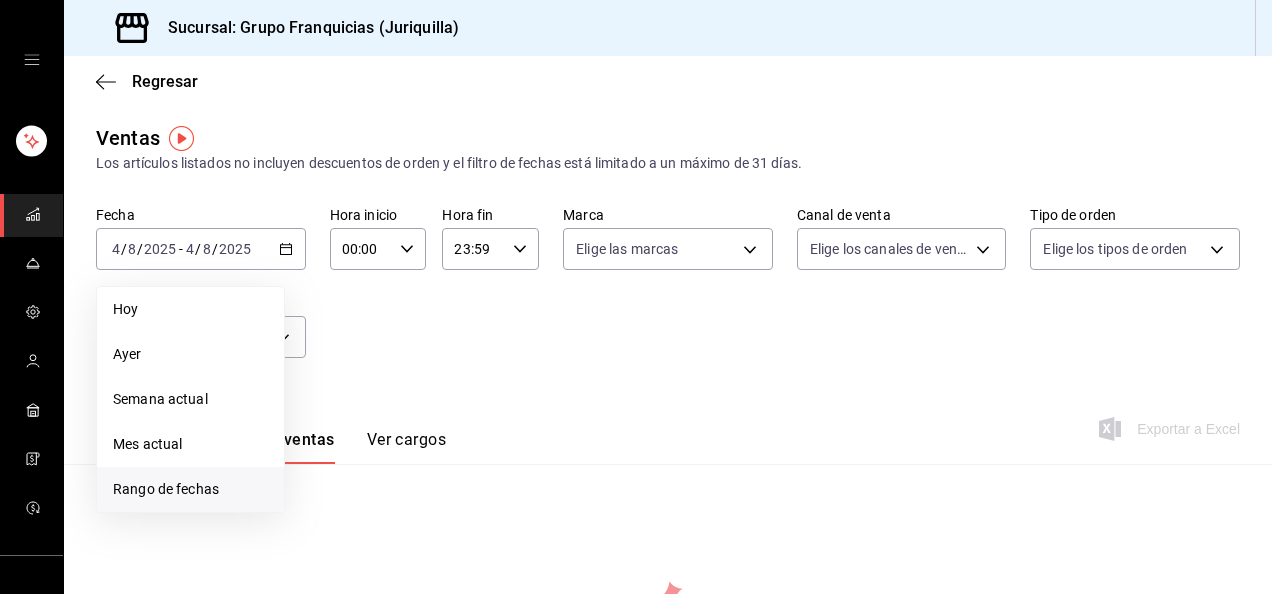 click on "Rango de fechas" at bounding box center (190, 489) 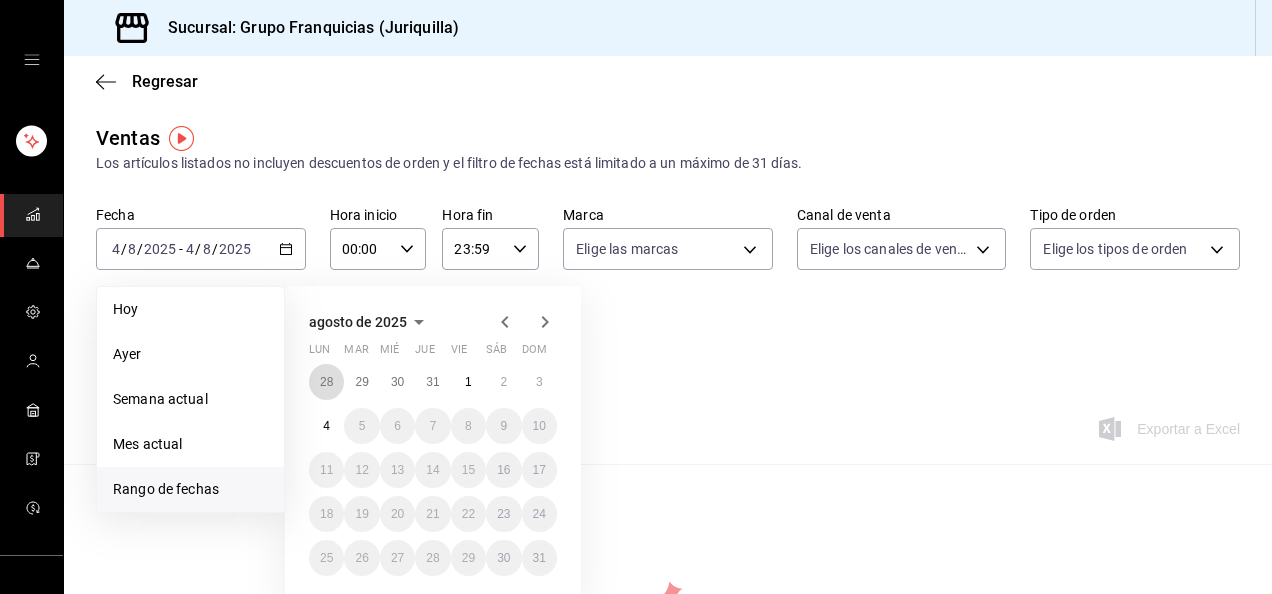 drag, startPoint x: 326, startPoint y: 388, endPoint x: 531, endPoint y: 398, distance: 205.24376 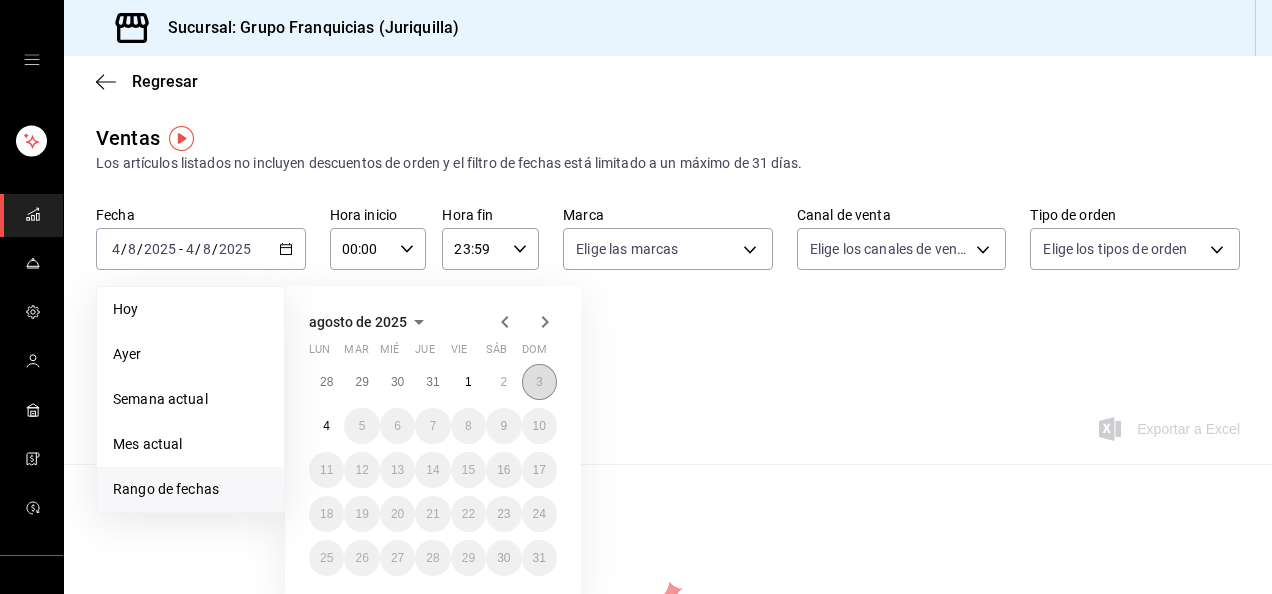 click on "3" at bounding box center (539, 382) 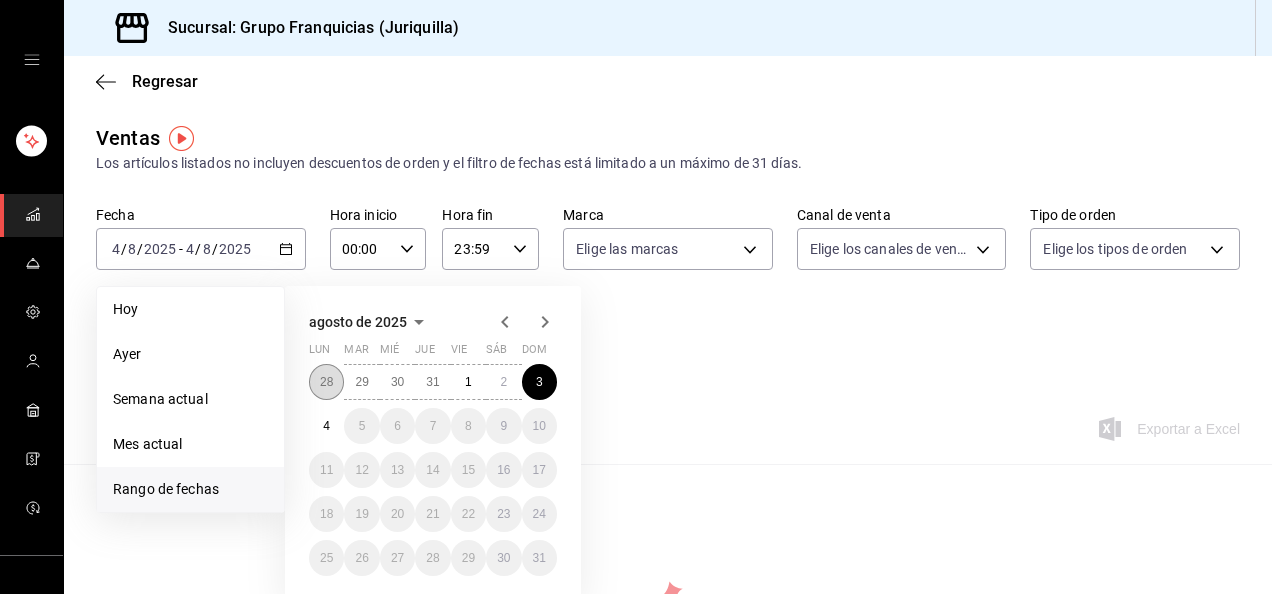 click on "28" at bounding box center (326, 382) 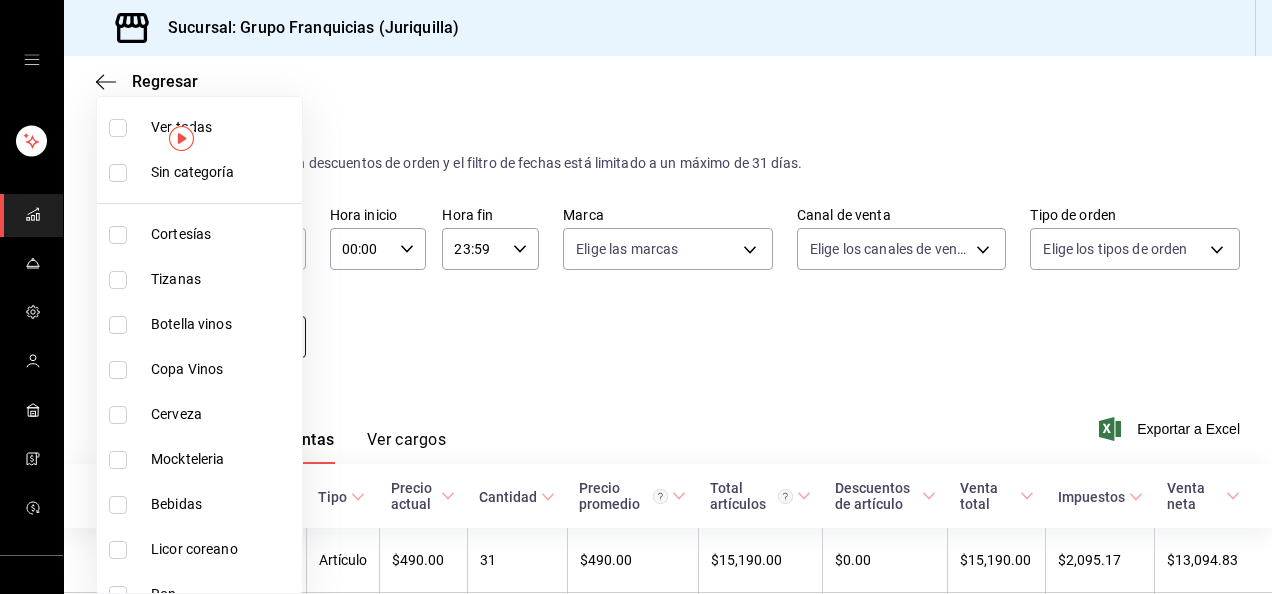 click on "Sucursal: Grupo Franquicias (Juriquilla) Regresar Ventas Los artículos listados no incluyen descuentos de orden y el filtro de fechas está limitado a un máximo de 31 días. Fecha 2025-07-28 28 / 7 / 2025 - 2025-08-03 3 / 8 / 2025 Hora inicio 00:00 Hora inicio Hora fin 23:59 Hora fin Marca Elige las marcas Canal de venta Elige los canales de venta Tipo de orden Elige los tipos de orden Categorías Elige las categorías Ver resumen Ver ventas Ver cargos Exportar a Excel Nombre Tipo de artículo Tipo Precio actual Cantidad Precio promedio   Total artículos   Descuentos de artículo Venta total Impuestos Venta neta Costilla Yangyeomgalbi - Artículo $490.00 31 $490.00 $15,190.00 $0.00 $15,190.00 $2,095.17 $13,094.83 New york choice - Artículo $490.00 22 $490.00 $10,780.00 $0.00 $10,780.00 $1,486.90 $9,293.10 Ude galbi 250 gr - Artículo $700.00 12 $700.00 $8,400.00 $0.00 $8,400.00 $1,158.62 $7,241.38 Salchisal - Artículo $490.00 14 $490.00 $6,860.00 $0.00 $6,860.00 $946.21 $5,913.79 Panceta samgyupsal - 18" at bounding box center (636, 297) 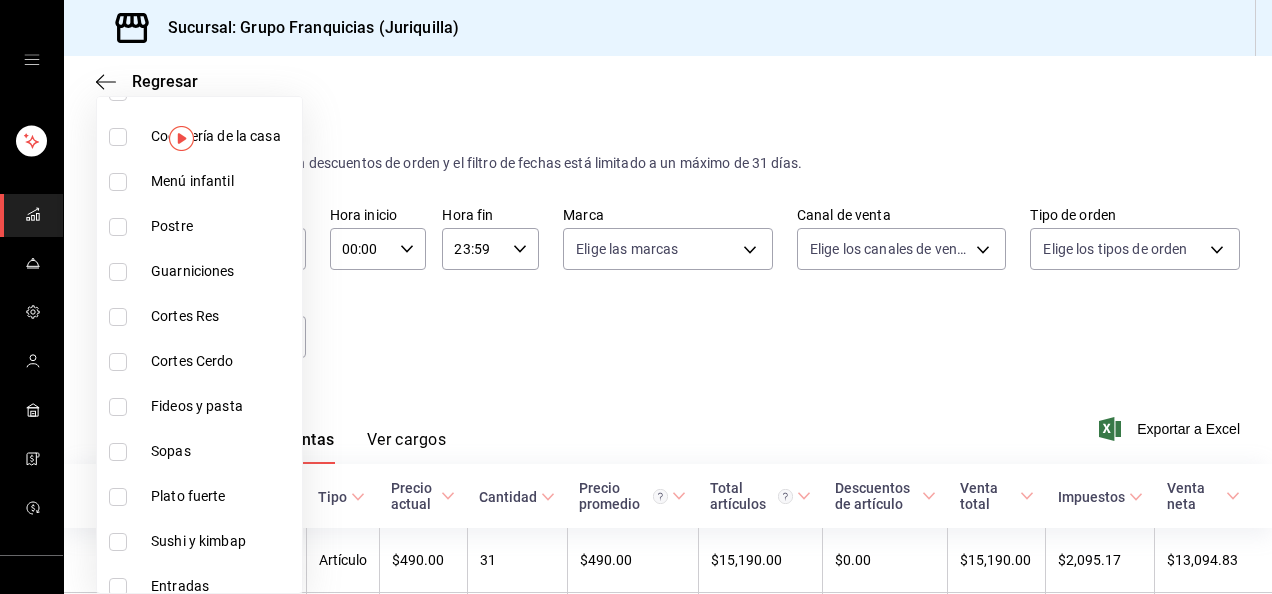 scroll, scrollTop: 915, scrollLeft: 0, axis: vertical 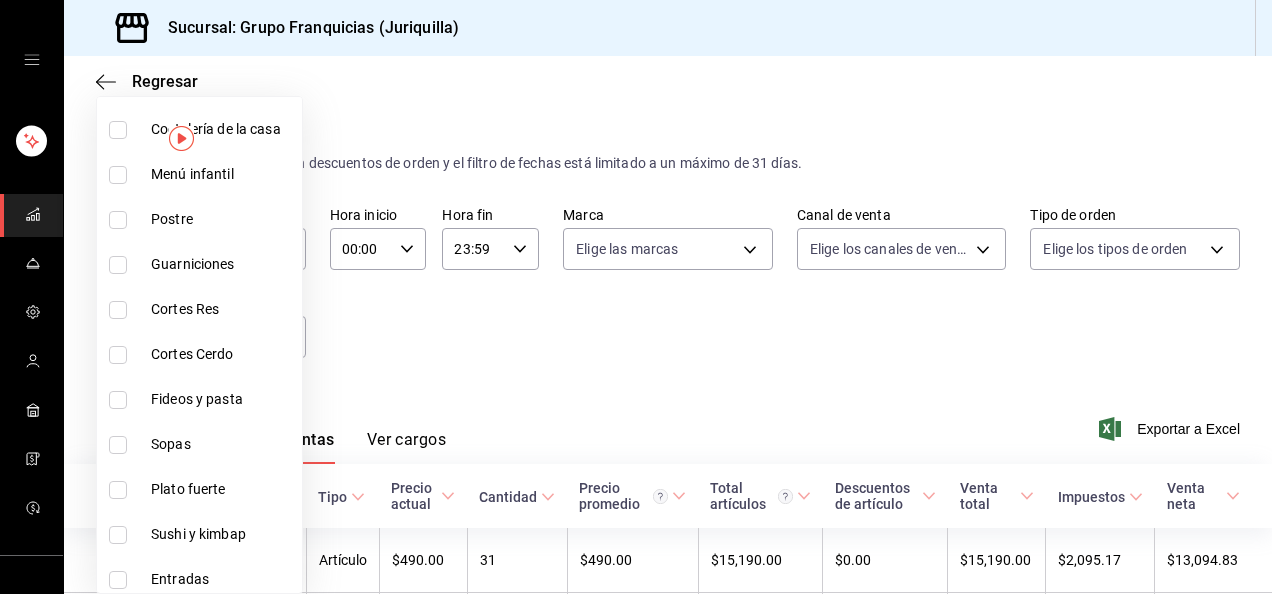 click at bounding box center (118, 220) 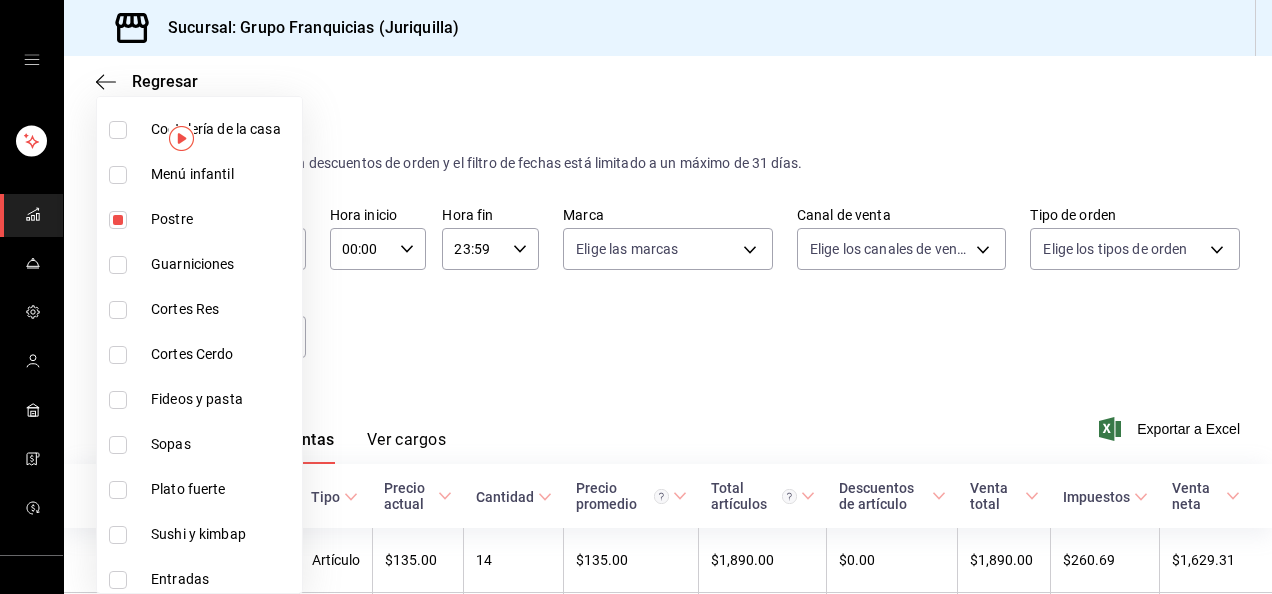 click at bounding box center [636, 297] 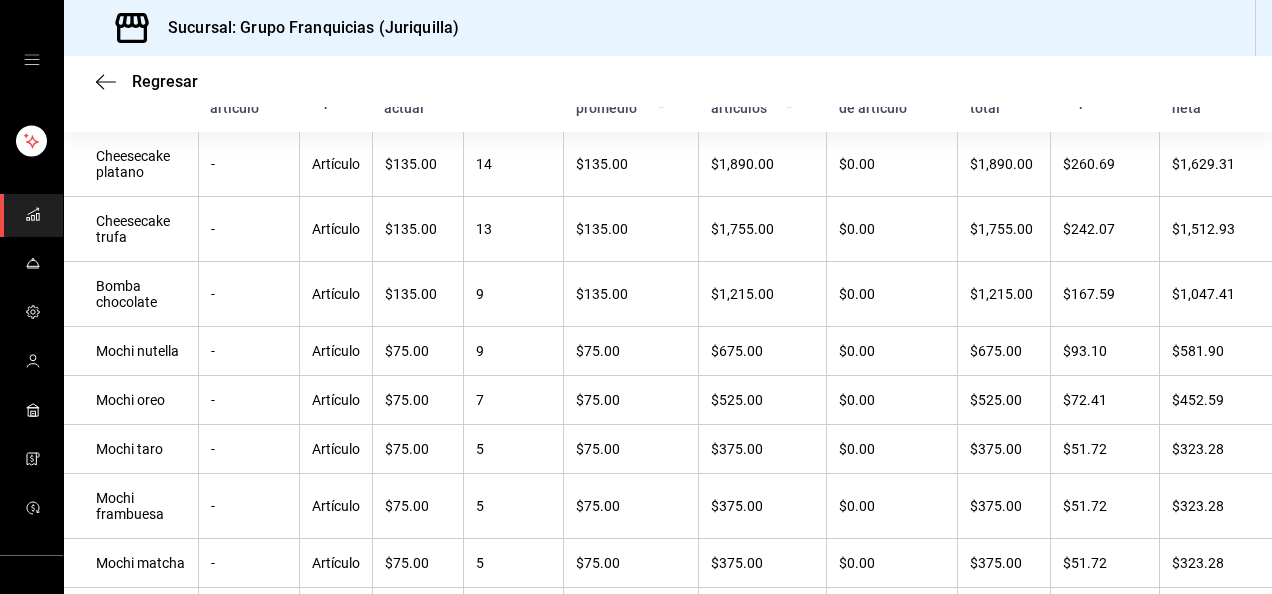 scroll, scrollTop: 400, scrollLeft: 0, axis: vertical 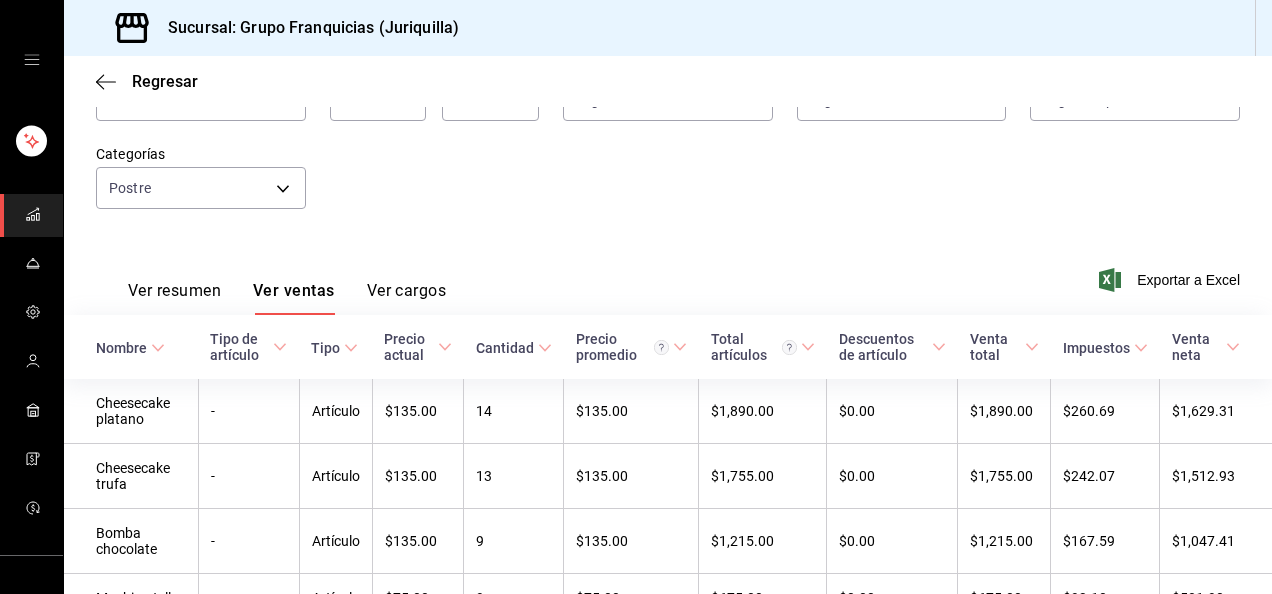 click on "Ver resumen" at bounding box center (174, 298) 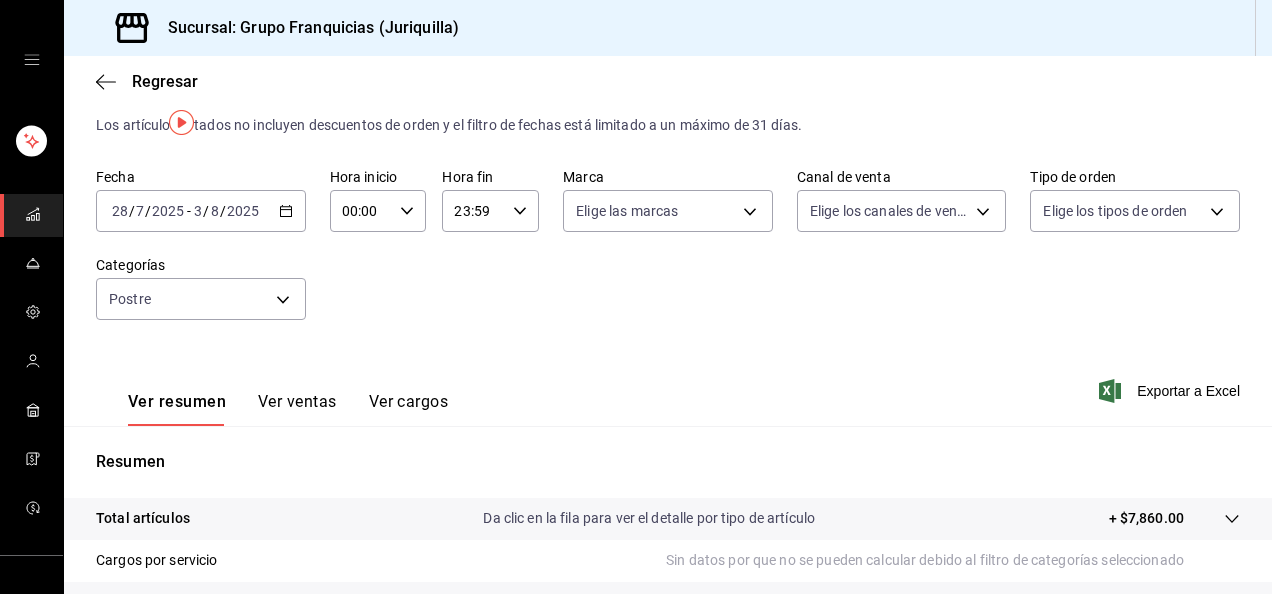 scroll, scrollTop: 0, scrollLeft: 0, axis: both 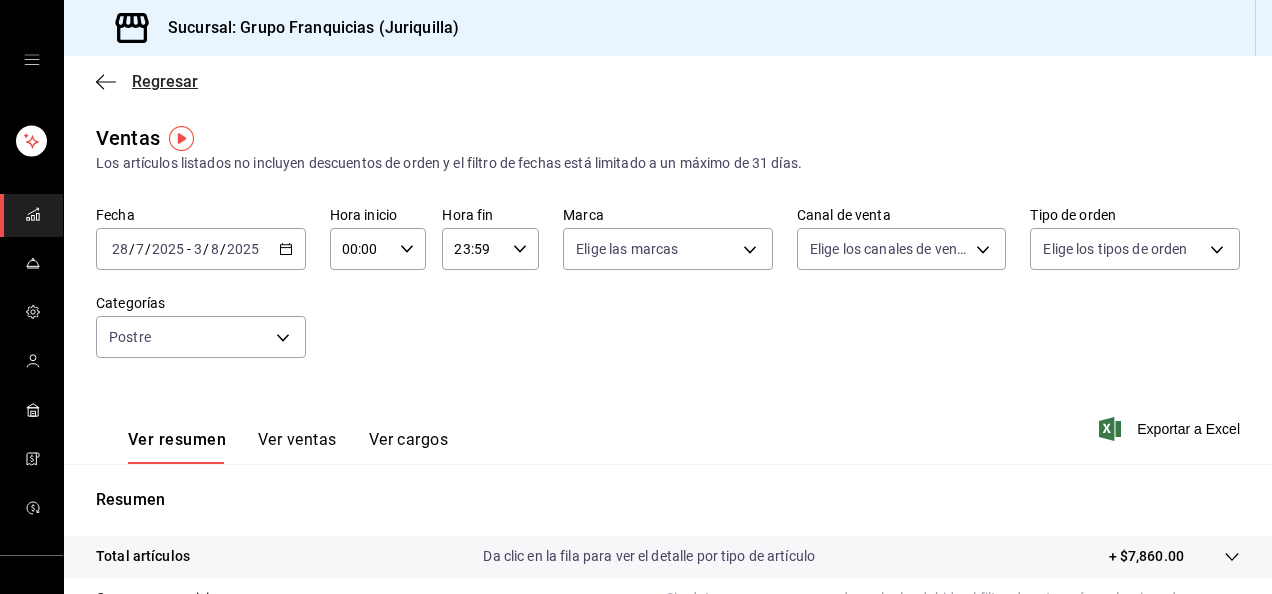 click on "Regresar" at bounding box center (165, 81) 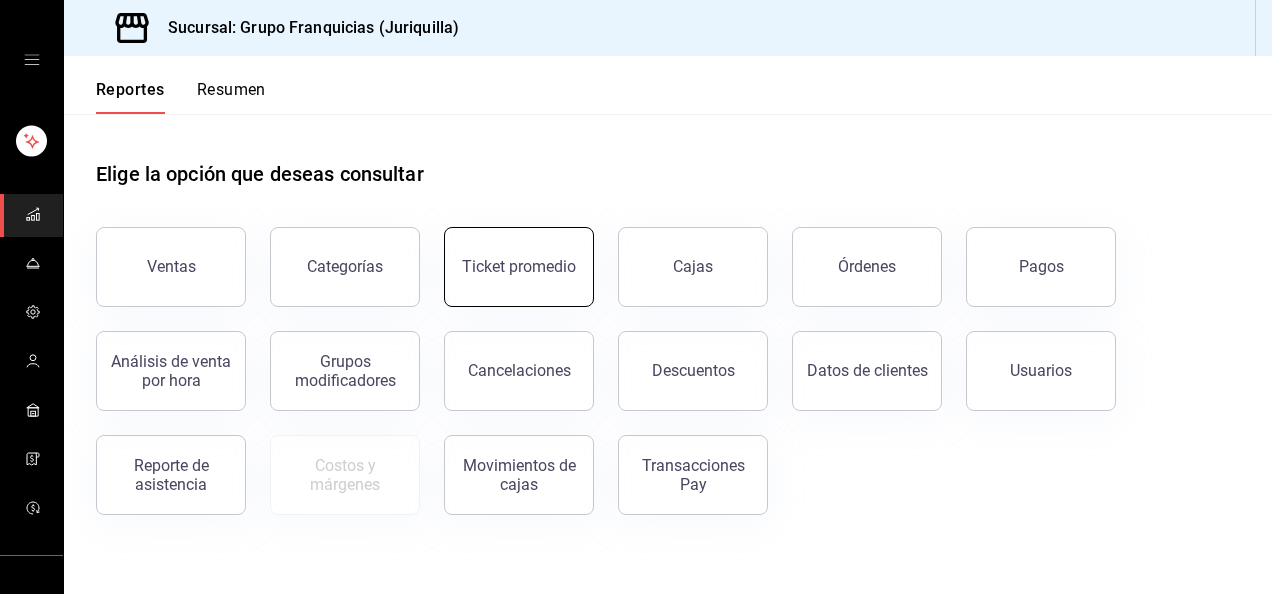 click on "Ticket promedio" at bounding box center (519, 267) 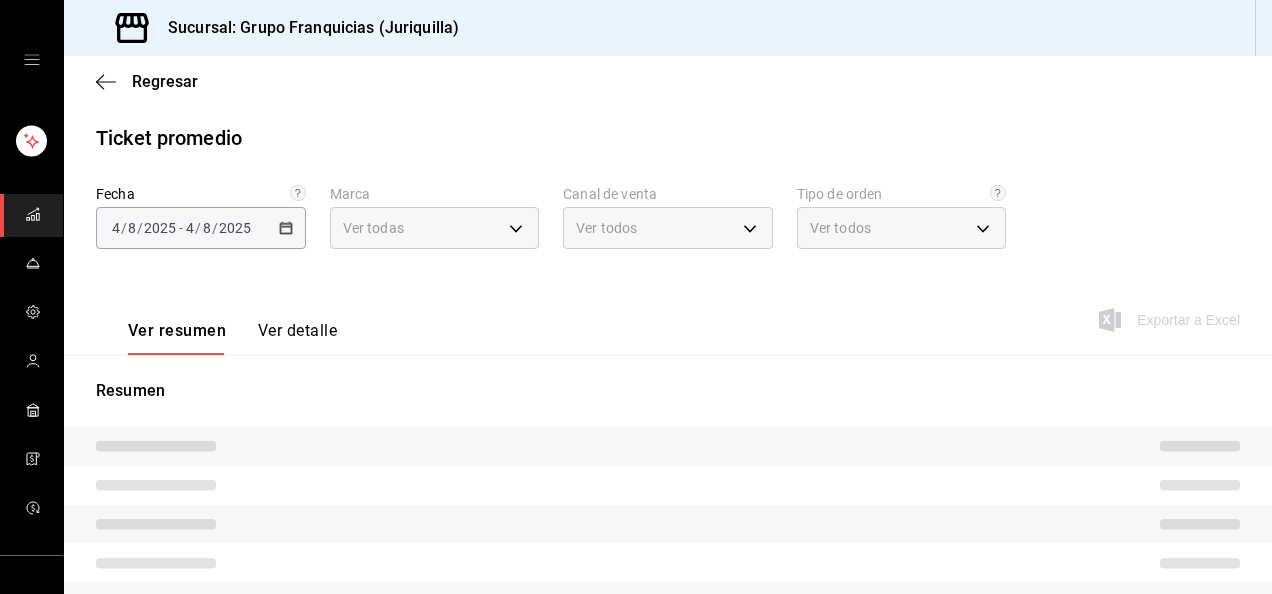 type on "88d326e4-5cdb-490d-b8d0-939c8bd2176f" 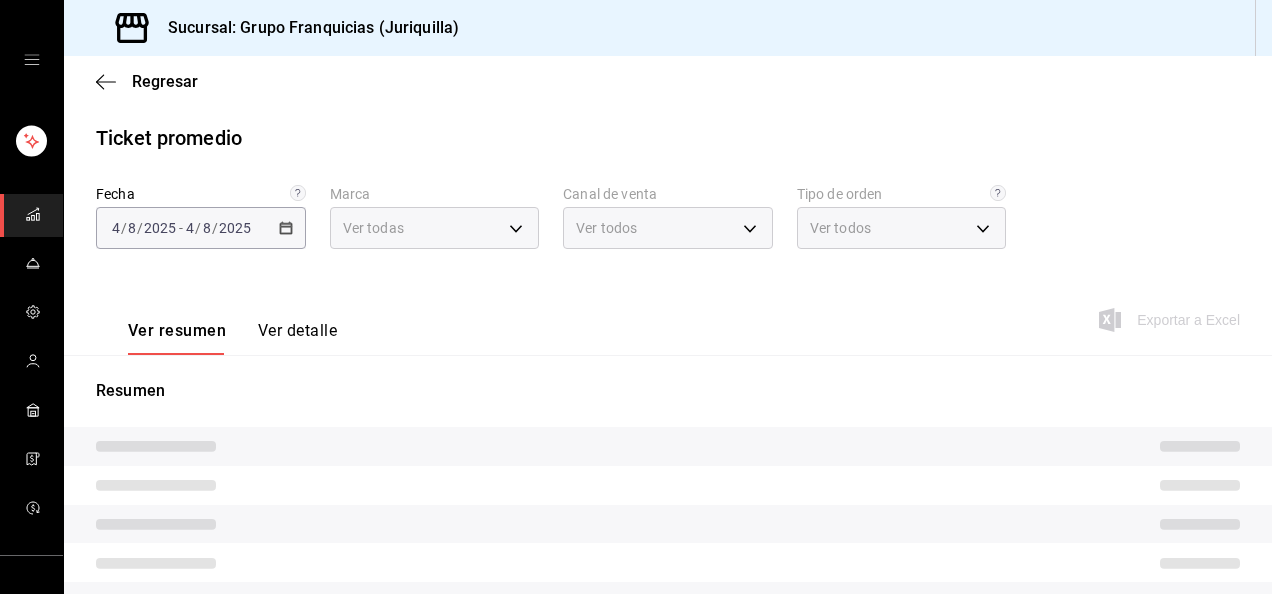 type on "PARROT,UBER_EATS,RAPPI,DIDI_FOOD,ONLINE" 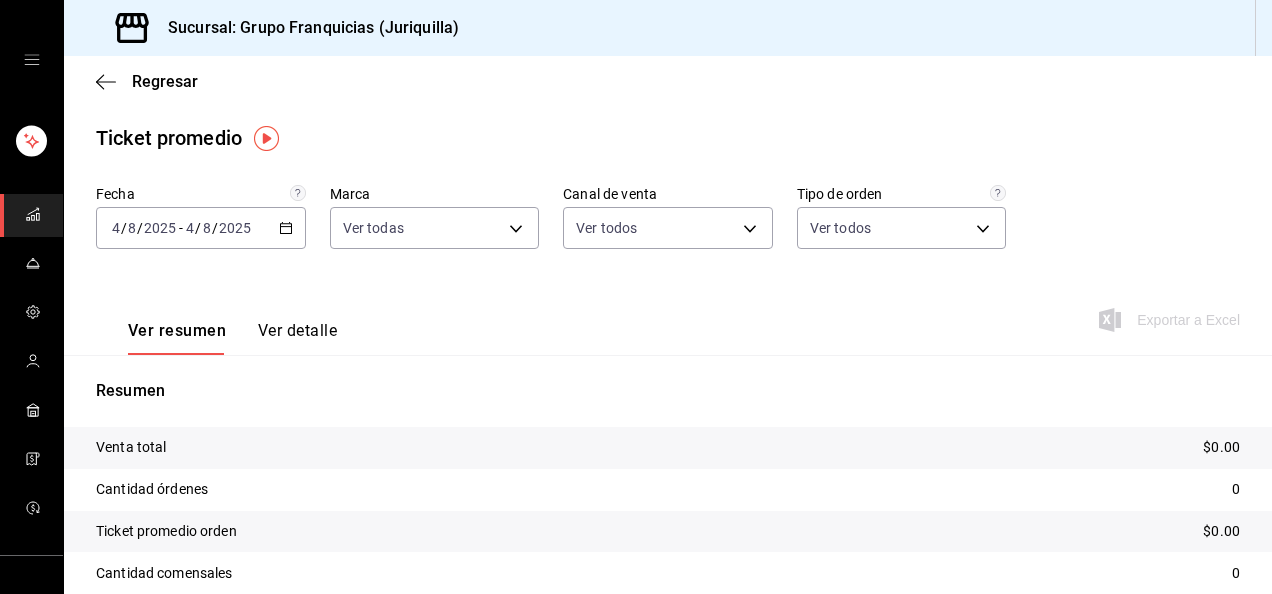 click on "2025-08-04 4 / 8 / 2025 - 2025-08-04 4 / 8 / 2025" at bounding box center (201, 228) 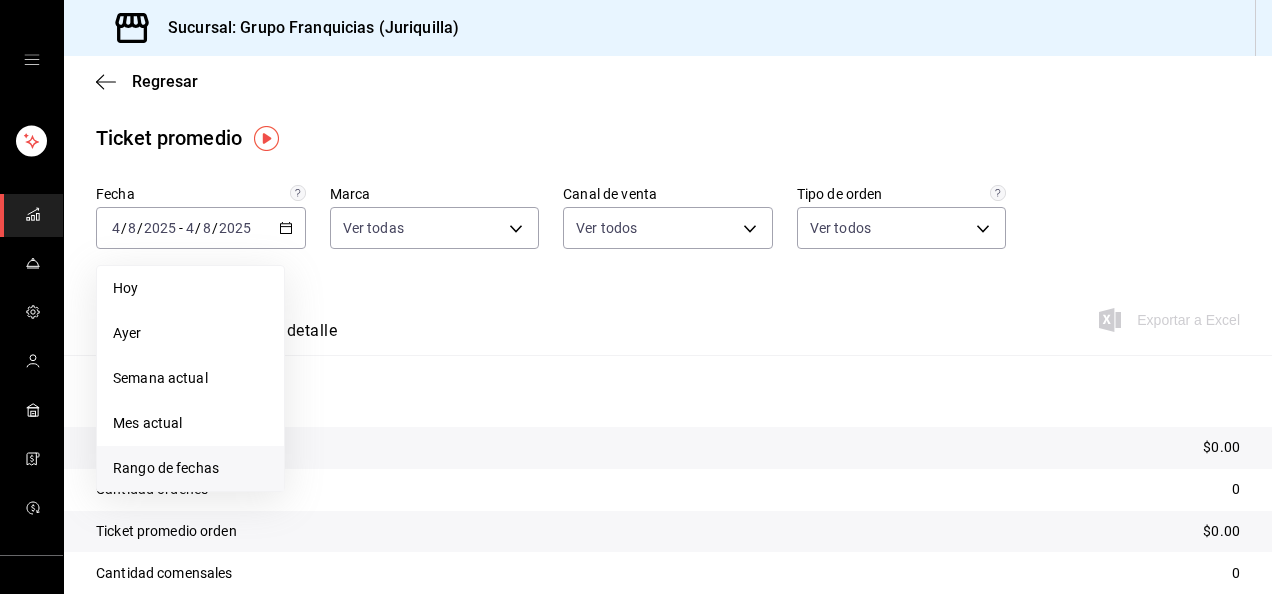 click on "Rango de fechas" at bounding box center (190, 468) 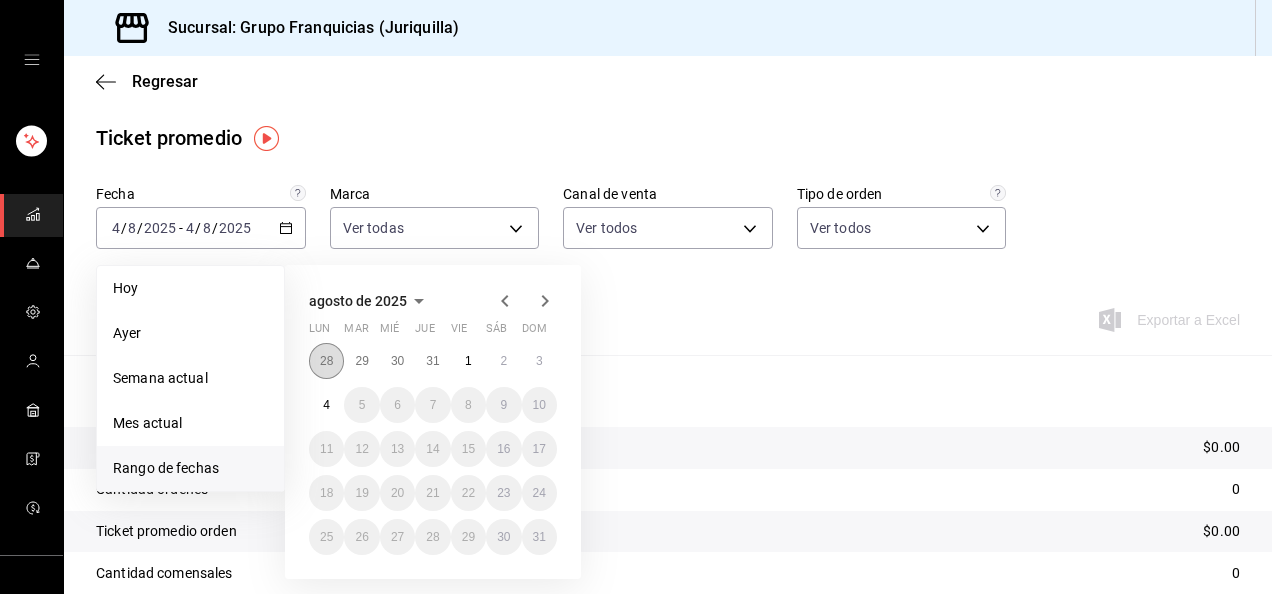 click on "28" at bounding box center (326, 361) 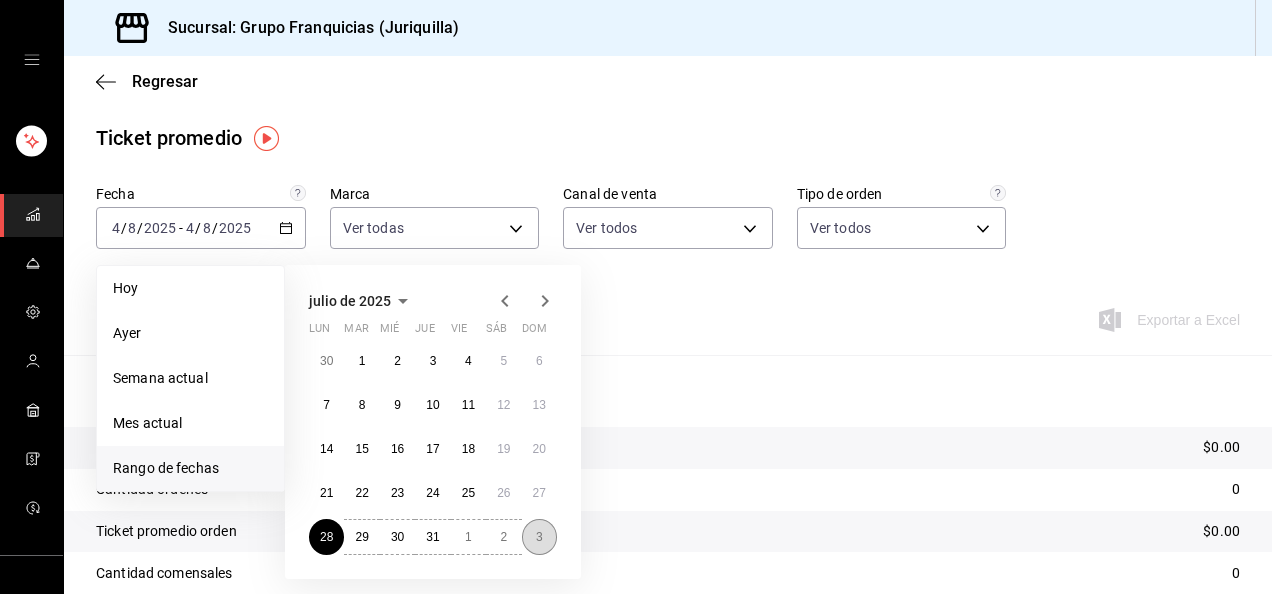 click on "3" at bounding box center [539, 537] 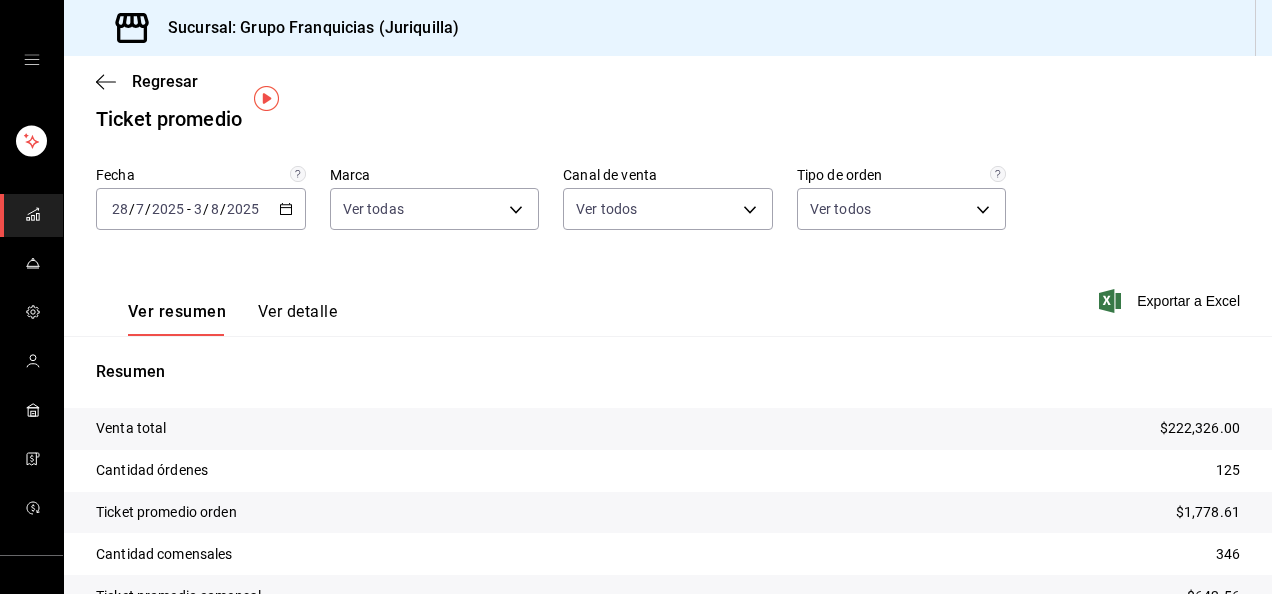 scroll, scrollTop: 53, scrollLeft: 0, axis: vertical 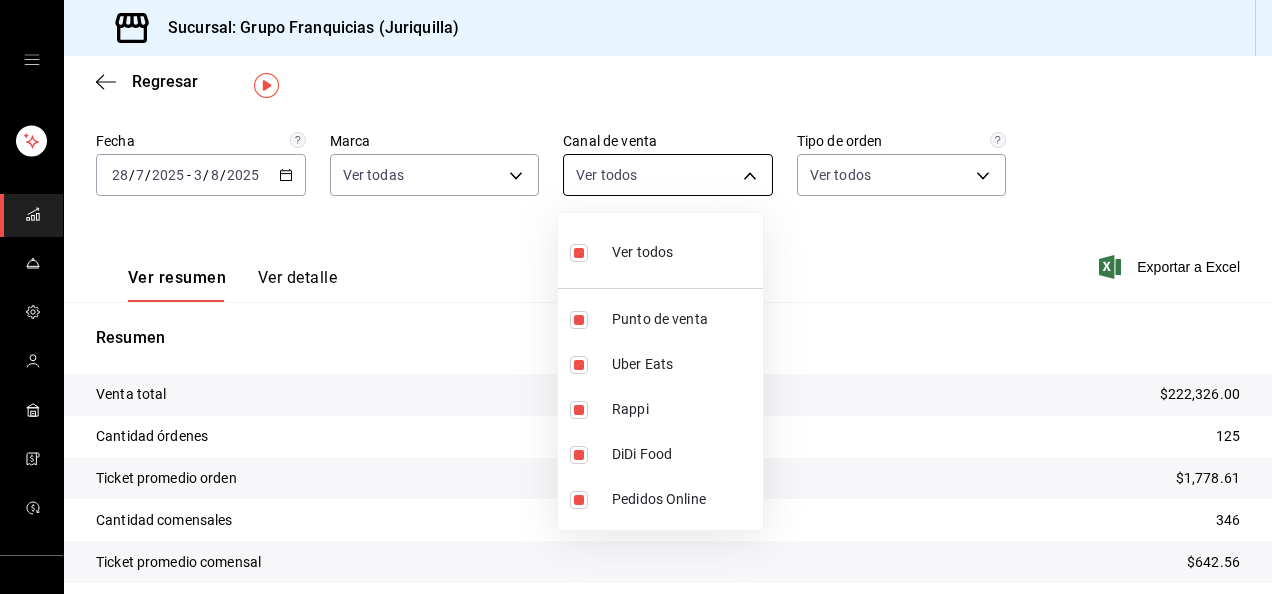 click on "Sucursal: Grupo Franquicias (Juriquilla) Regresar Ticket promedio   Fecha 2025-07-28 28 / 7 / 2025 - 2025-08-03 3 / 8 / 2025 Marca Ver todas 88d326e4-5cdb-490d-b8d0-939c8bd2176f Canal de venta Ver todos PARROT,UBER_EATS,RAPPI,DIDI_FOOD,ONLINE   Tipo de orden Ver todos 864230fb-502d-4fb5-9ff4-59c685831151,c6c6bd75-090a-43dd-98a6-a68d03dd8b3d,EXTERNAL,0627345b-eb99-4283-8a99-13bb33d59bd6,6a41e58e-5da2-40e9-8d20-2ed7d29f959a Ver resumen Ver detalle Exportar a Excel Resumen Venta total $222,326.00 Cantidad órdenes 125 Ticket promedio orden $1,778.61 Cantidad comensales 346 Ticket promedio comensal $642.56 GANA 1 MES GRATIS EN TU SUSCRIPCIÓN AQUÍ ¿Recuerdas cómo empezó tu restaurante?
Hoy puedes ayudar a un colega a tener el mismo cambio que tú viviste.
Recomienda Parrot directamente desde tu Portal Administrador.
Es fácil y rápido.
🎁 Por cada restaurante que se una, ganas 1 mes gratis. Ver video tutorial Ir a video Visitar centro de ayuda (81) 2046 6363 soporte@parrotsoftware.io (81) 2046 6363" at bounding box center (636, 297) 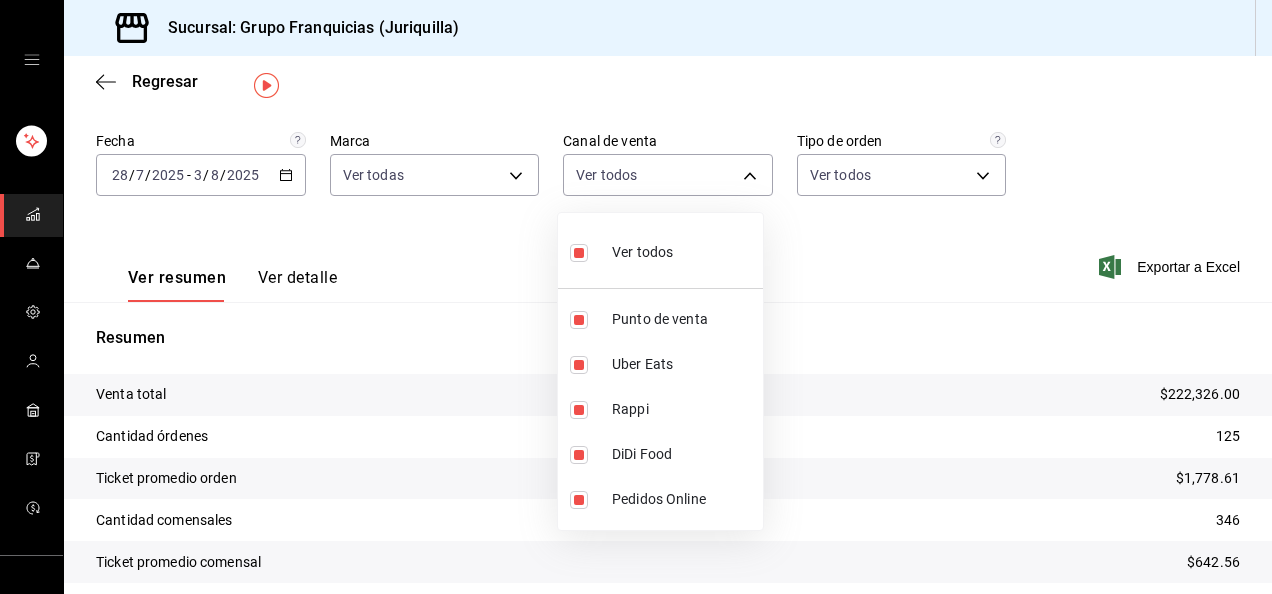 click at bounding box center (579, 253) 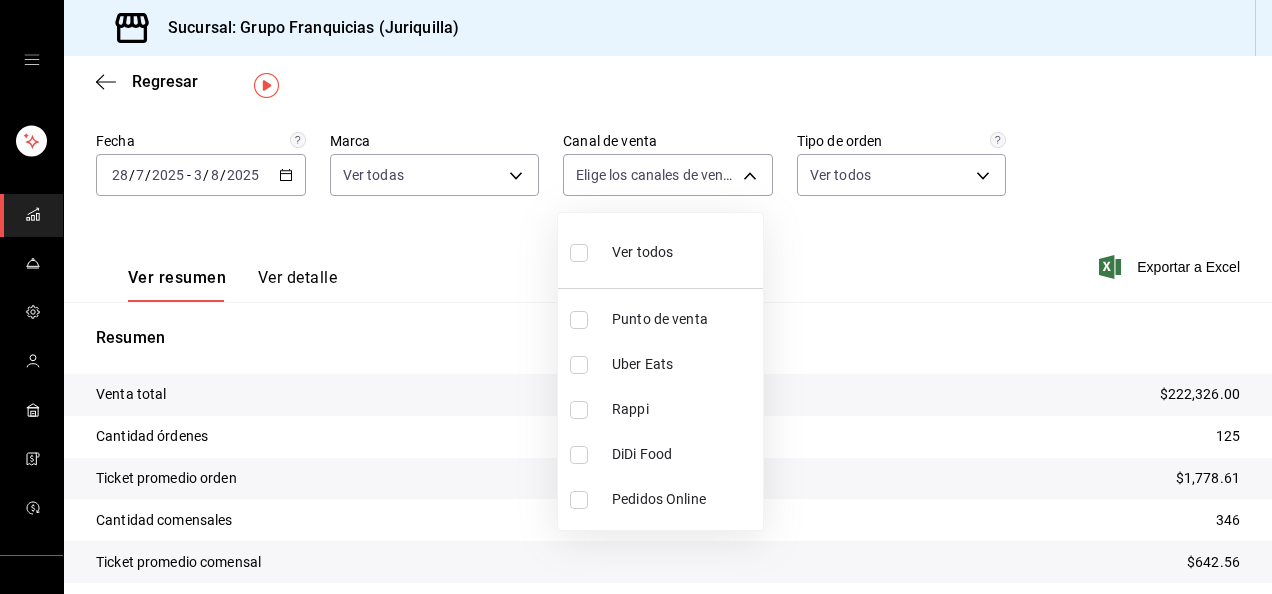 click at bounding box center (579, 320) 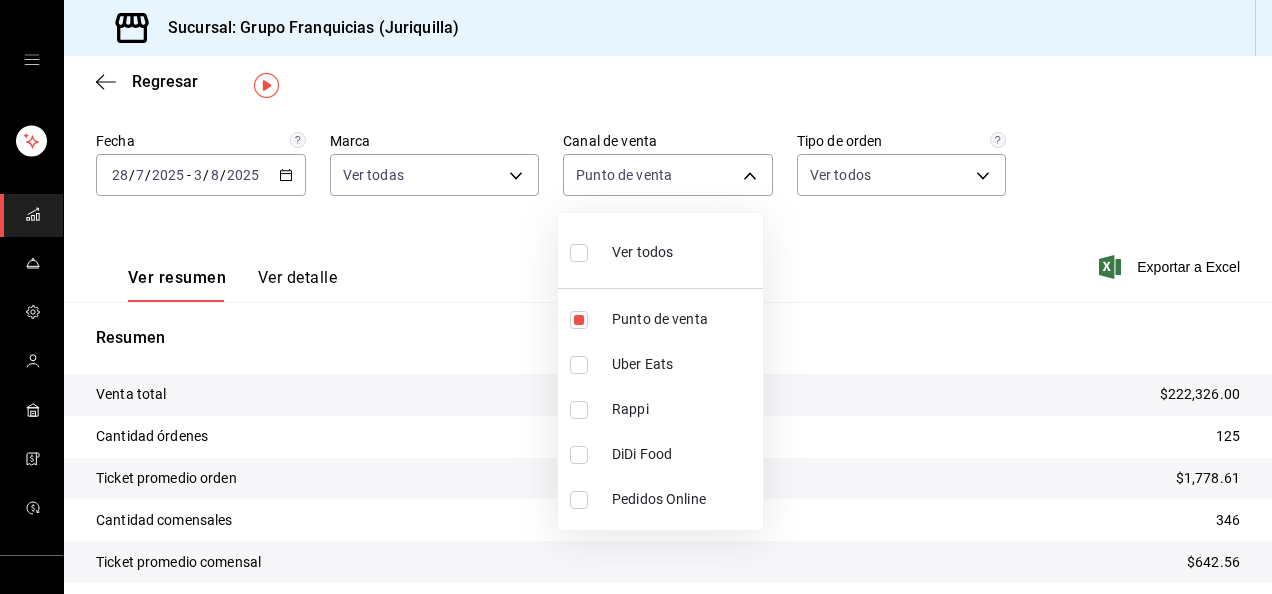 click at bounding box center [636, 297] 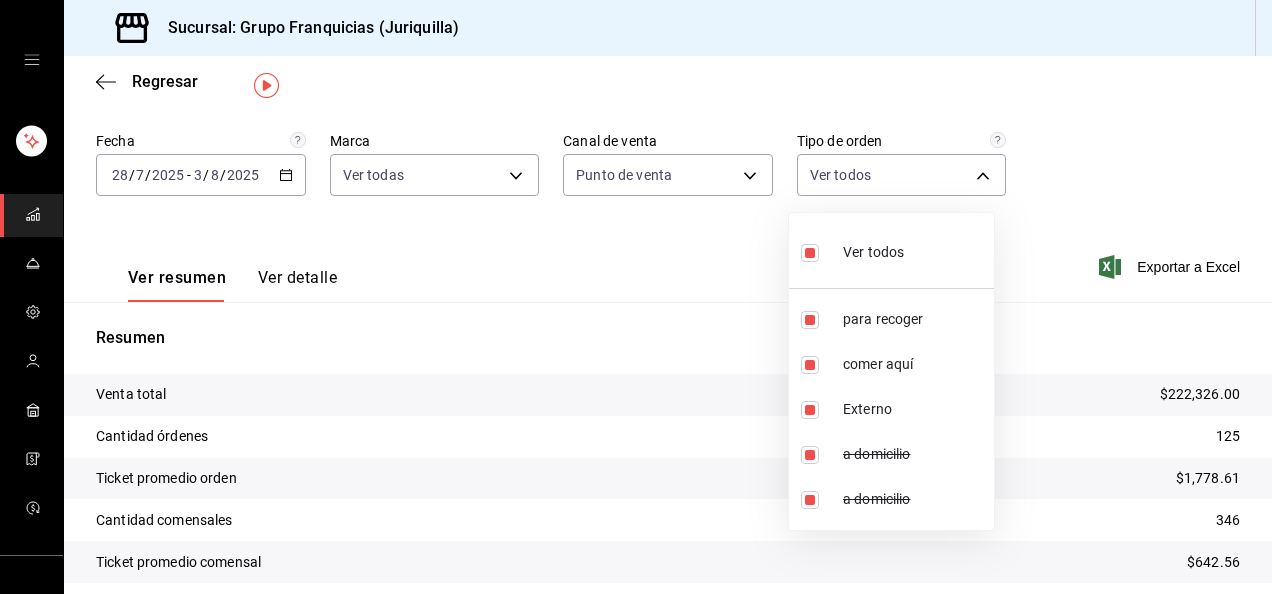 click on "Sucursal: Grupo Franquicias (Juriquilla) Regresar Ticket promedio   Fecha 2025-07-28 28 / 7 / 2025 - 2025-08-03 3 / 8 / 2025 Marca Ver todas 88d326e4-5cdb-490d-b8d0-939c8bd2176f Canal de venta Punto de venta PARROT   Tipo de orden Ver todos 864230fb-502d-4fb5-9ff4-59c685831151,c6c6bd75-090a-43dd-98a6-a68d03dd8b3d,EXTERNAL,0627345b-eb99-4283-8a99-13bb33d59bd6,6a41e58e-5da2-40e9-8d20-2ed7d29f959a Ver resumen Ver detalle Exportar a Excel Resumen Venta total $222,326.00 Cantidad órdenes 125 Ticket promedio orden $1,778.61 Cantidad comensales 346 Ticket promedio comensal $642.56 GANA 1 MES GRATIS EN TU SUSCRIPCIÓN AQUÍ ¿Recuerdas cómo empezó tu restaurante?
Hoy puedes ayudar a un colega a tener el mismo cambio que tú viviste.
Recomienda Parrot directamente desde tu Portal Administrador.
Es fácil y rápido.
🎁 Por cada restaurante que se una, ganas 1 mes gratis. Ver video tutorial Ir a video Visitar centro de ayuda (81) 2046 6363 soporte@parrotsoftware.io Visitar centro de ayuda (81) 2046 6363 Externo" at bounding box center (636, 297) 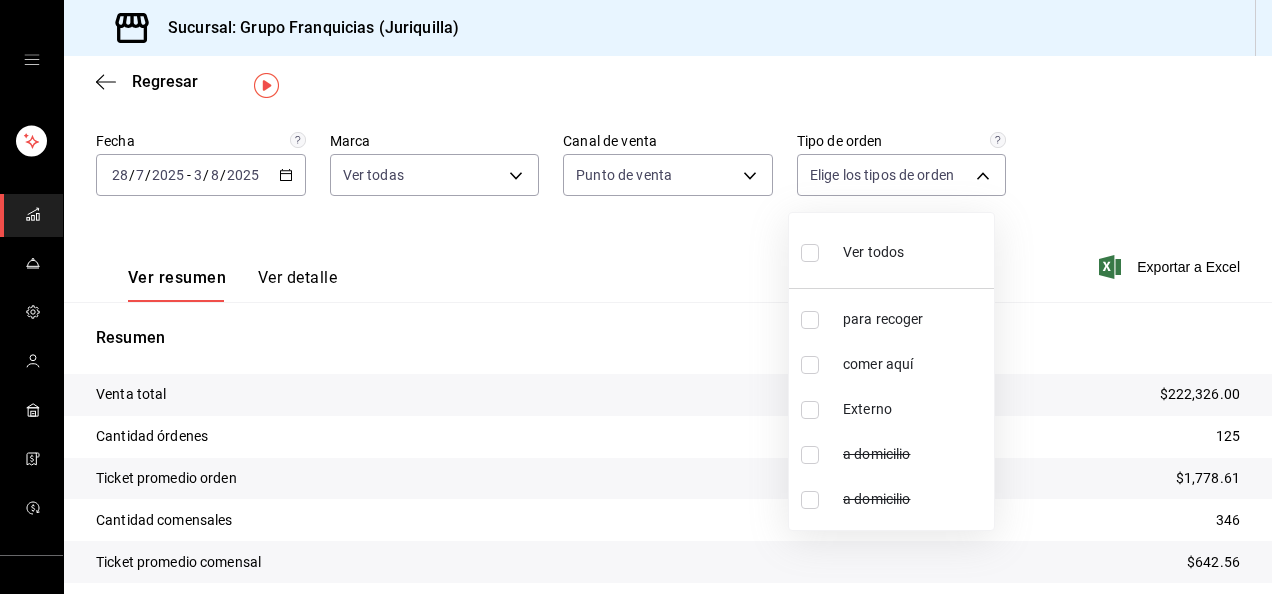 click at bounding box center (810, 365) 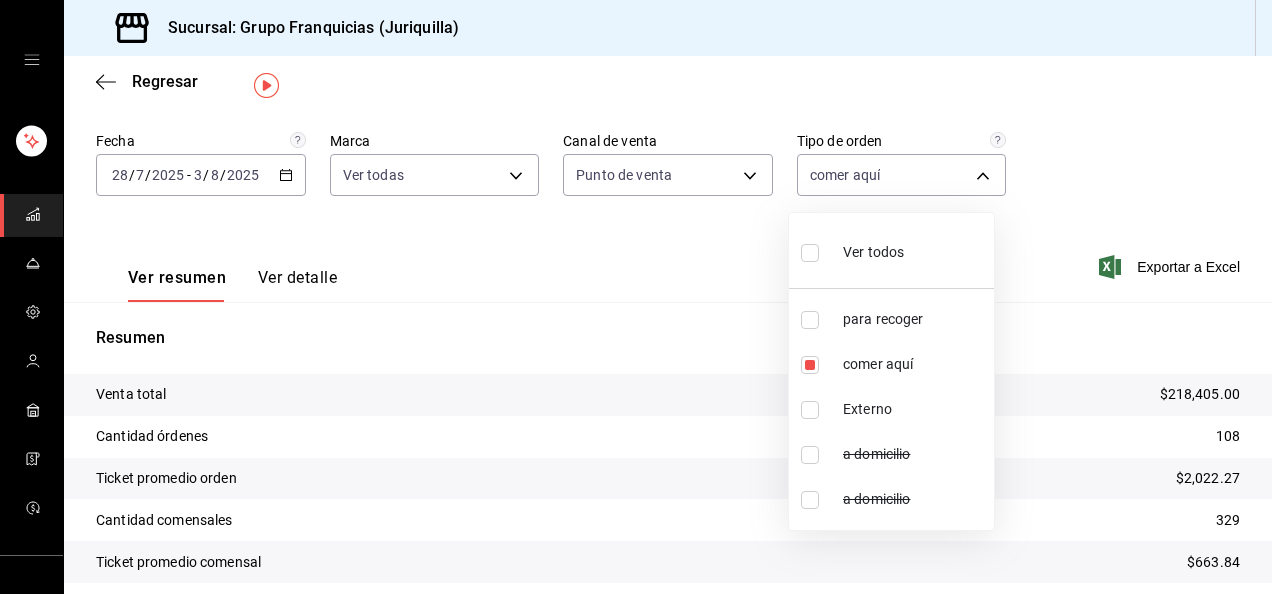 click at bounding box center [636, 297] 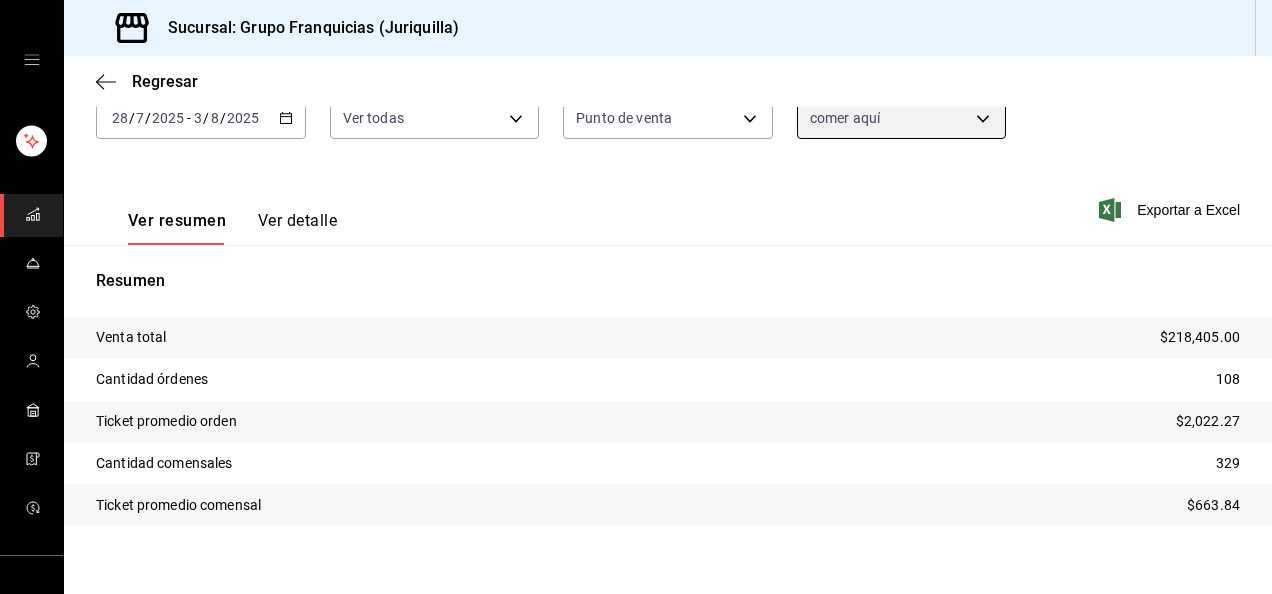 scroll, scrollTop: 112, scrollLeft: 0, axis: vertical 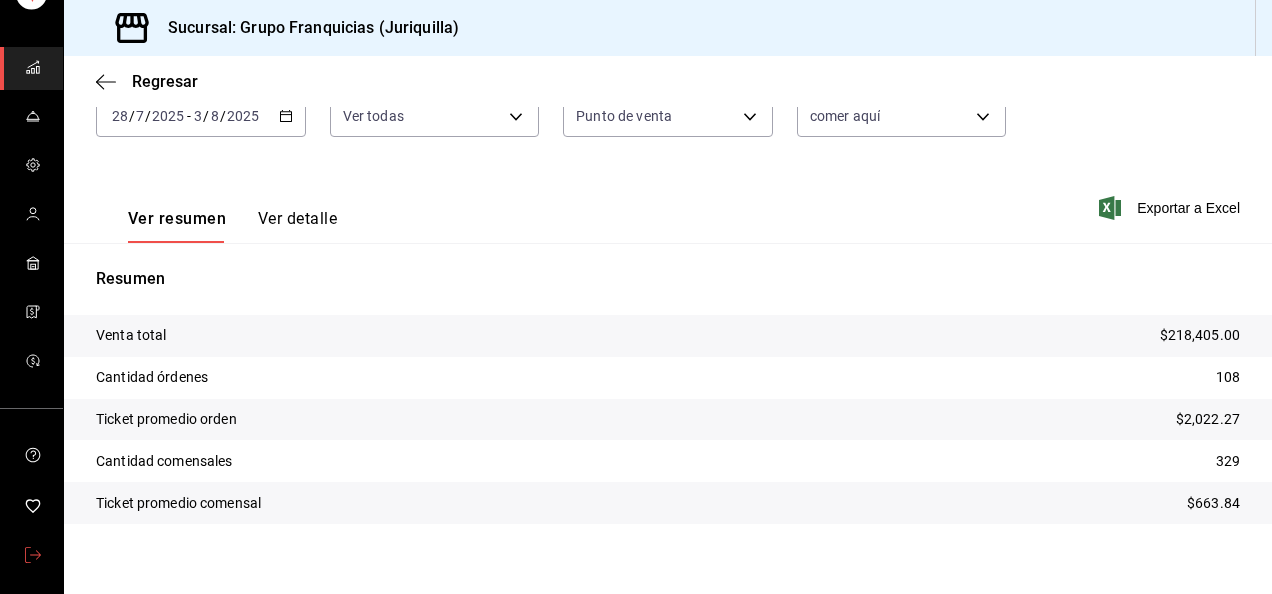 click at bounding box center [31, 556] 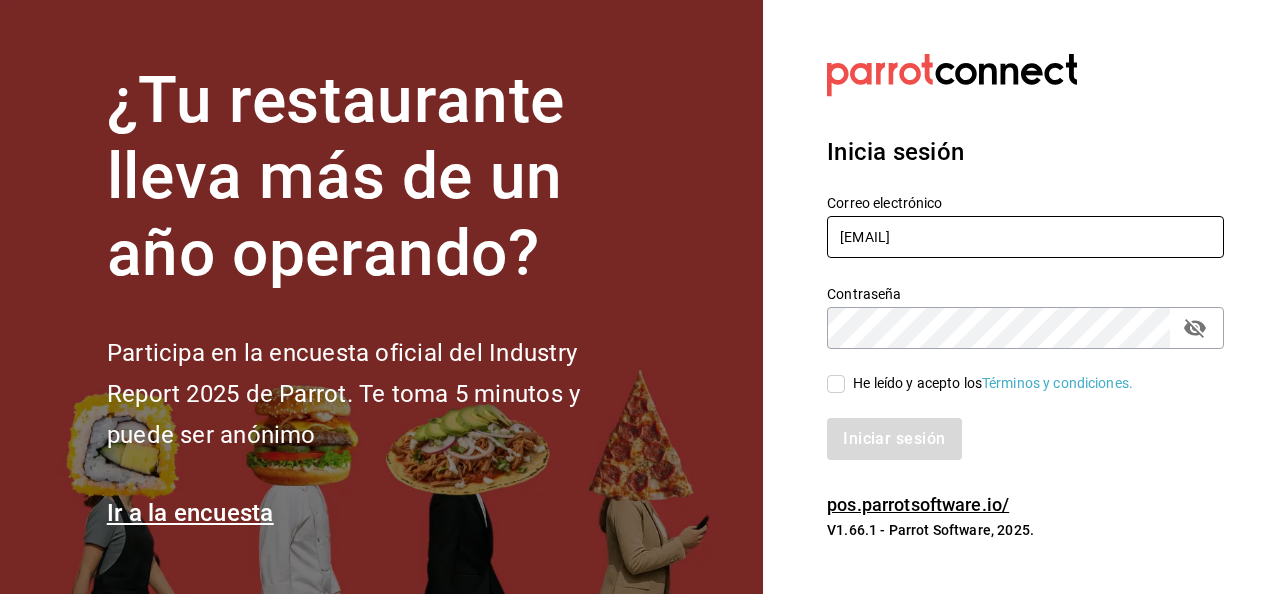 click on "grupofranquicias@juriquilla.com" at bounding box center [1025, 237] 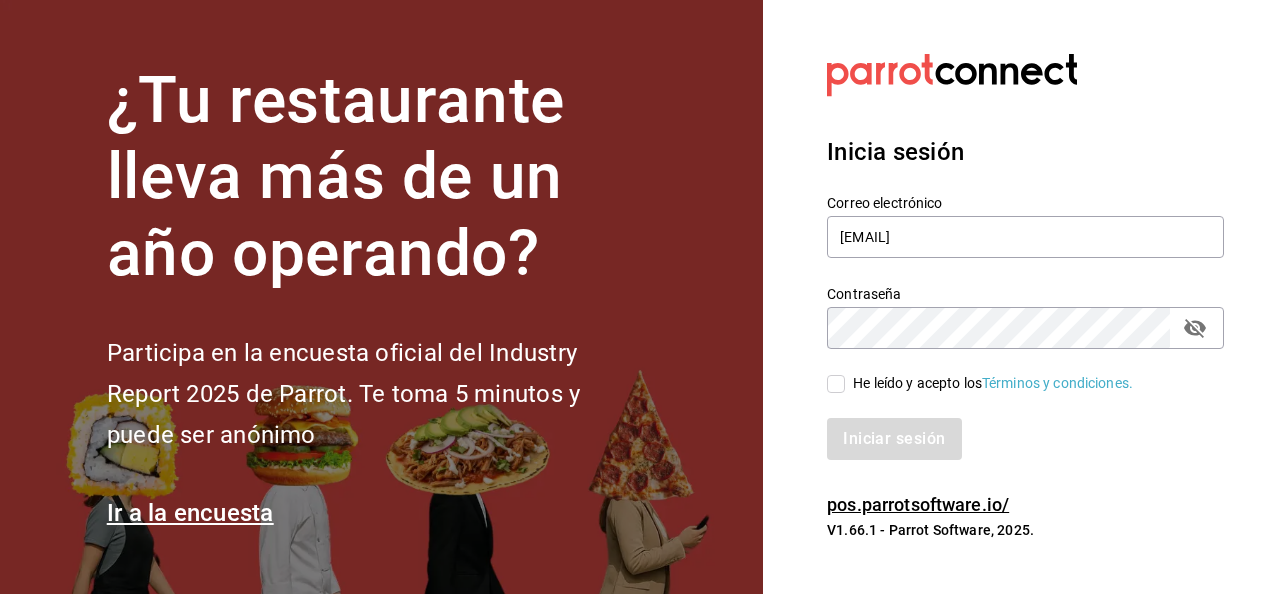 click on "He leído y acepto los  Términos y condiciones." at bounding box center [836, 384] 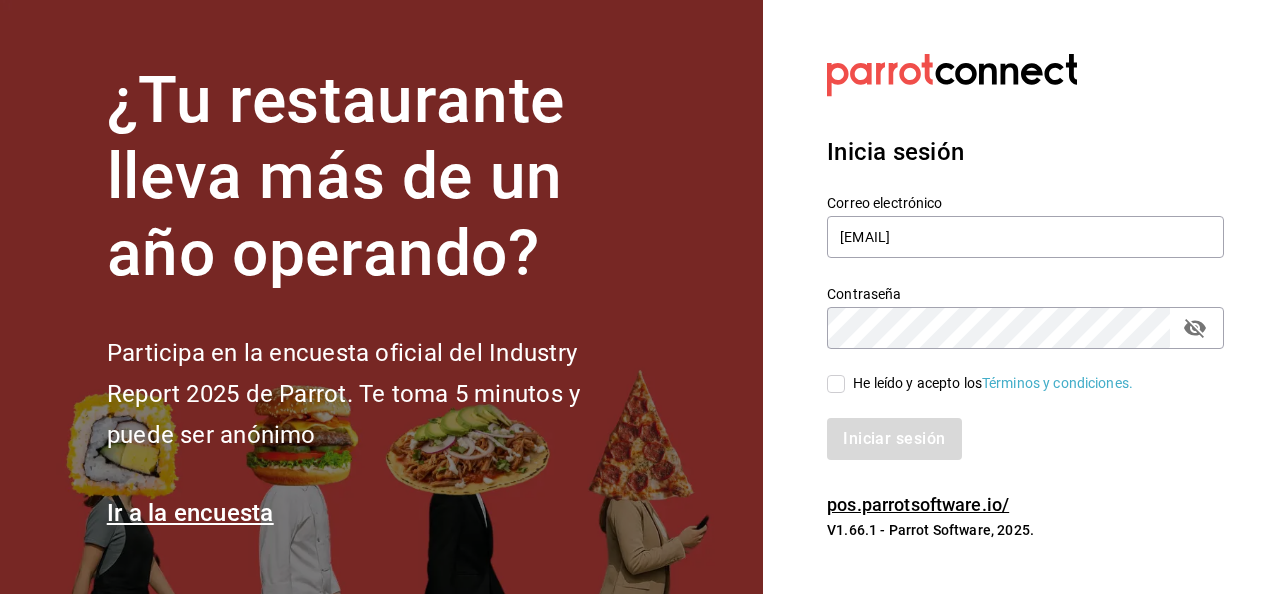 checkbox on "true" 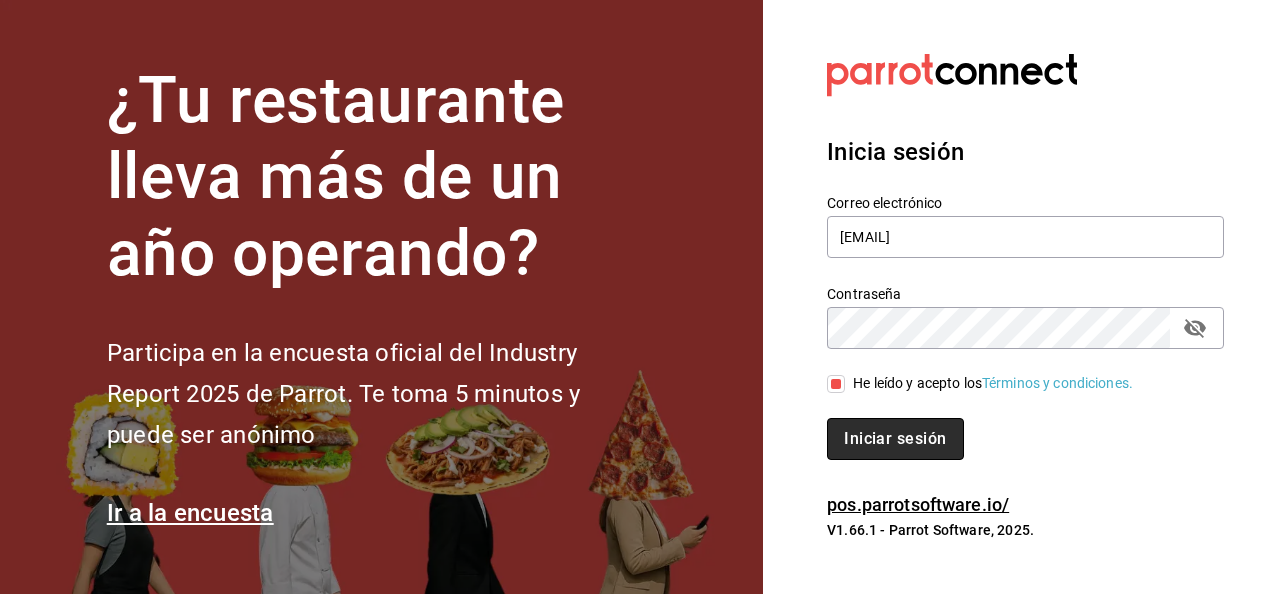 click on "Iniciar sesión" at bounding box center [895, 439] 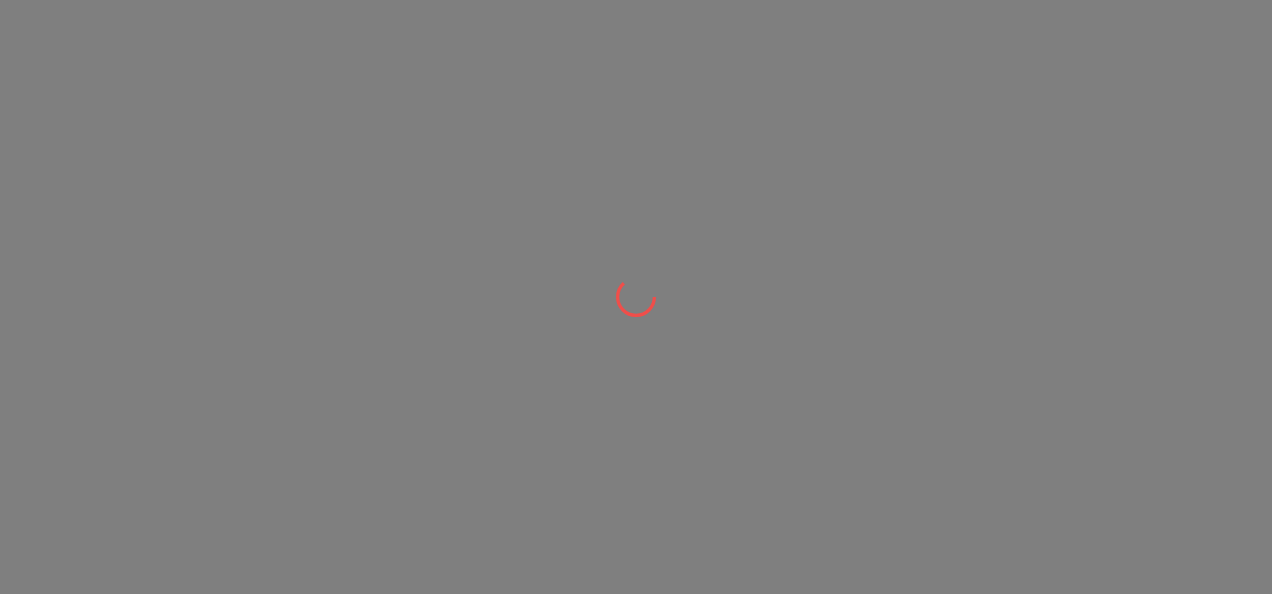 scroll, scrollTop: 0, scrollLeft: 0, axis: both 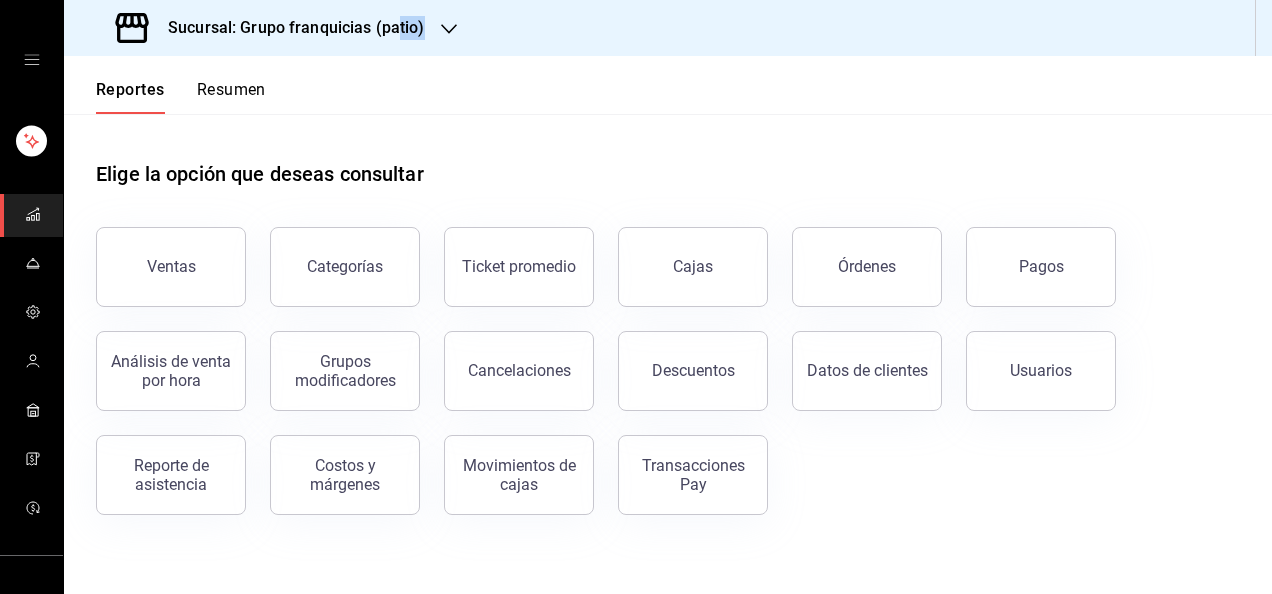 drag, startPoint x: 458, startPoint y: 8, endPoint x: 399, endPoint y: 26, distance: 61.68468 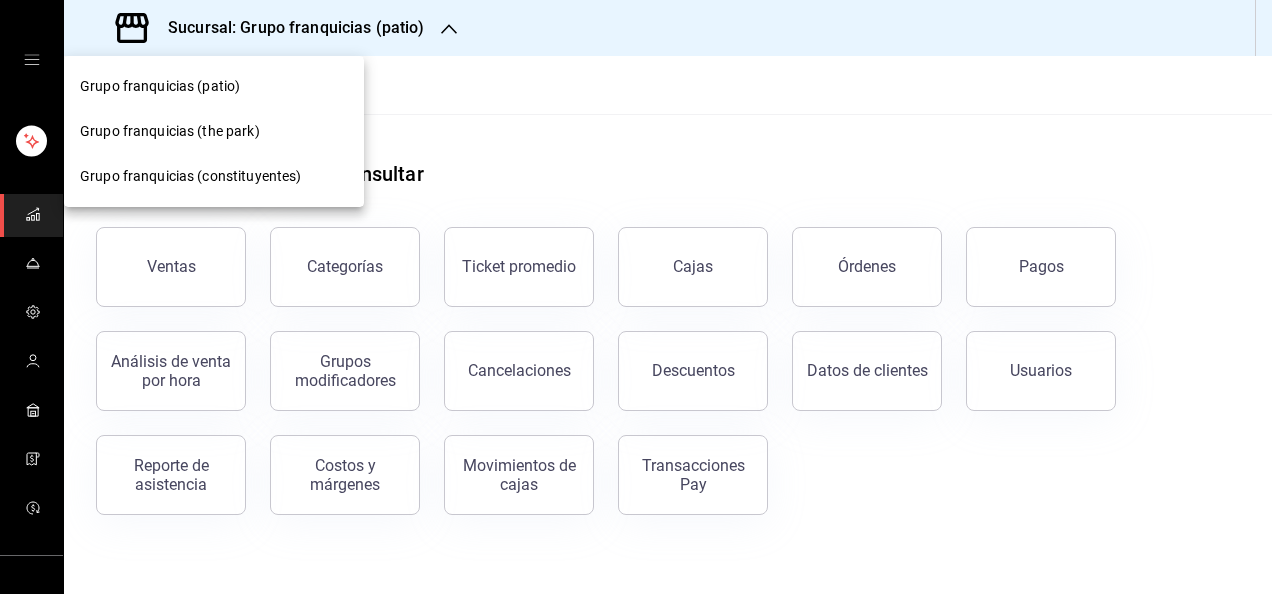click at bounding box center (636, 297) 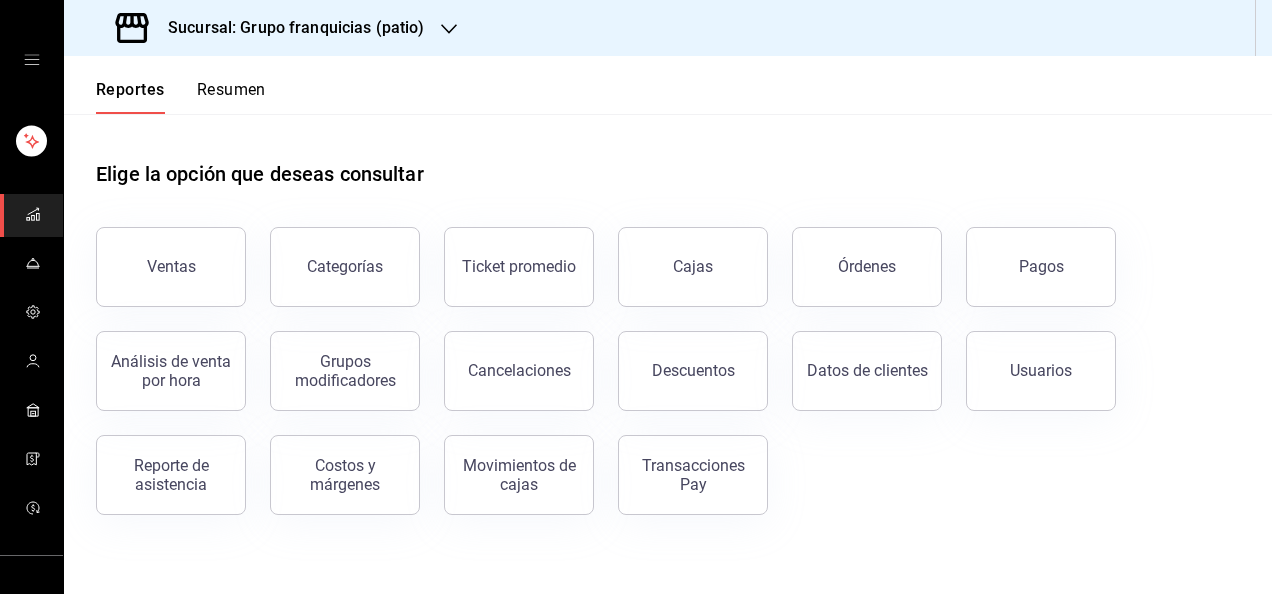 click on "Sucursal: Grupo franquicias (patio)" at bounding box center [288, 28] 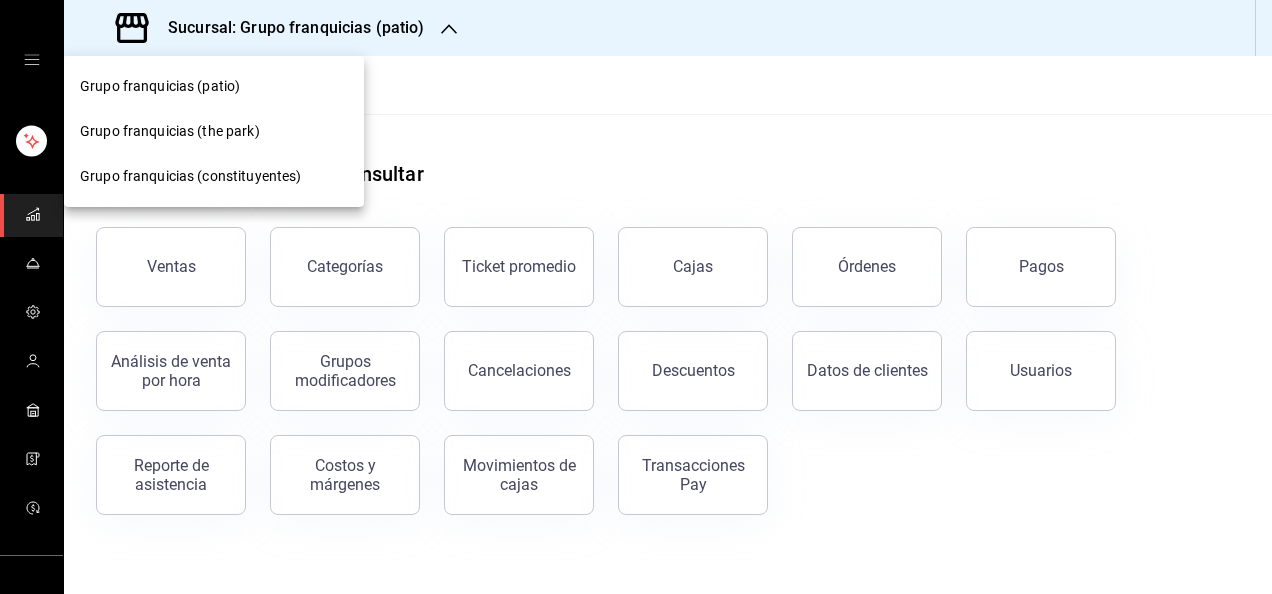 click on "Grupo franquicias (constituyentes)" at bounding box center [190, 176] 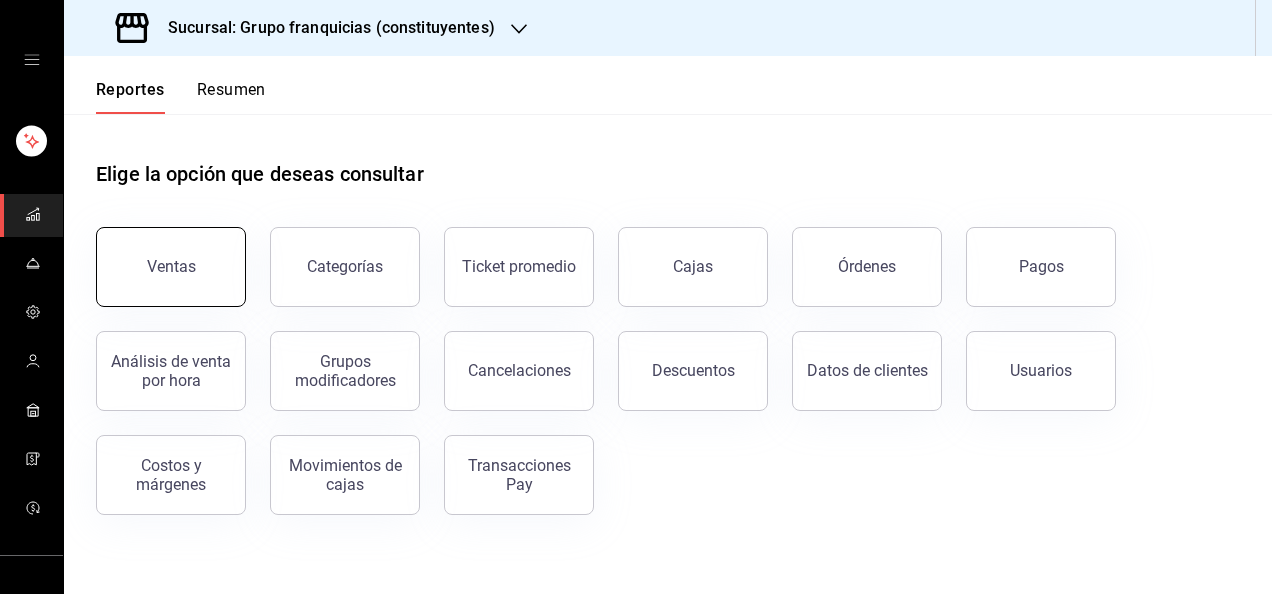 click on "Ventas" at bounding box center [171, 267] 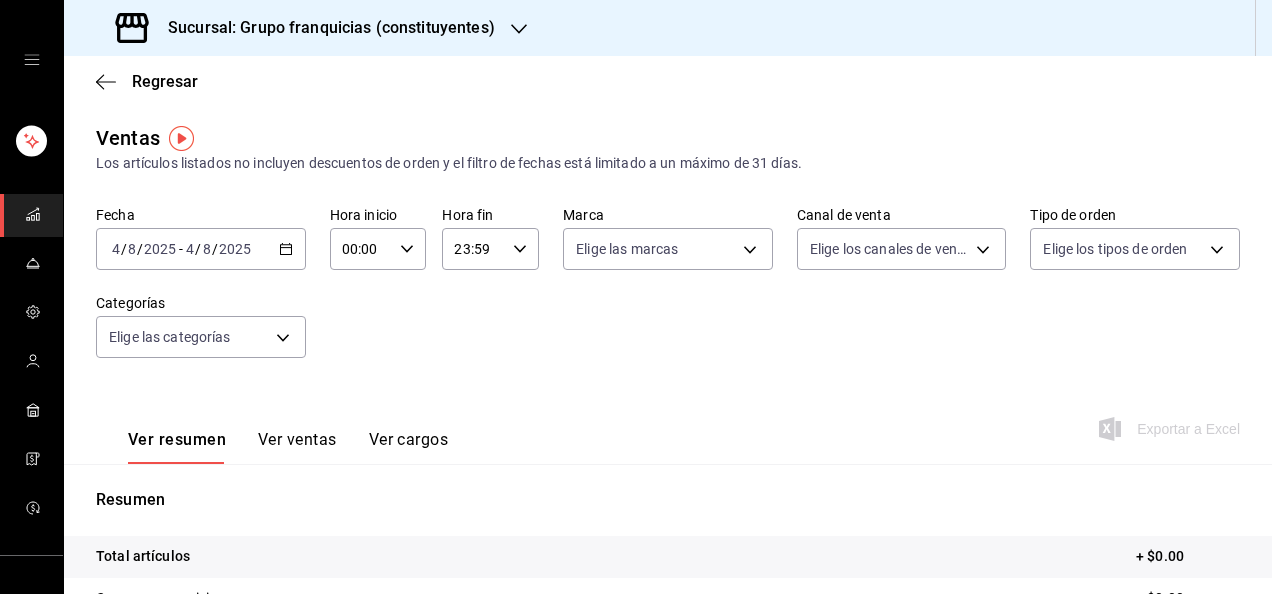 click on "2025-08-04 4 / 8 / 2025 - 2025-08-04 4 / 8 / 2025" at bounding box center (201, 249) 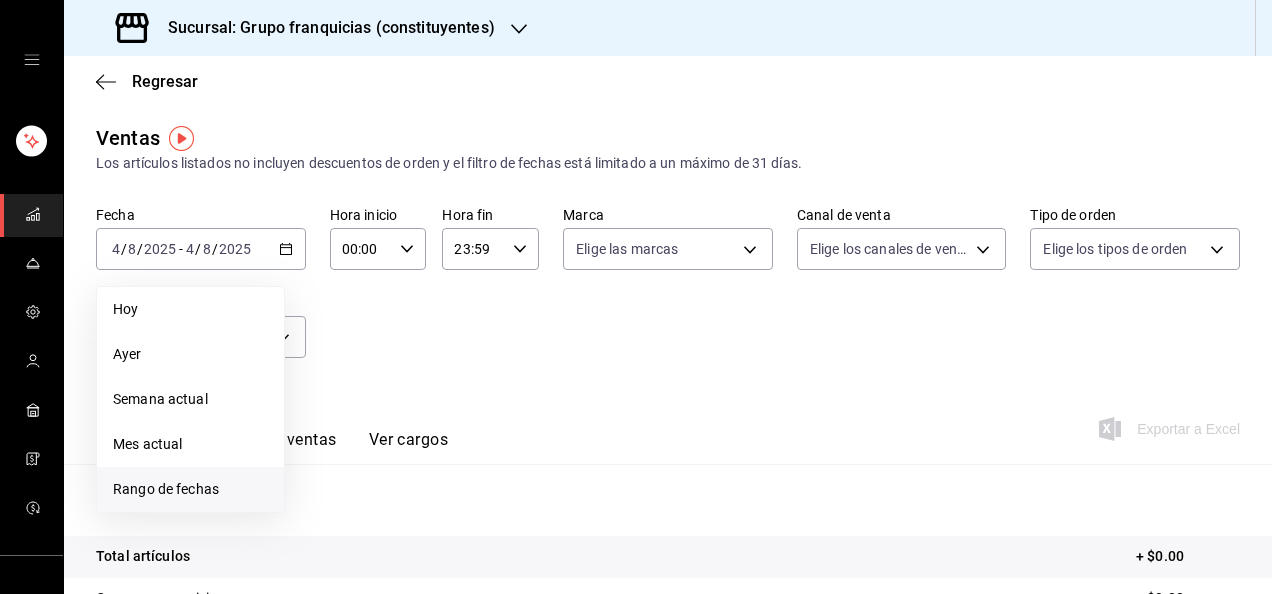 click on "Rango de fechas" at bounding box center (190, 489) 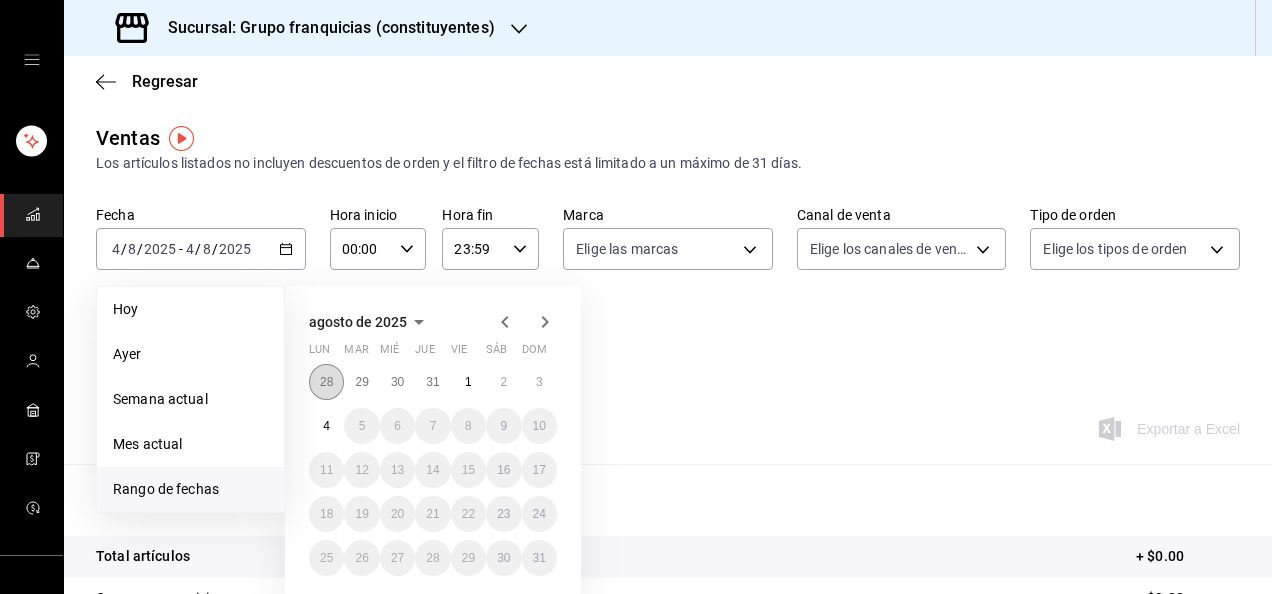 click on "28" at bounding box center (326, 382) 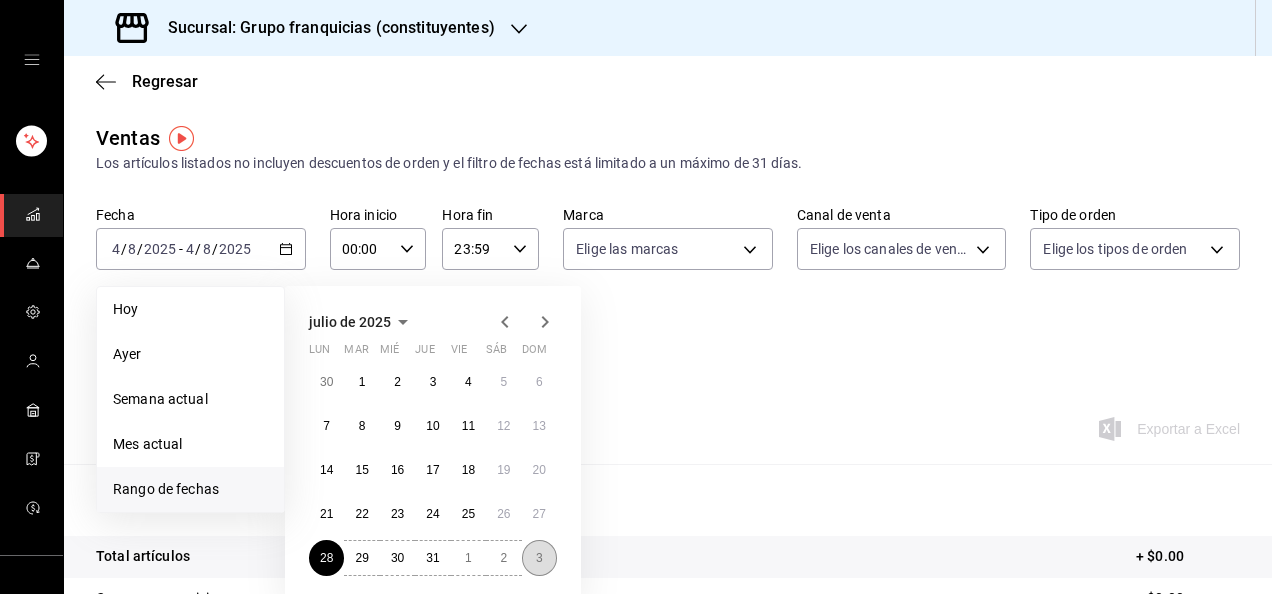 click on "3" at bounding box center (539, 558) 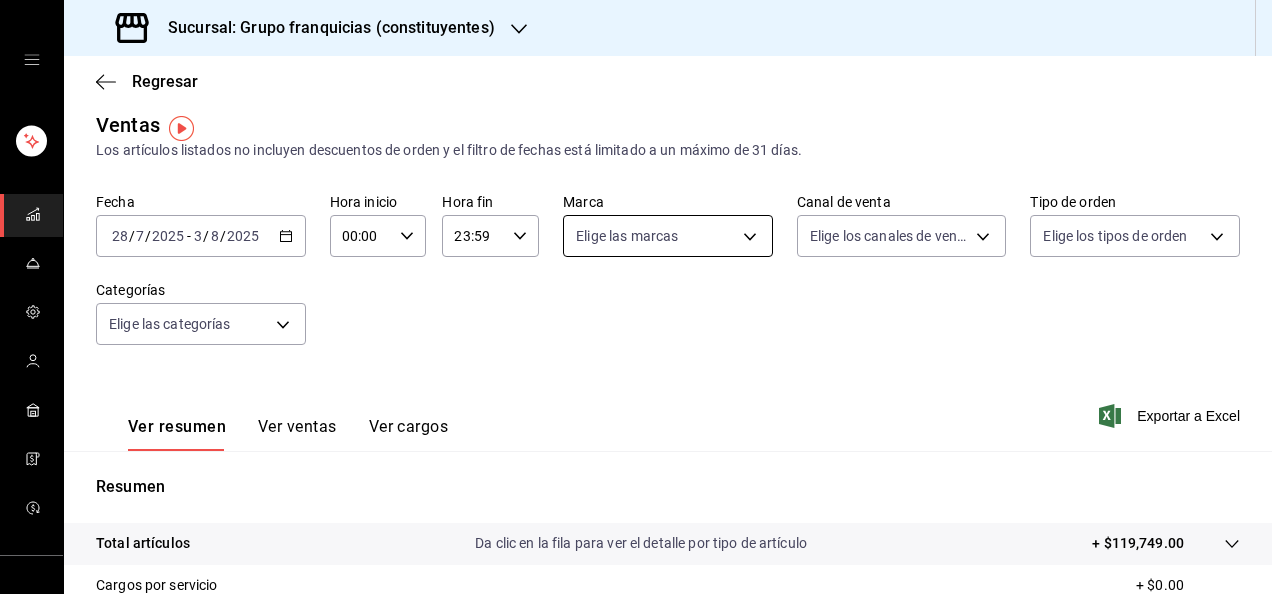 scroll, scrollTop: 10, scrollLeft: 0, axis: vertical 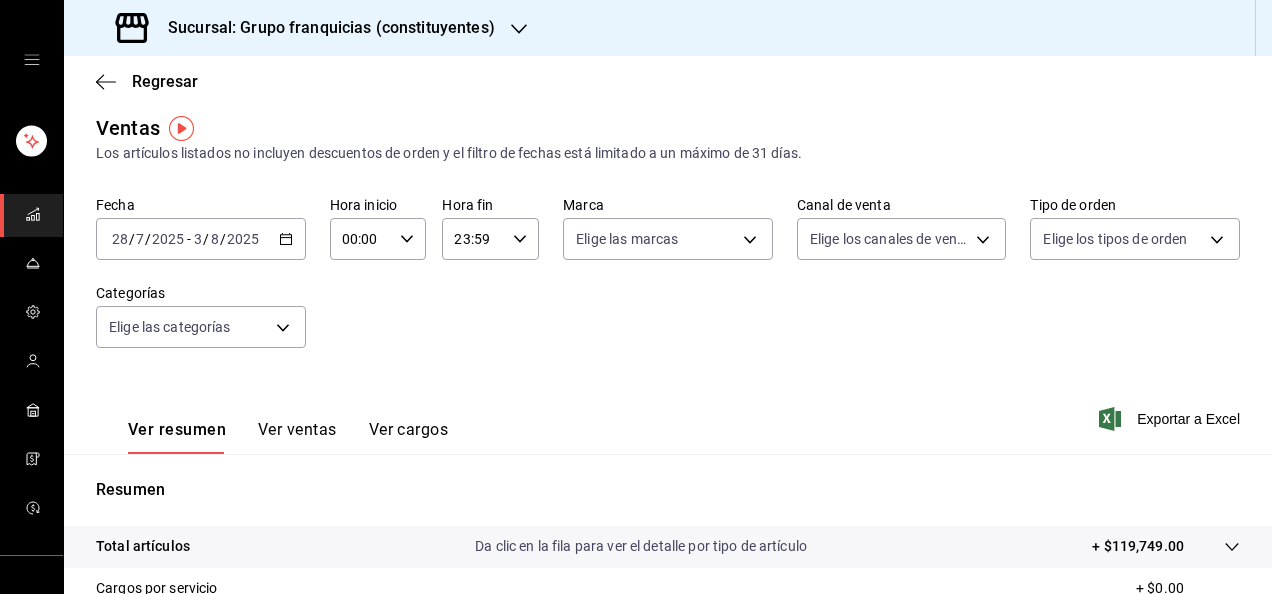 click on "Ver ventas" at bounding box center [297, 437] 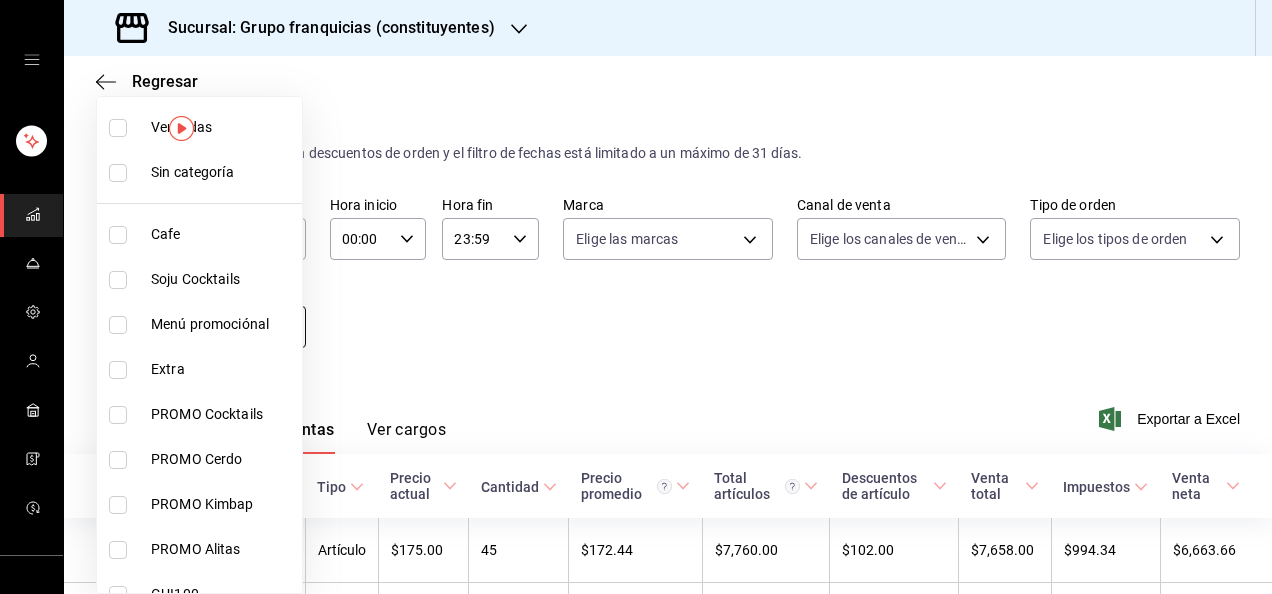 click on "Sucursal: Grupo franquicias (constituyentes) Regresar Ventas Los artículos listados no incluyen descuentos de orden y el filtro de fechas está limitado a un máximo de 31 días. Fecha [DATE] [DATE] - [DATE] Hora inicio 00:00 Hora inicio Hora fin 23:59 Hora fin Marca Elige las marcas Canal de venta Elige los canales de venta Tipo de orden Elige los tipos de orden Categorías Elige las categorías Ver resumen Ver ventas Ver cargos Exportar a Excel Nombre Tipo de artículo Tipo Precio actual Cantidad Precio promedio   Total artículos   Descuentos de artículo Venta total Impuestos Venta neta Cupbop Pollo Agridulce - Artículo $[PRICE] [QUANTITY] $[PRICE] $[PRICE] $[PRICE] $[PRICE] $[PRICE] Kimchi Ramyeon - Artículo $[PRICE] [QUANTITY] $[PRICE] $[PRICE] $[PRICE] $[PRICE] $[PRICE] Rib Eye - Artículo $[PRICE] [QUANTITY] $[PRICE] $[PRICE] $[PRICE] $[PRICE] $[PRICE] Chadolbaki - Artículo $[PRICE] [QUANTITY] $[PRICE] $[PRICE] $[PRICE] $[PRICE] $[PRICE] Pollo BBQ - Artículo $[PRICE] [QUANTITY] - [QUANTITY]" at bounding box center (636, 297) 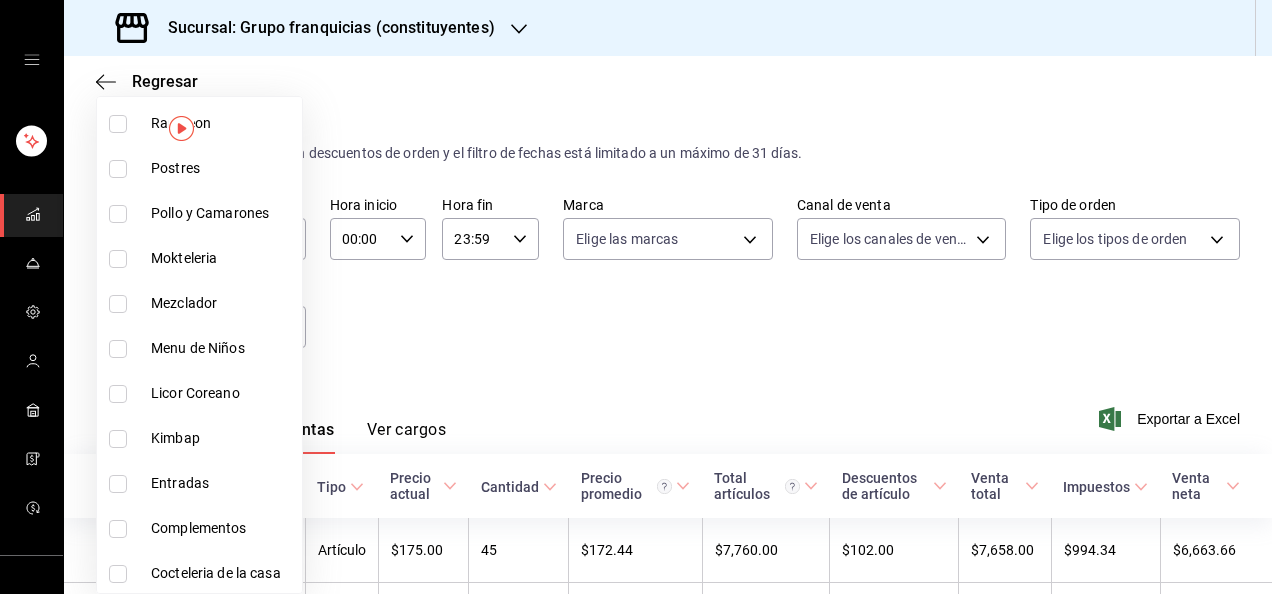 scroll, scrollTop: 370, scrollLeft: 0, axis: vertical 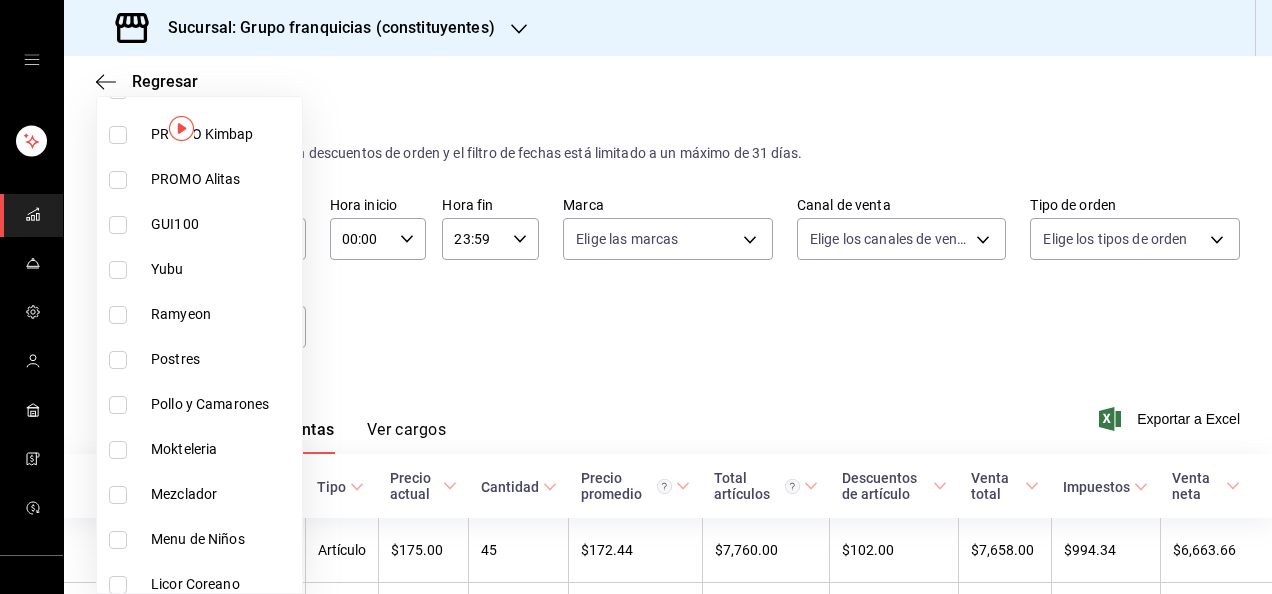 click at bounding box center [118, 360] 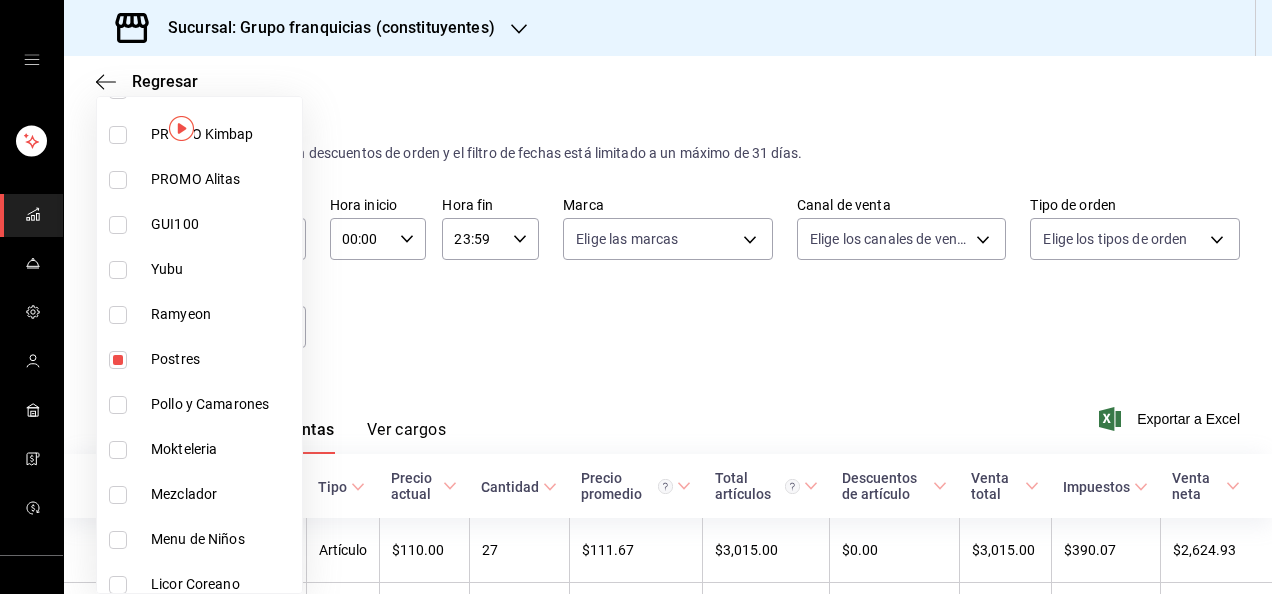 click at bounding box center (636, 297) 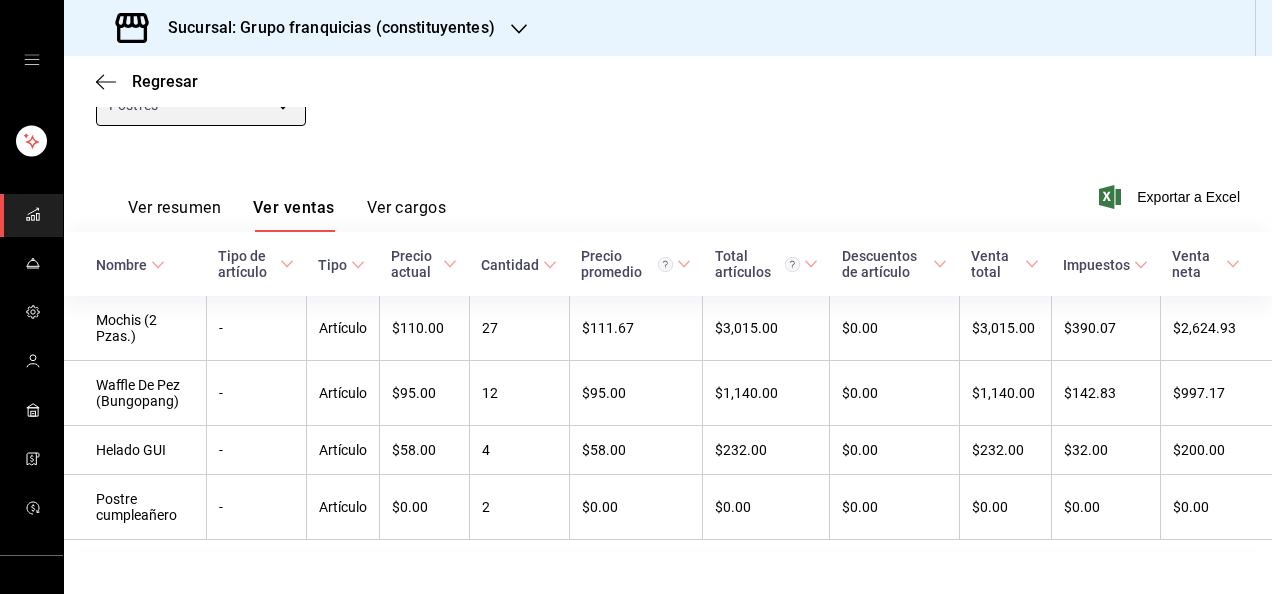 scroll, scrollTop: 255, scrollLeft: 0, axis: vertical 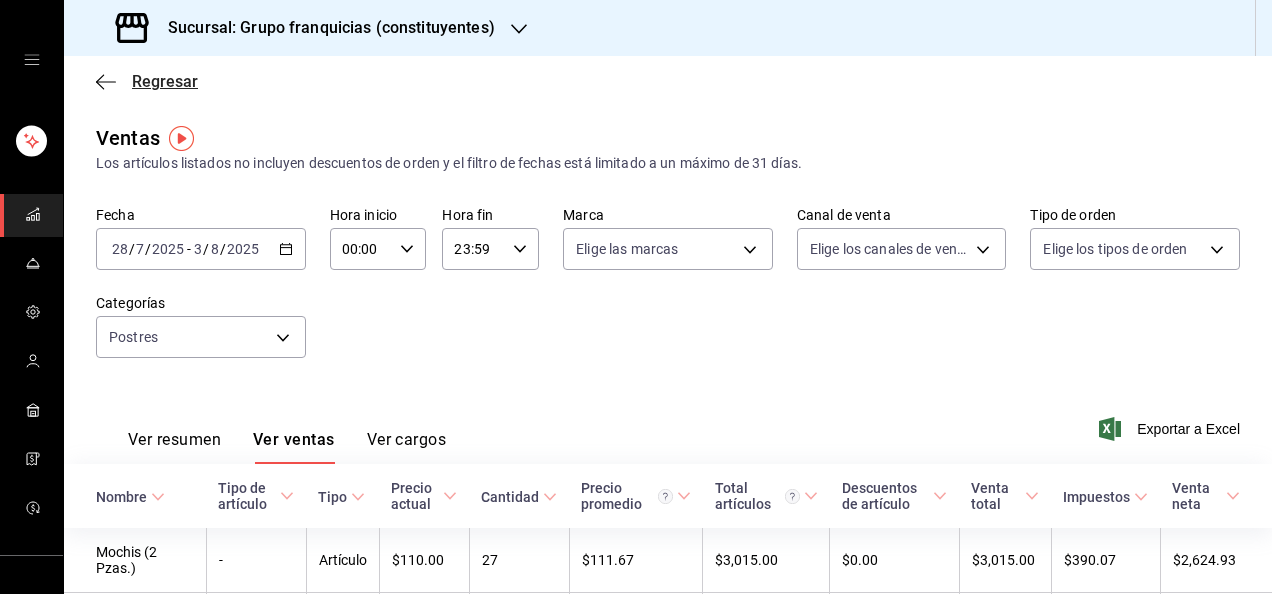 click on "Regresar" at bounding box center [165, 81] 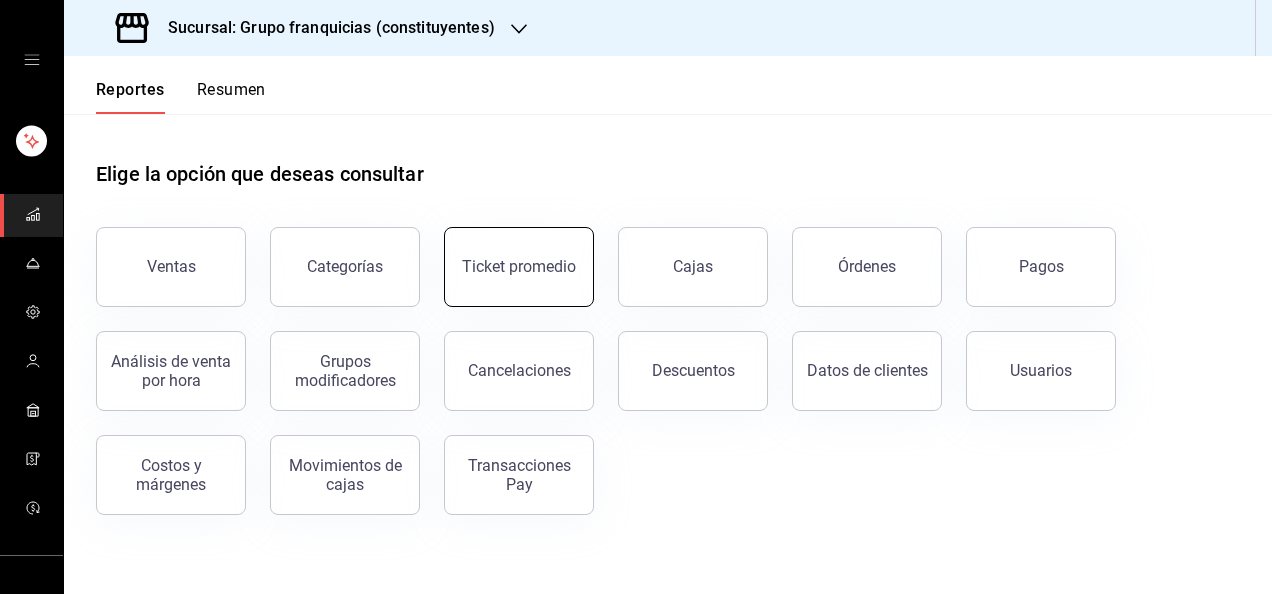 click on "Ticket promedio" at bounding box center [519, 267] 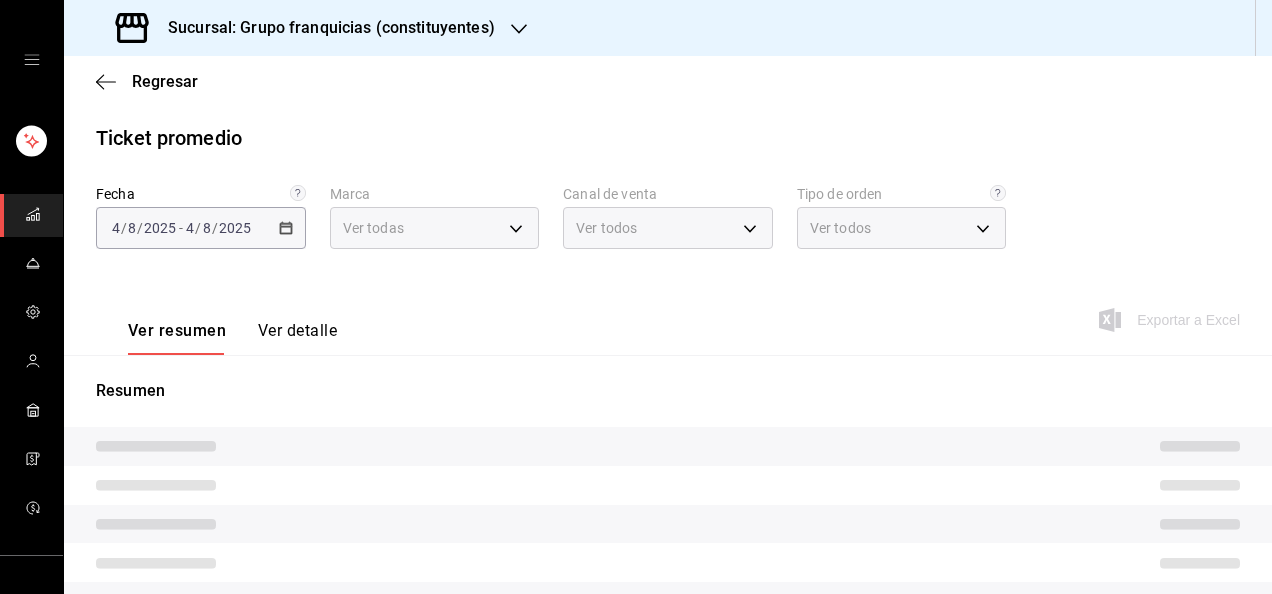 type on "4031477e-e053-4d93-b9af-a5eea3e67119" 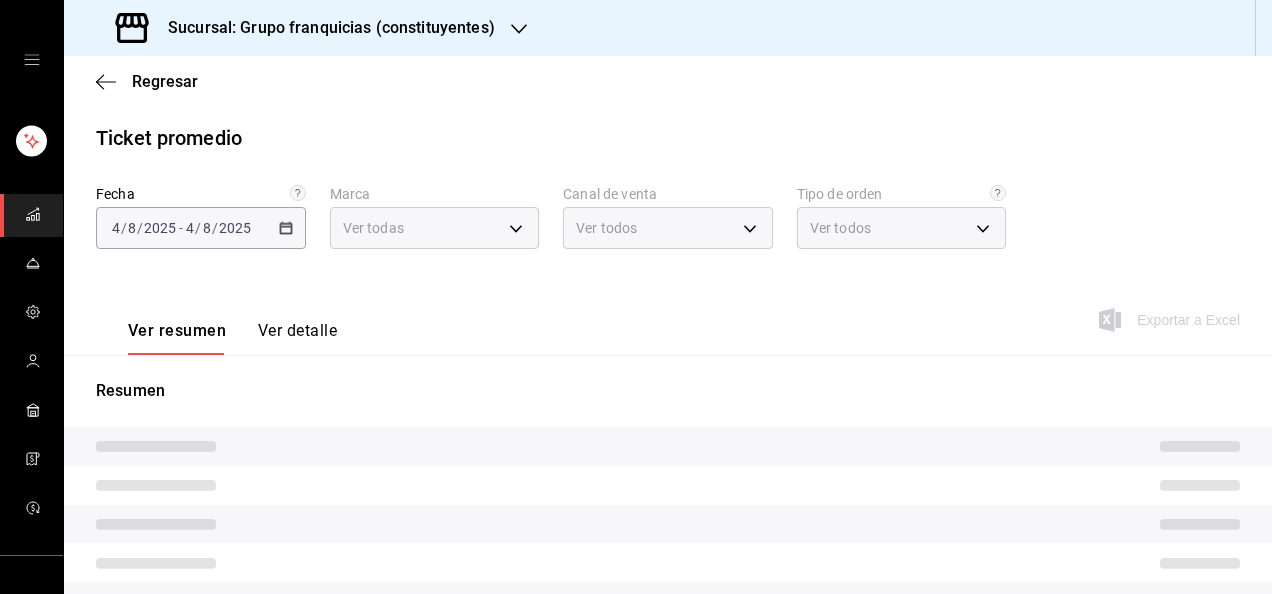 type on "PARROT,UBER_EATS,RAPPI,DIDI_FOOD,ONLINE" 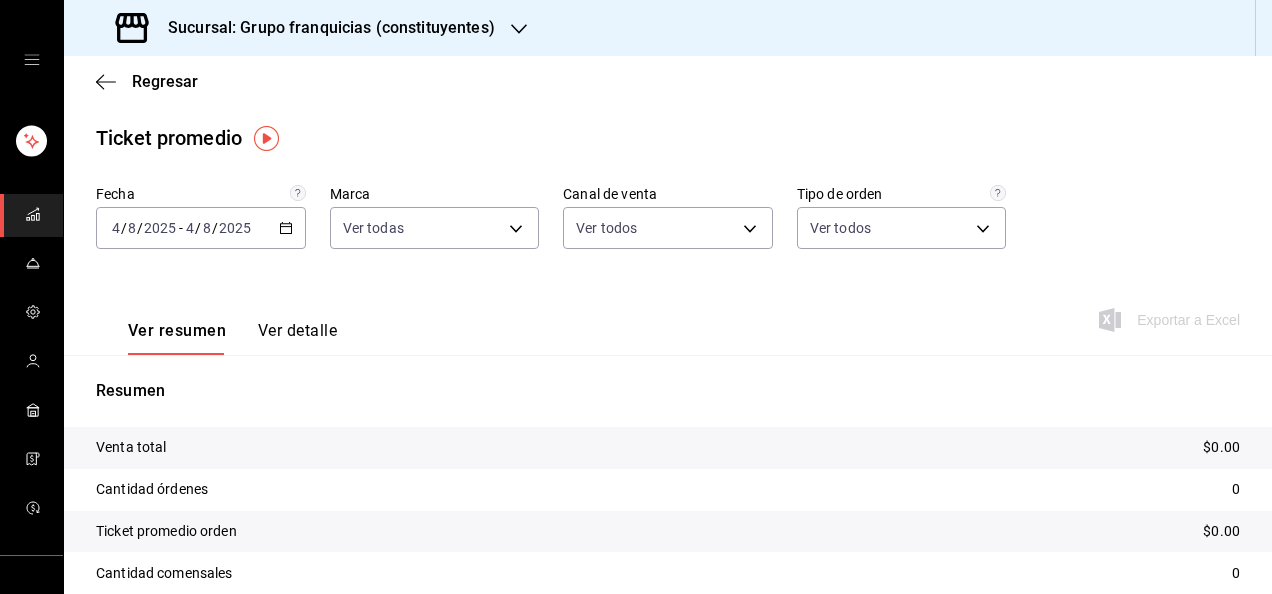 click 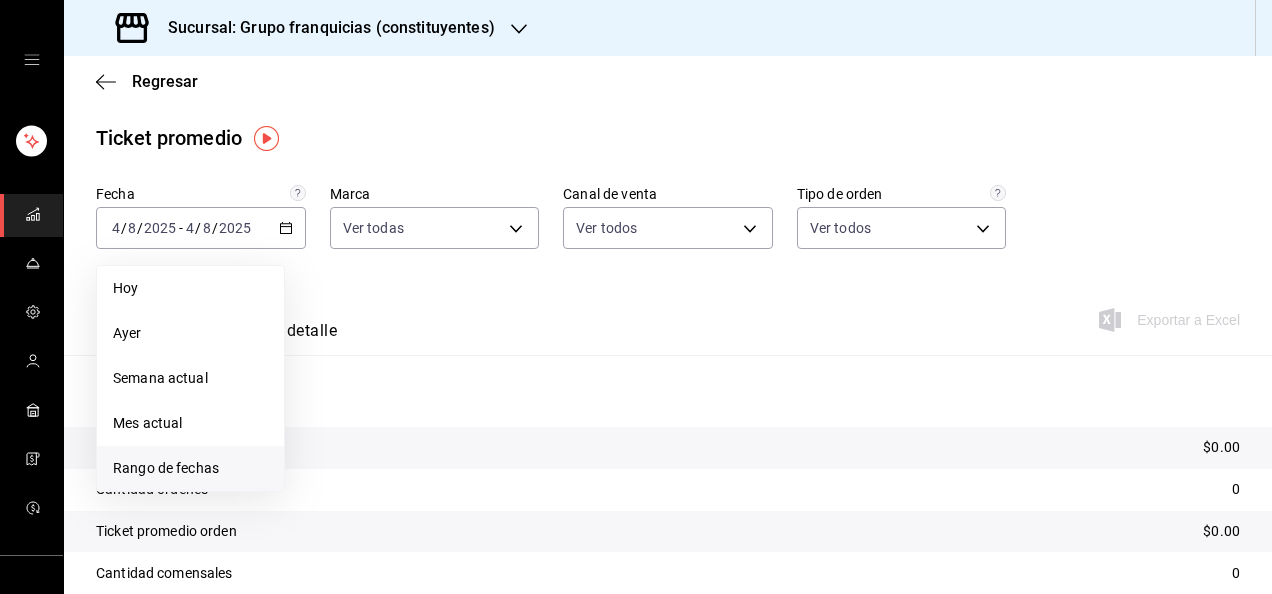 click on "Rango de fechas" at bounding box center [190, 468] 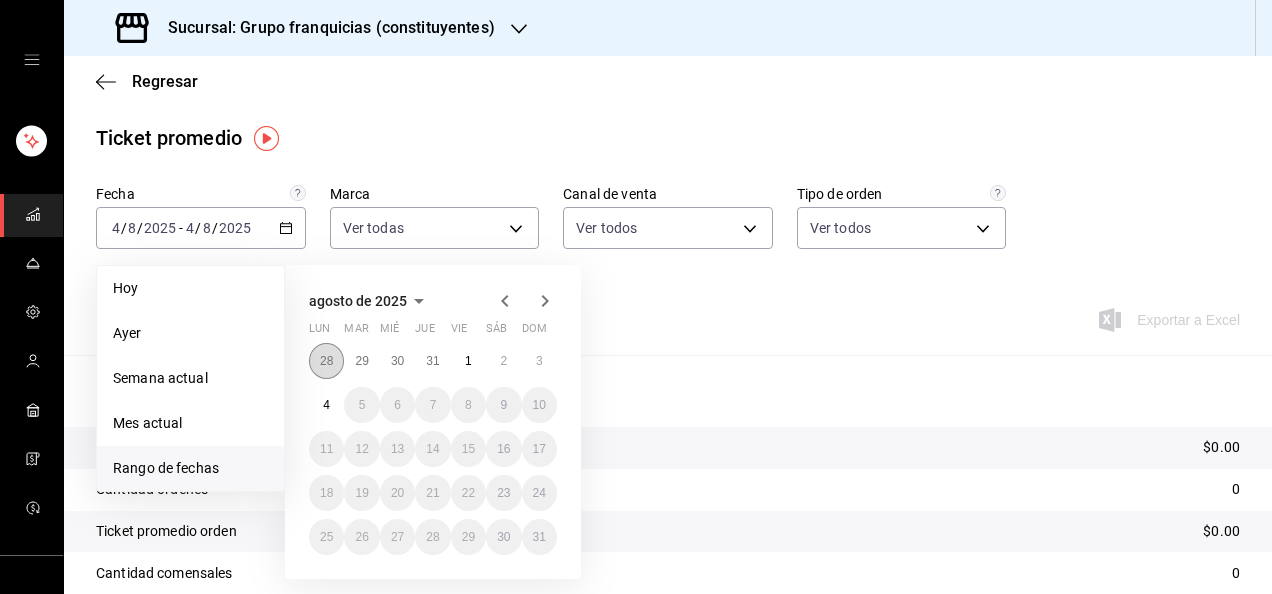 click on "28" at bounding box center (326, 361) 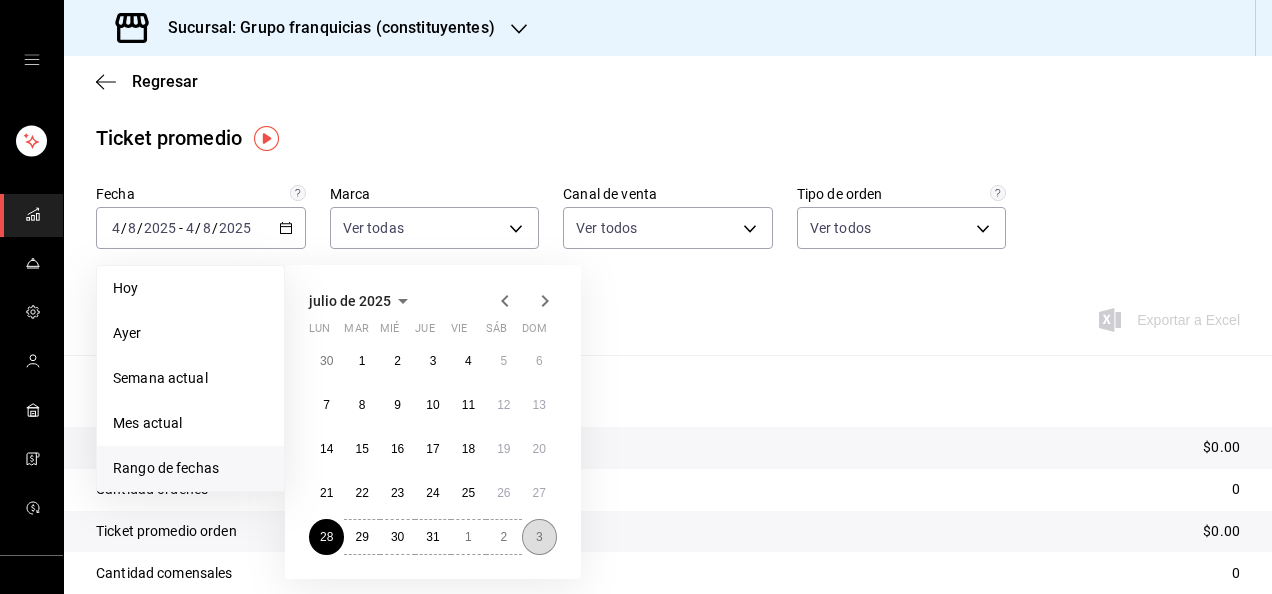 click on "3" at bounding box center (539, 537) 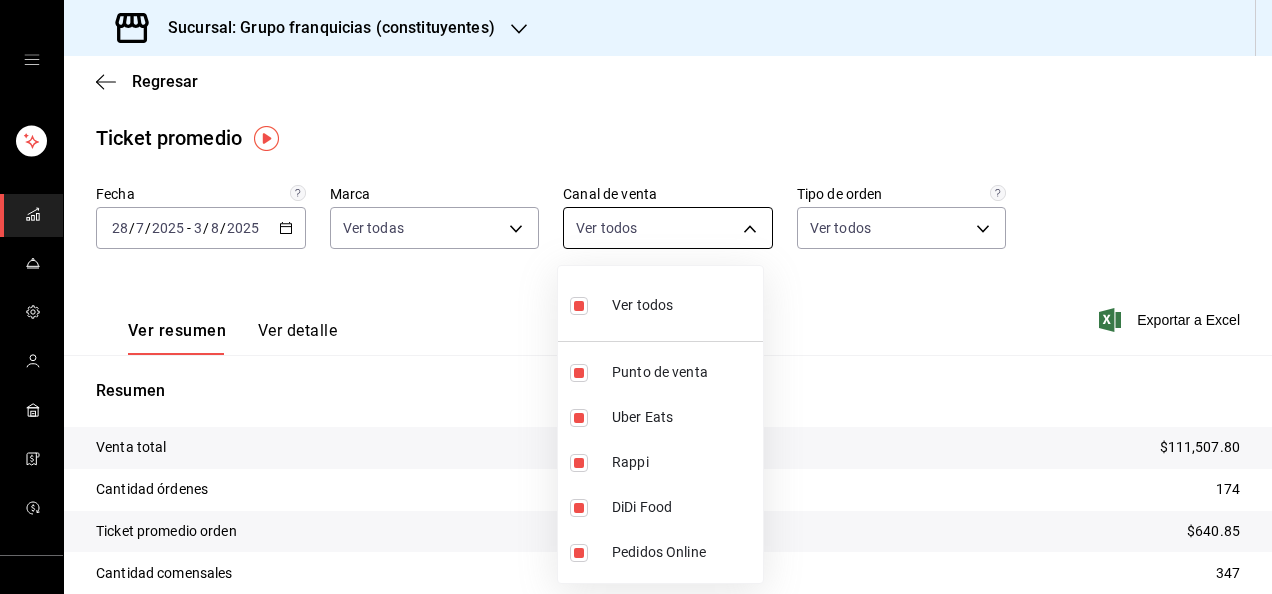 click on "Sucursal: Grupo franquicias (constituyentes) Regresar Ticket promedio   Fecha [DATE] [DATE] - [DATE] Marca Ver todas [UUID] Canal de venta Ver todos PARROT,UBER_EATS,RAPPI,DIDI_FOOD,ONLINE   Tipo de orden Ver todos [UUID],[UUID],[UUID],EXTERNAL,[UUID] Ver resumen Ver detalle Exportar a Excel Resumen Venta total $[PRICE] Cantidad órdenes [QUANTITY] Ticket promedio orden $[PRICE] Cantidad comensales [QUANTITY] Ticket promedio comensal $[PRICE] GANA 1 MES GRATIS EN TU SUSCRIPCIÓN AQUÍ ¿Recuerdas cómo empezó tu restaurante?
Hoy puedes ayudar a un colega a tener el mismo cambio que tú viviste.
Recomienda Parrot directamente desde tu Portal Administrador.
Es fácil y rápido.
🎁 Por cada restaurante que se una, ganas 1 mes gratis. Ver video tutorial Ir a video Ver video tutorial Ir a video Visitar centro de ayuda ([PHONE]) Ver todos" at bounding box center [636, 297] 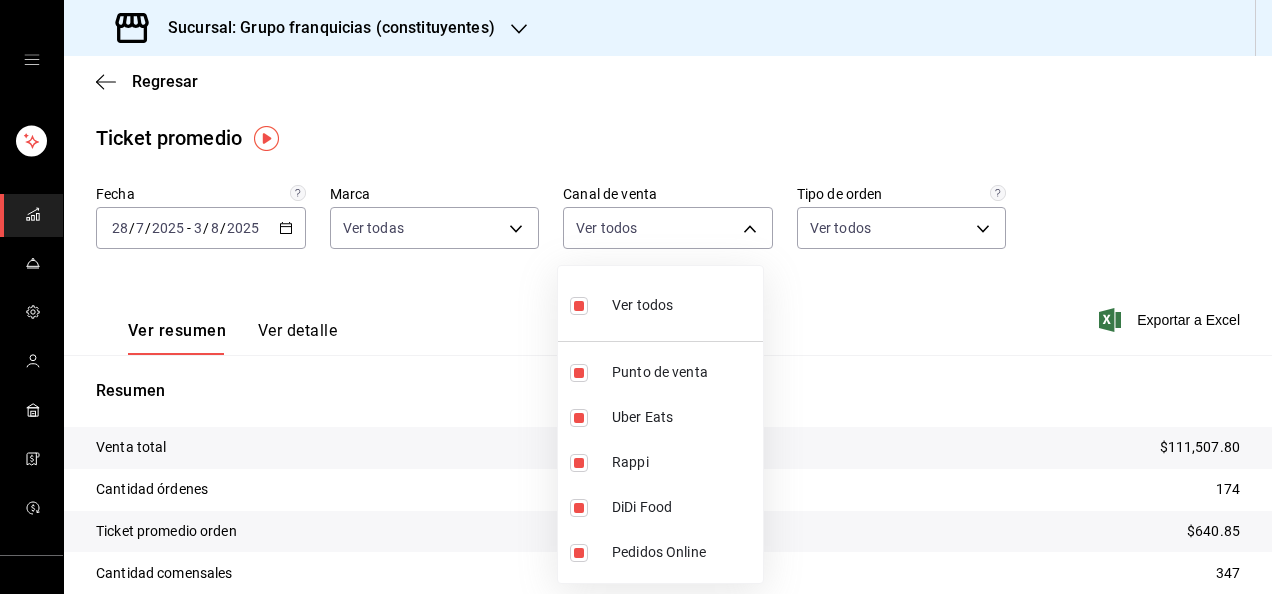 click at bounding box center (579, 306) 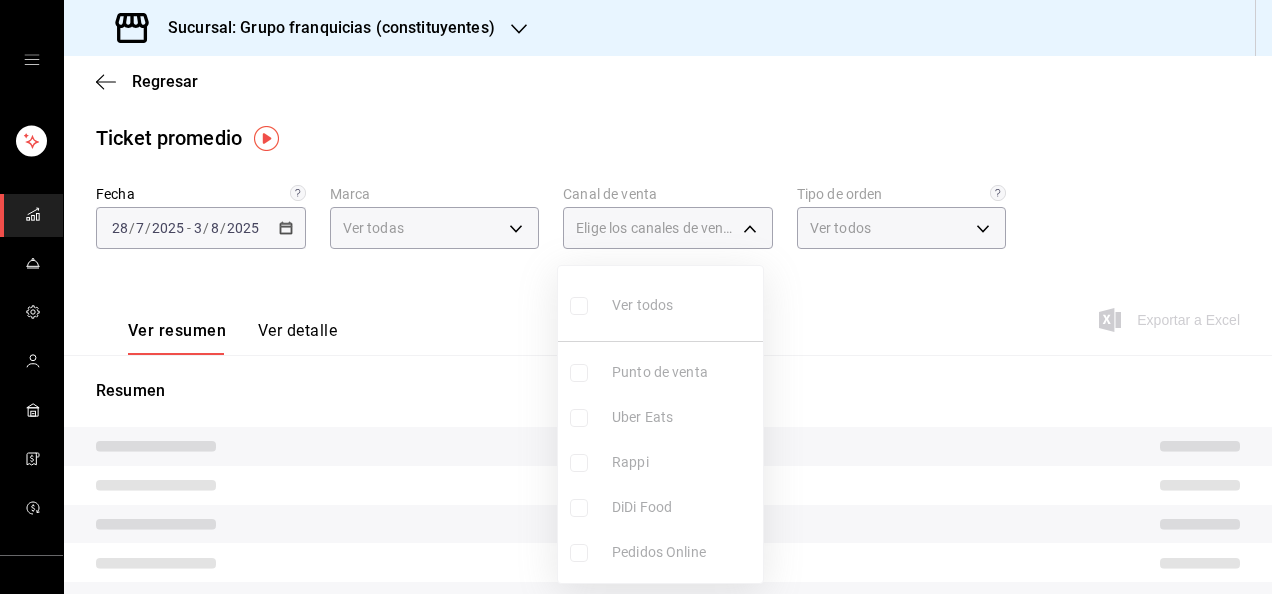 type 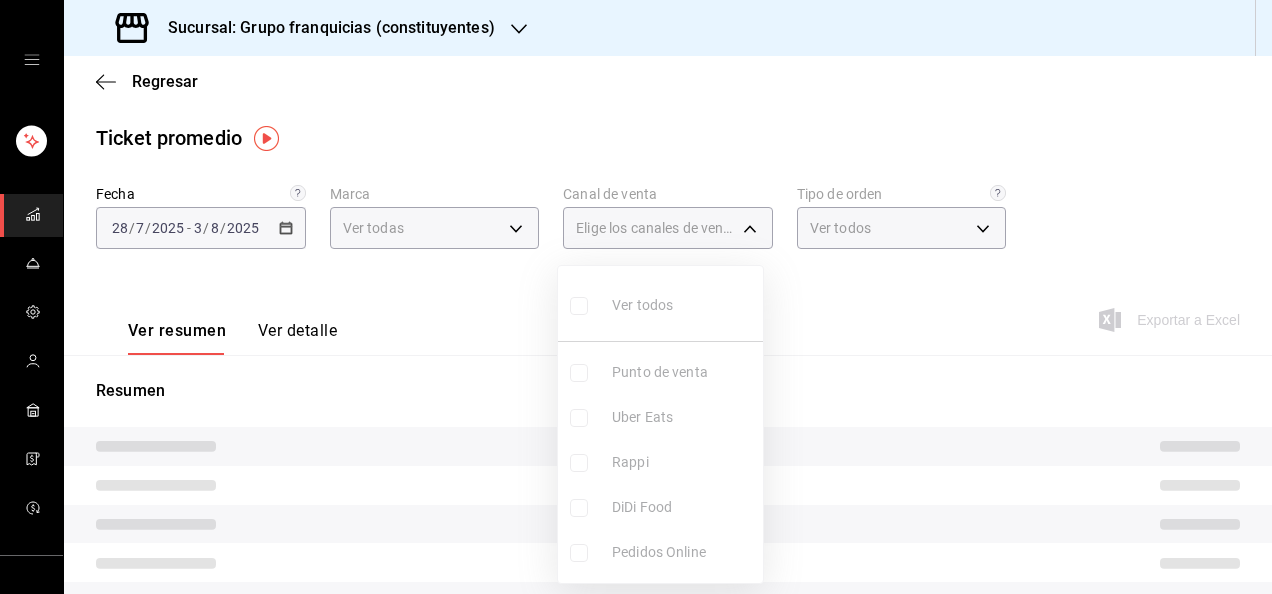 checkbox on "false" 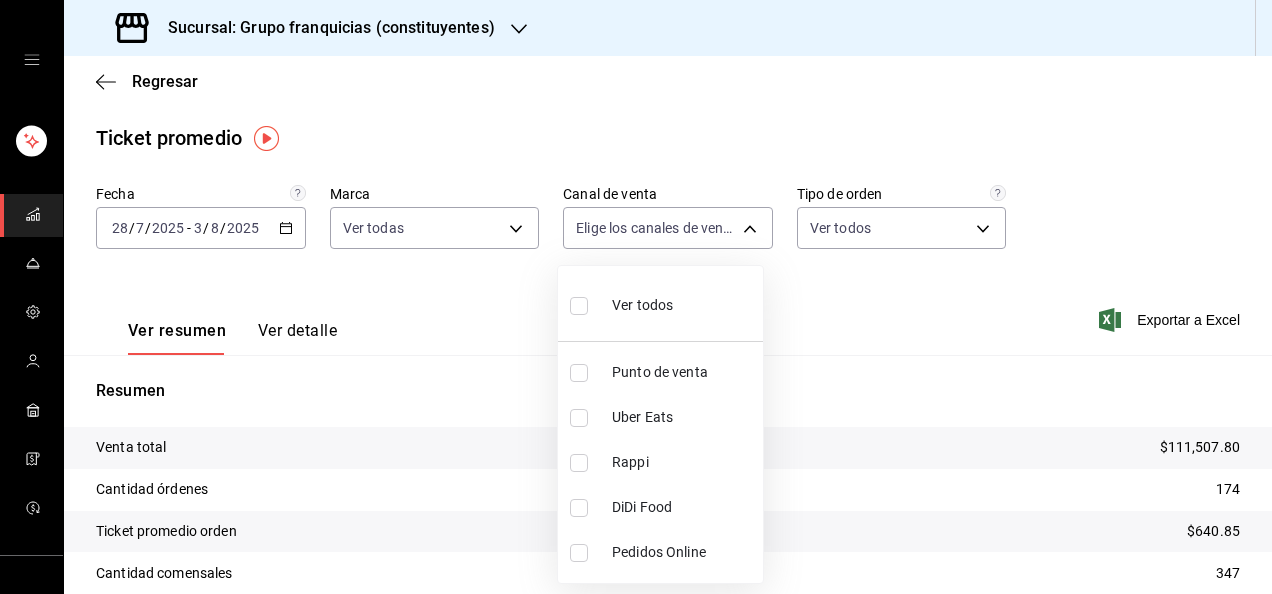 click at bounding box center [579, 373] 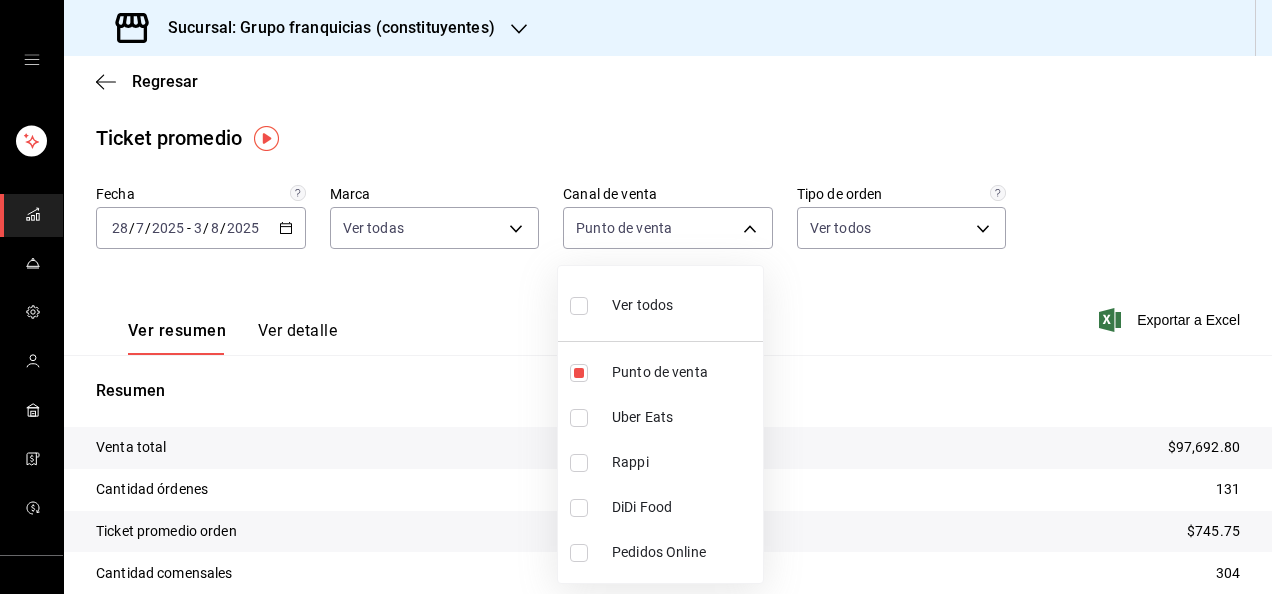 click at bounding box center [636, 297] 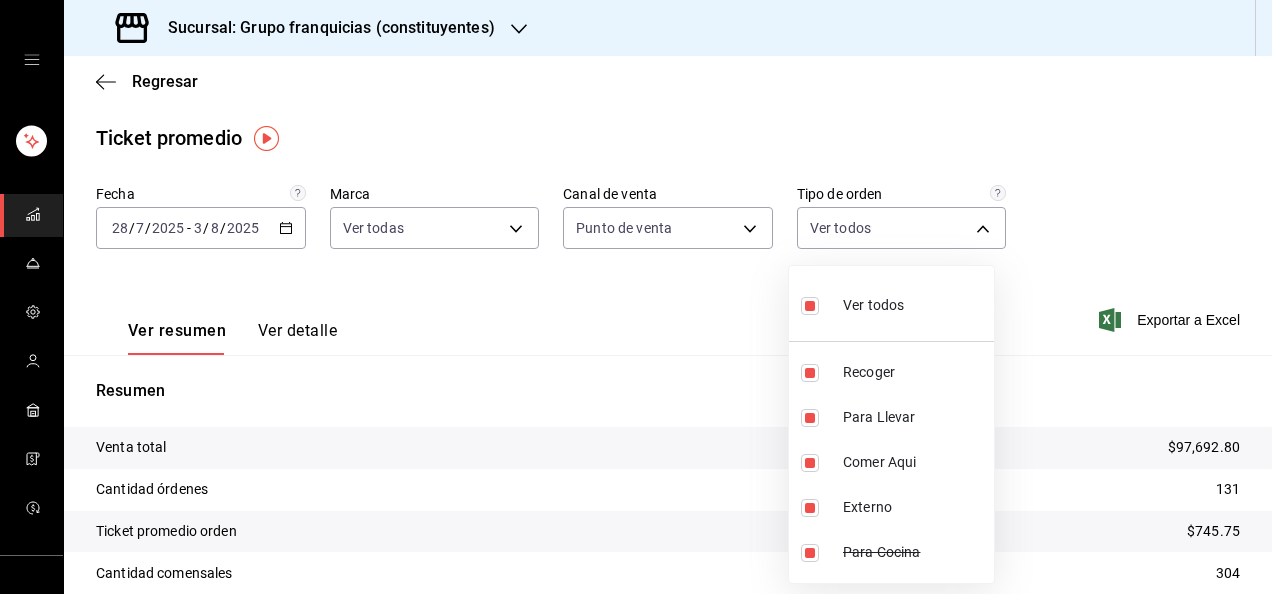 click on "Sucursal: Grupo franquicias (constituyentes) Regresar Ticket promedio   Fecha [DATE] [DATE] - [DATE] Marca Ver todas [UUID] Canal de venta Punto de venta PARROT   Tipo de orden Ver todos [UUID],[UUID],[UUID],EXTERNAL,[UUID] Ver resumen Ver detalle Exportar a Excel Resumen Venta total $[PRICE] Cantidad órdenes [QUANTITY] Ticket promedio orden $[PRICE] Cantidad comensales [QUANTITY] Ticket promedio comensal $[PRICE] GANA 1 MES GRATIS EN TU SUSCRIPCIÓN AQUÍ ¿Recuerdas cómo empezó tu restaurante?
Hoy puedes ayudar a un colega a tener el mismo cambio que tú viviste.
Recomienda Parrot directamente desde tu Portal Administrador.
Es fácil y rápido.
🎁 Por cada restaurante que se una, ganas 1 mes gratis. Ver video tutorial Ir a video Ver video tutorial Ir a video Visitar centro de ayuda ([PHONE]) soporte@[DOMAIN].io ([PHONE])" at bounding box center (636, 297) 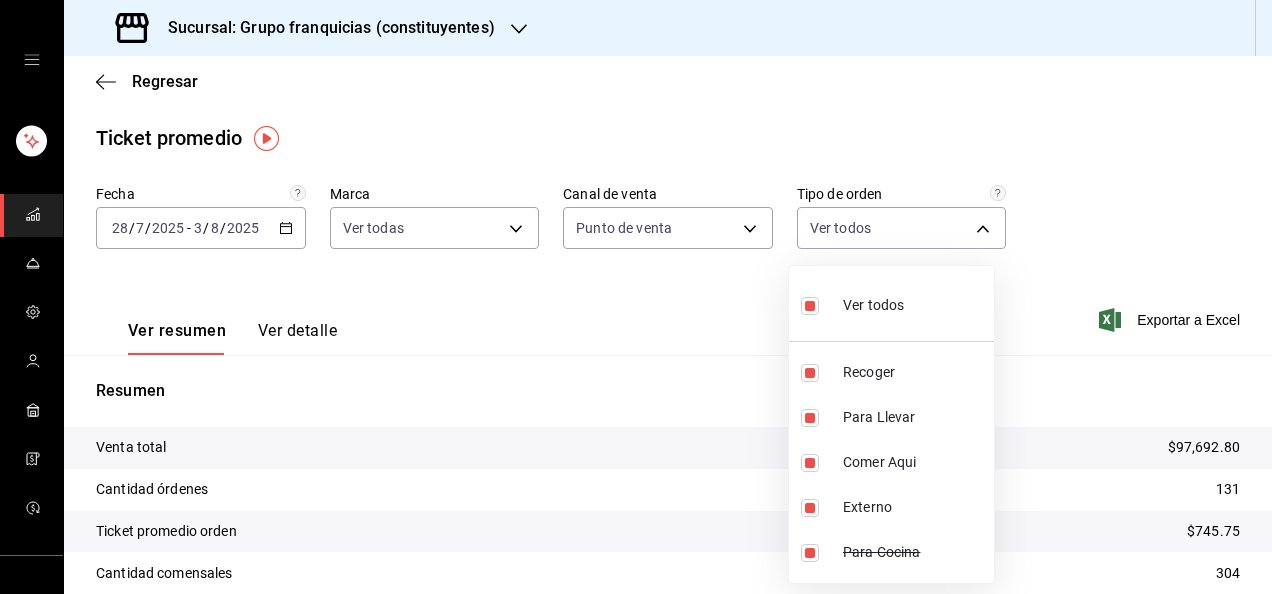click at bounding box center [810, 306] 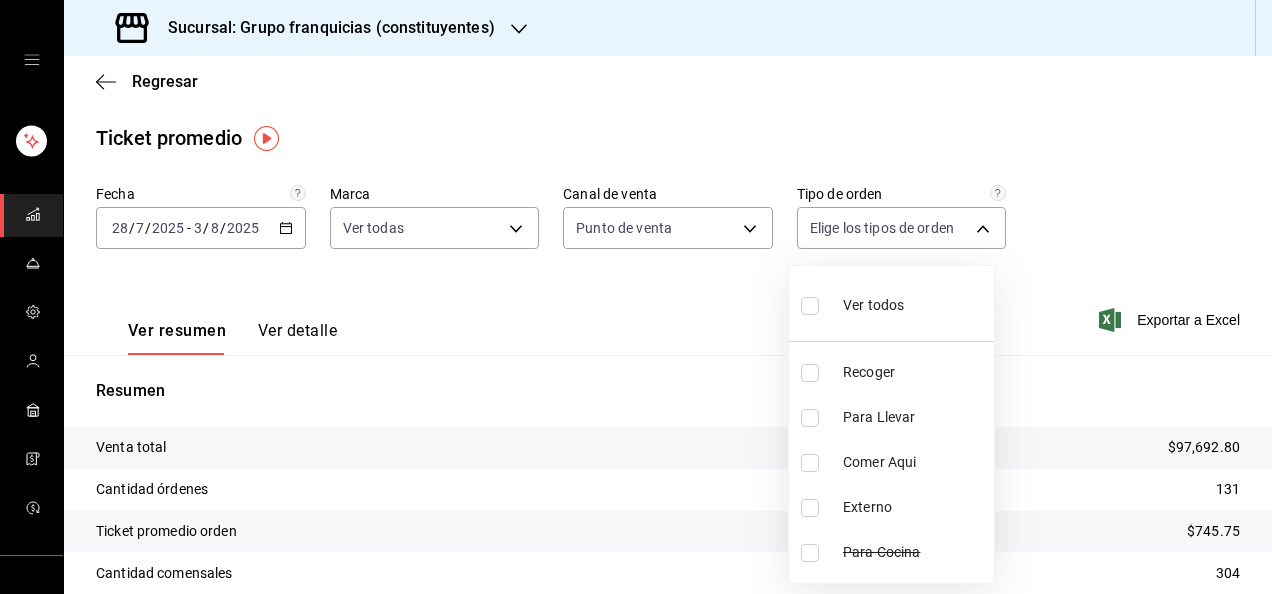 click at bounding box center (810, 463) 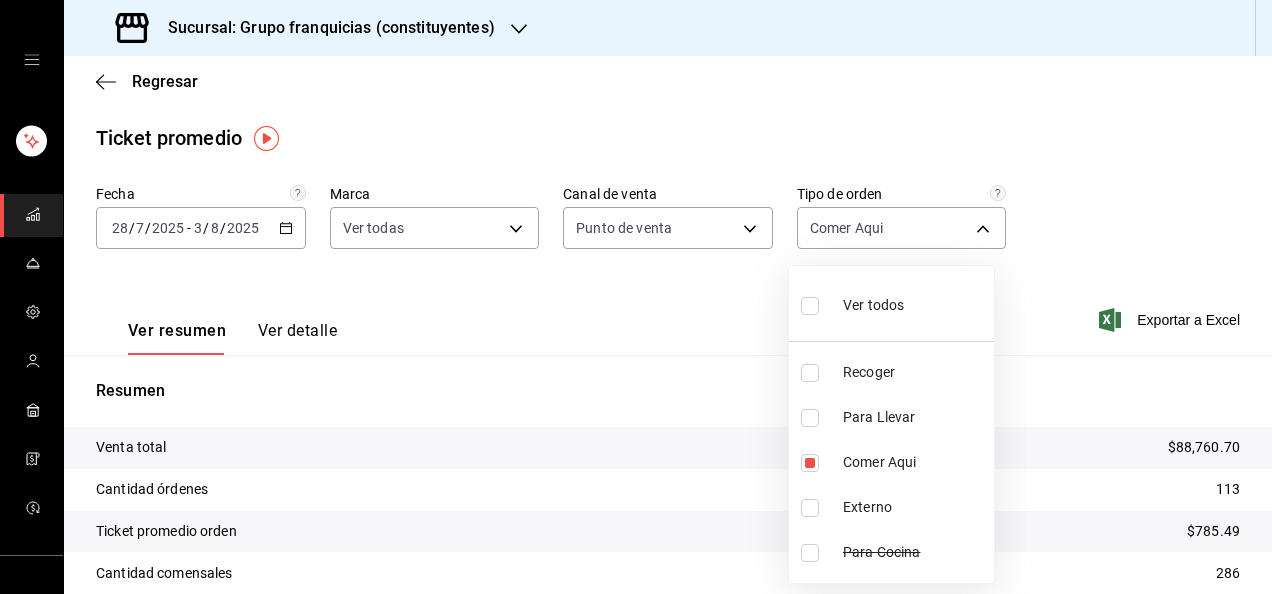 click at bounding box center (636, 297) 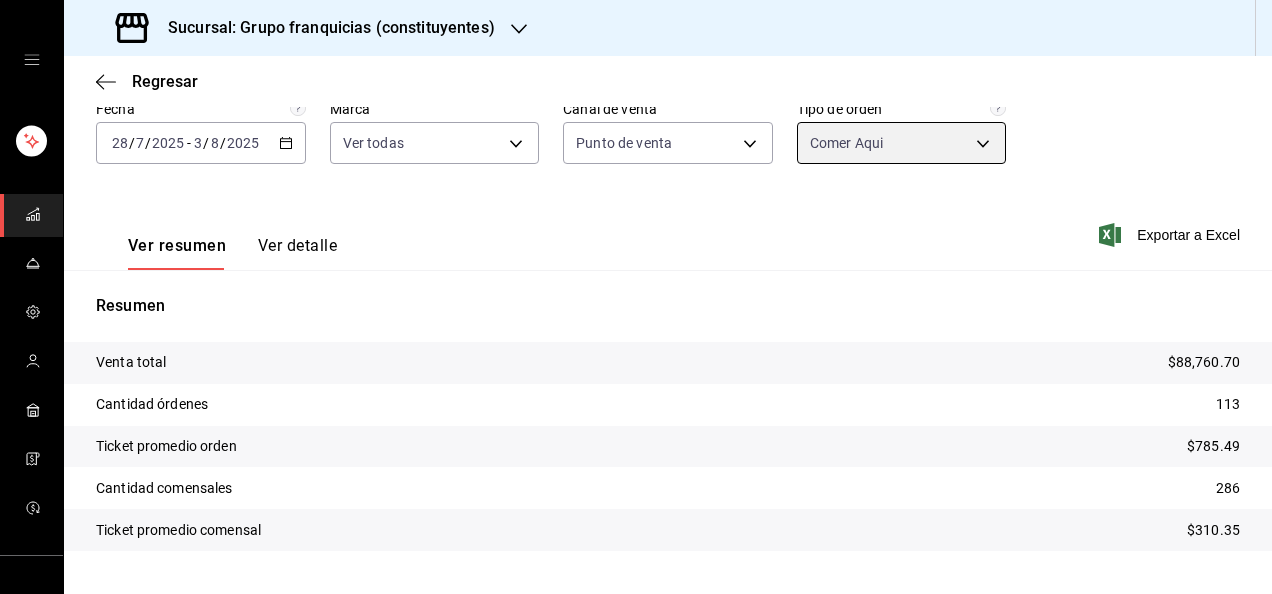 scroll, scrollTop: 111, scrollLeft: 0, axis: vertical 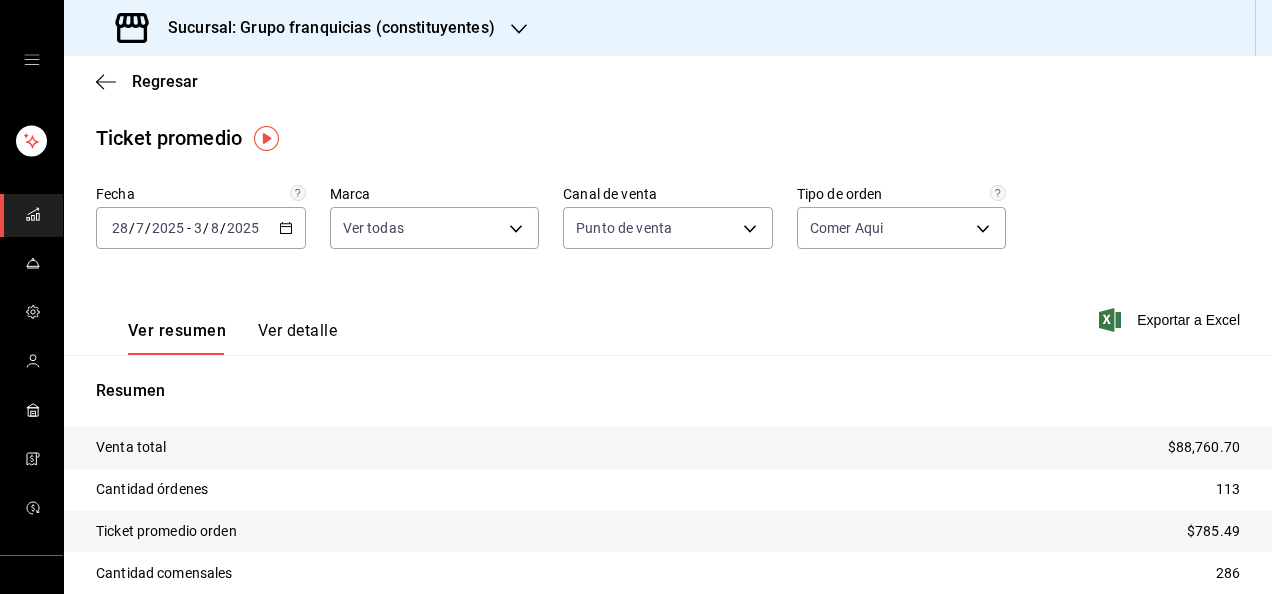 click on "Sucursal: Grupo franquicias (constituyentes)" at bounding box center (323, 28) 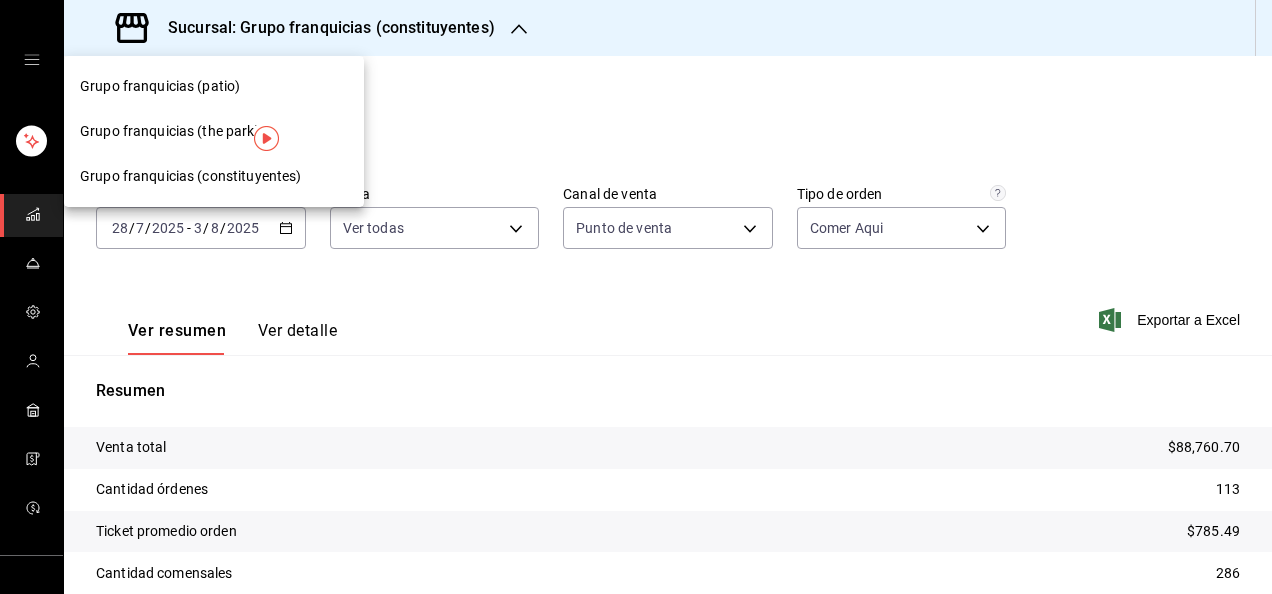 click on "Grupo franquicias (the park)" at bounding box center [170, 131] 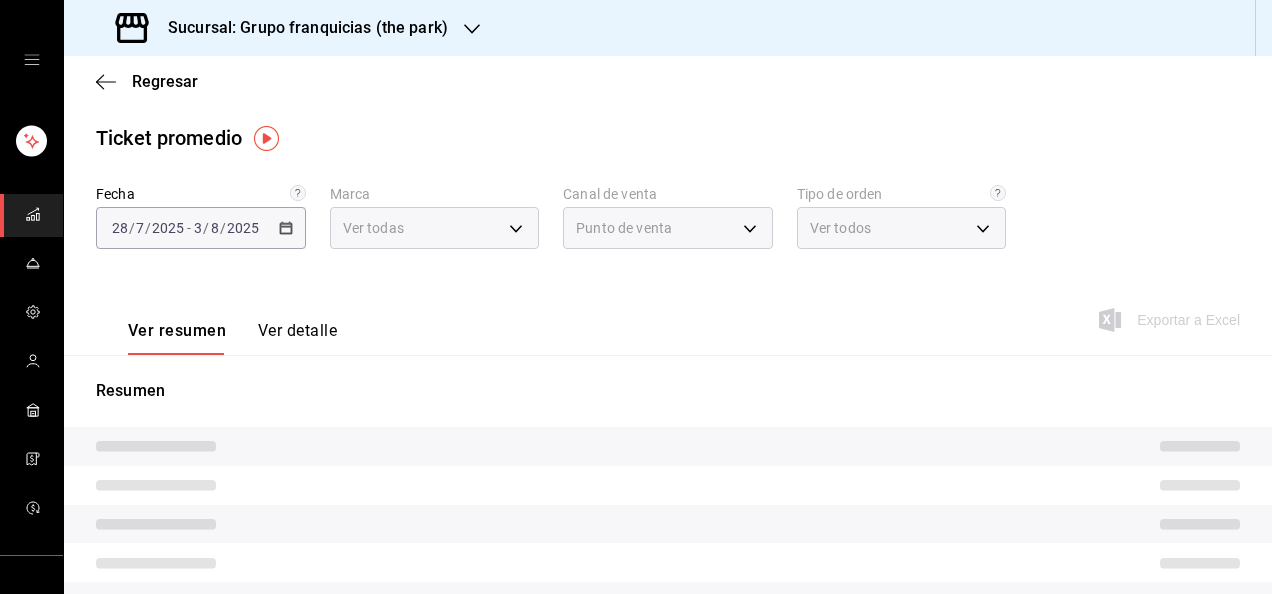 type on "51b0612d-0bc9-4dd2-8441-39dfe55025e1" 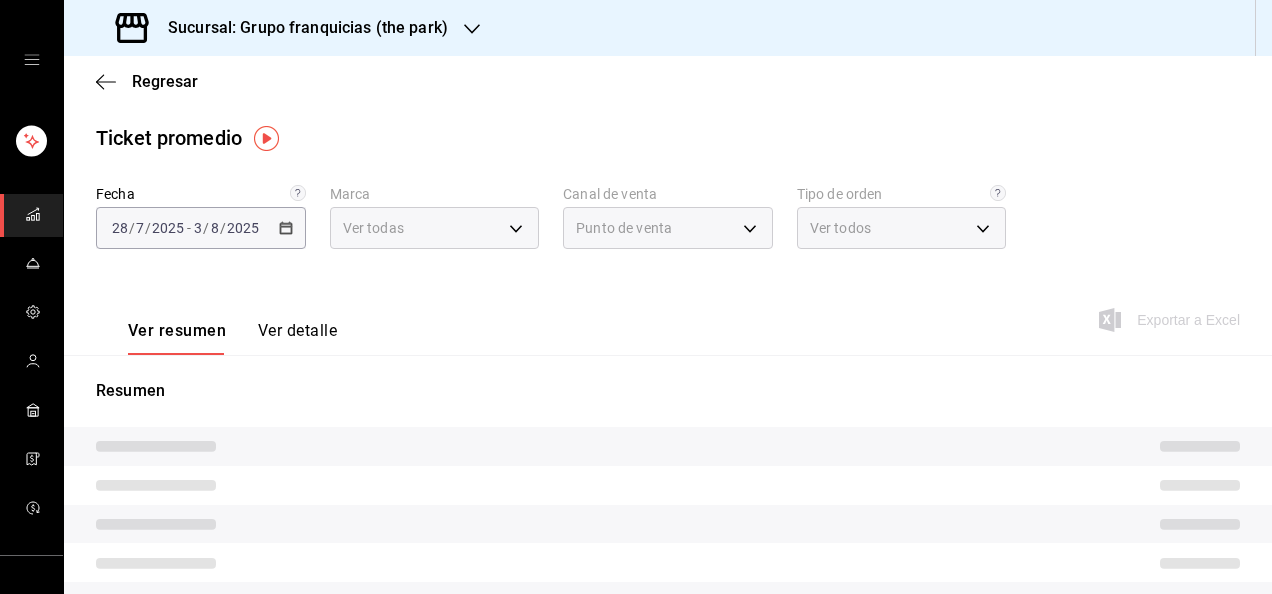 type on "PARROT" 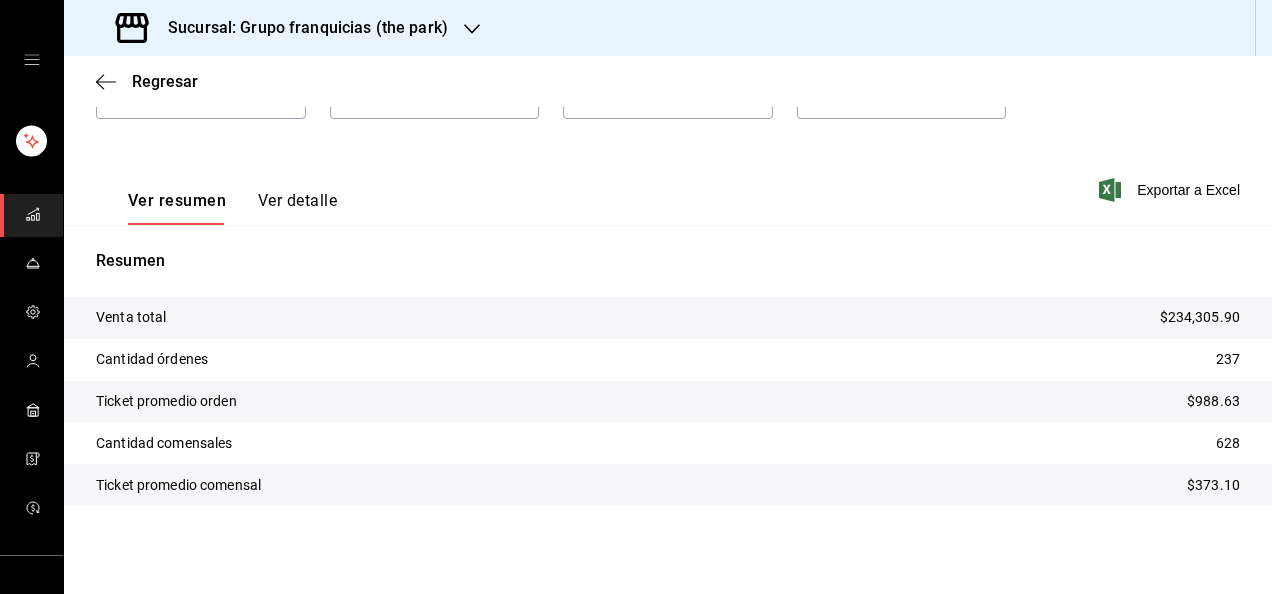 scroll, scrollTop: 0, scrollLeft: 0, axis: both 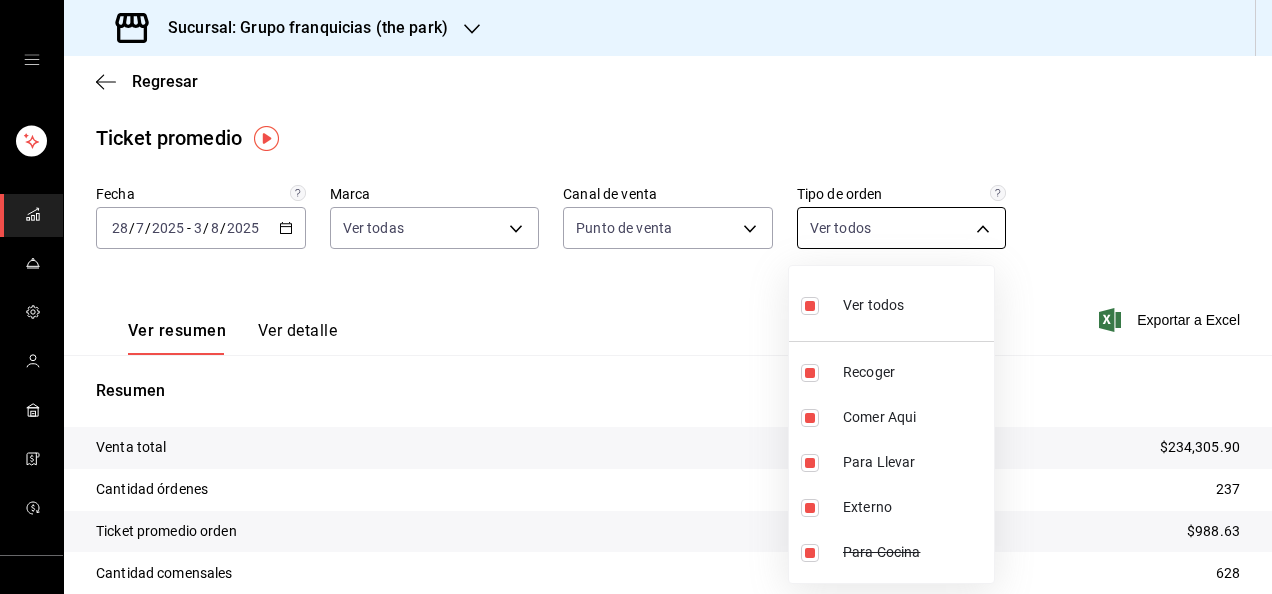 click on "Sucursal: Grupo franquicias (the park) Regresar Ticket promedio   Fecha [DATE] [DATE] - [DATE] Marca Ver todas [UUID] Canal de venta Punto de venta PARROT   Tipo de orden Ver todos [UUID],[UUID],[UUID],EXTERNAL,[UUID] Ver resumen Ver detalle Exportar a Excel Resumen Venta total $[PRICE] Cantidad órdenes [QUANTITY] Ticket promedio orden $[PRICE] Cantidad comensales [QUANTITY] Ticket promedio comensal $[PRICE] GANA 1 MES GRATIS EN TU SUSCRIPCIÓN AQUÍ ¿Recuerdas cómo empezó tu restaurante?
Hoy puedes ayudar a un colega a tener el mismo cambio que tú viviste.
Recomienda Parrot directamente desde tu Portal Administrador.
Es fácil y rápido.
🎁 Por cada restaurante que se una, ganas 1 mes gratis. Ver video tutorial Ir a video Ver video tutorial Ir a video Visitar centro de ayuda ([PHONE]) soporte@[DOMAIN].io Visitar centro de ayuda ([PHONE]) Ver todos" at bounding box center (636, 297) 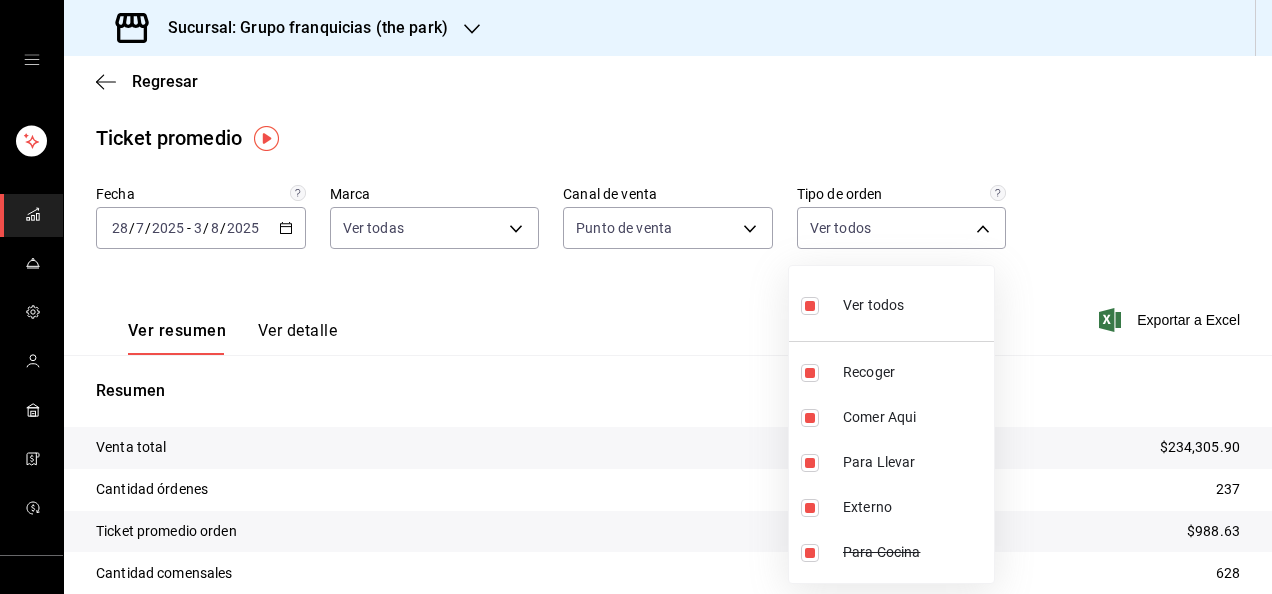 click at bounding box center (810, 306) 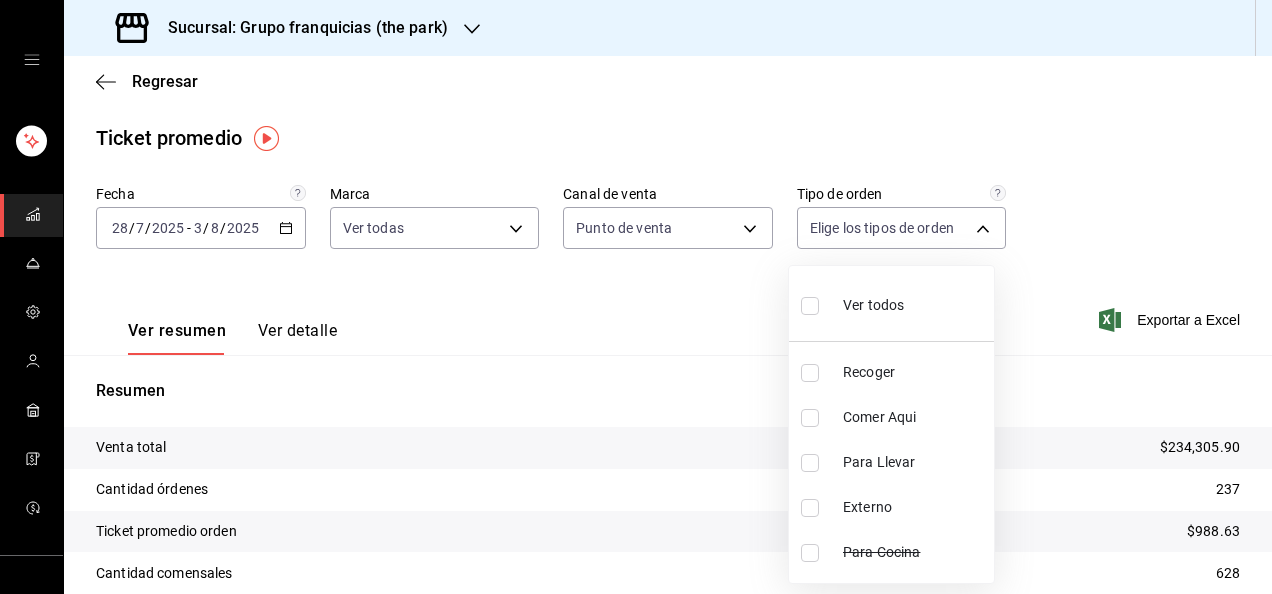 click at bounding box center [810, 418] 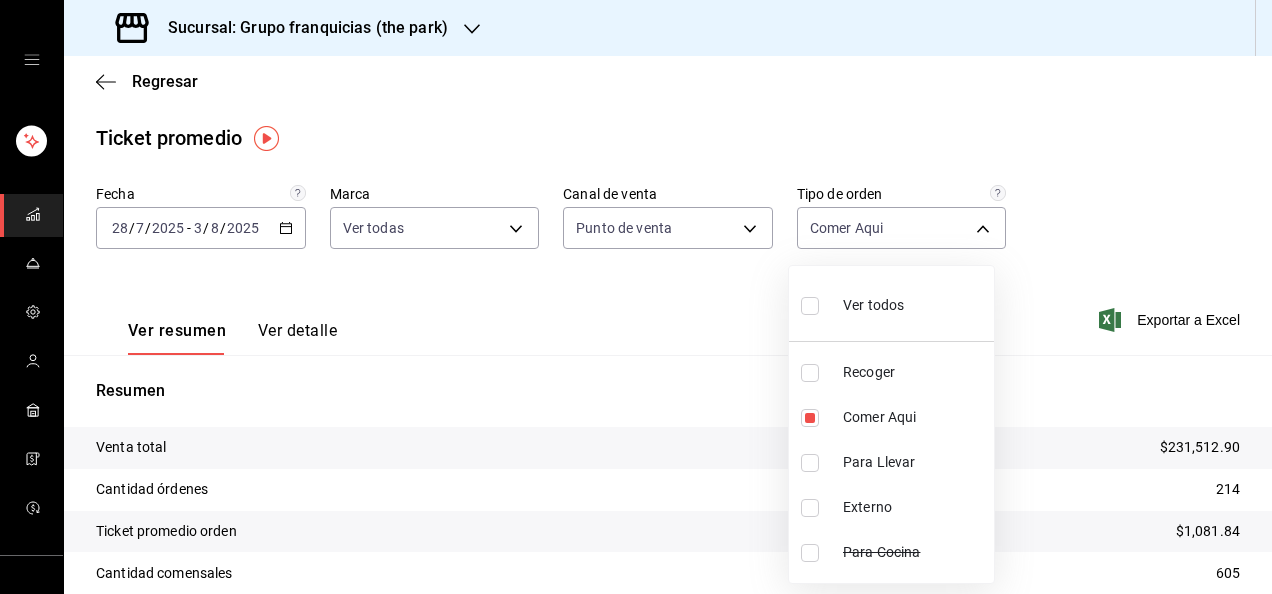 click at bounding box center (636, 297) 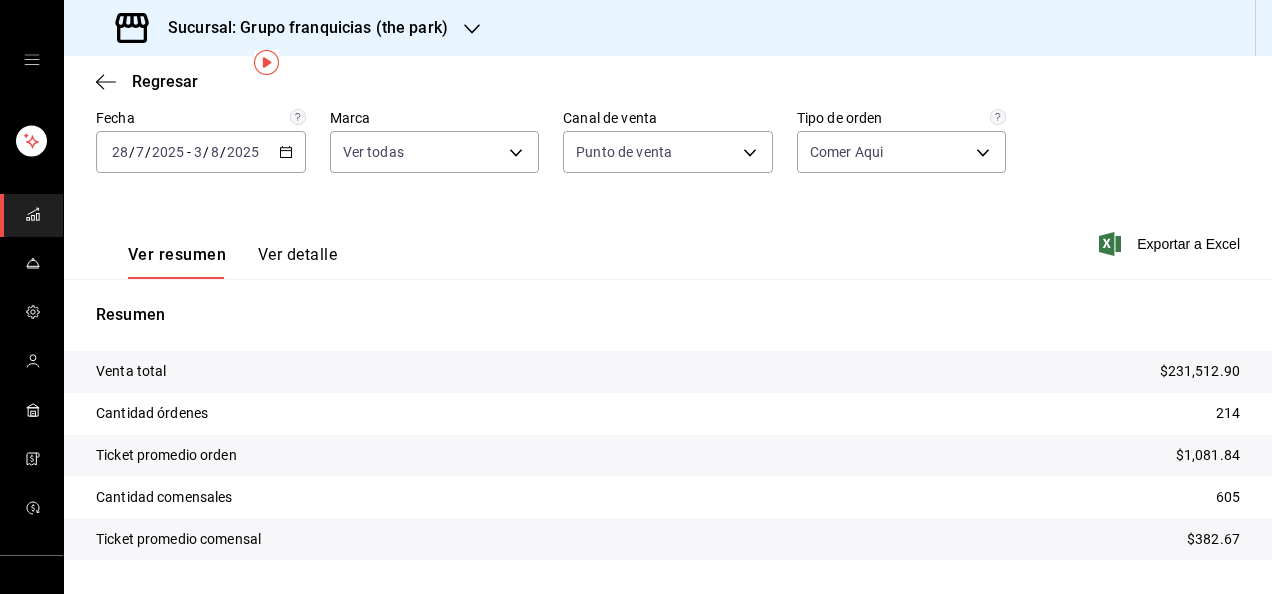 scroll, scrollTop: 0, scrollLeft: 0, axis: both 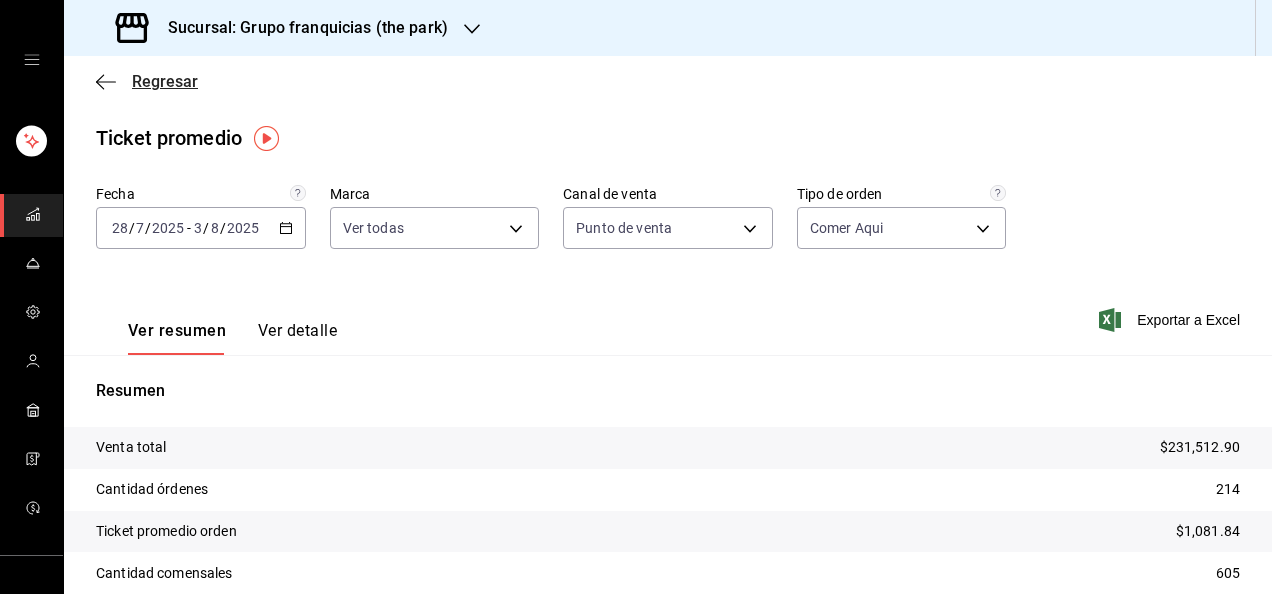 click on "Regresar" at bounding box center [165, 81] 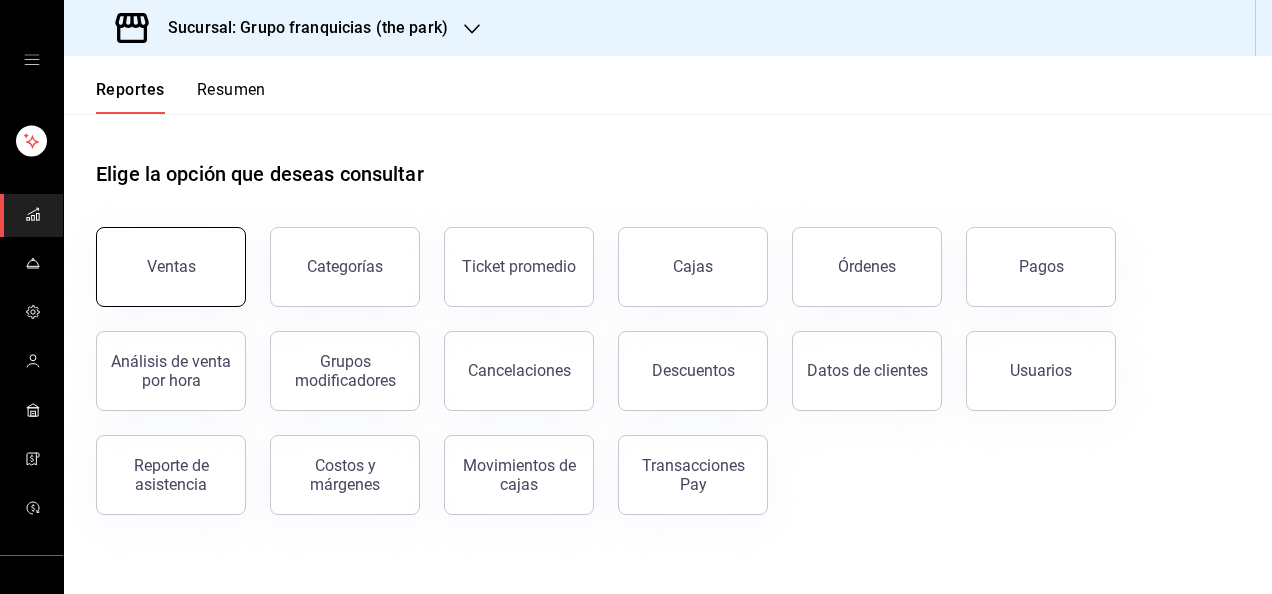 click on "Ventas" at bounding box center [171, 267] 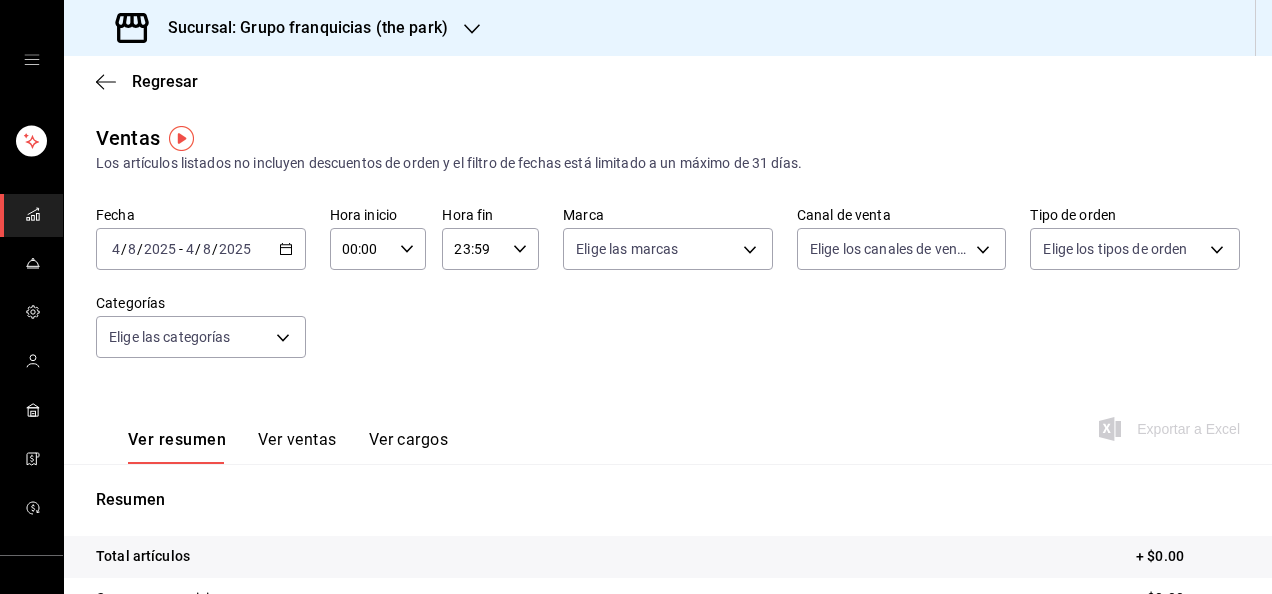 click on "Ver ventas" at bounding box center [297, 447] 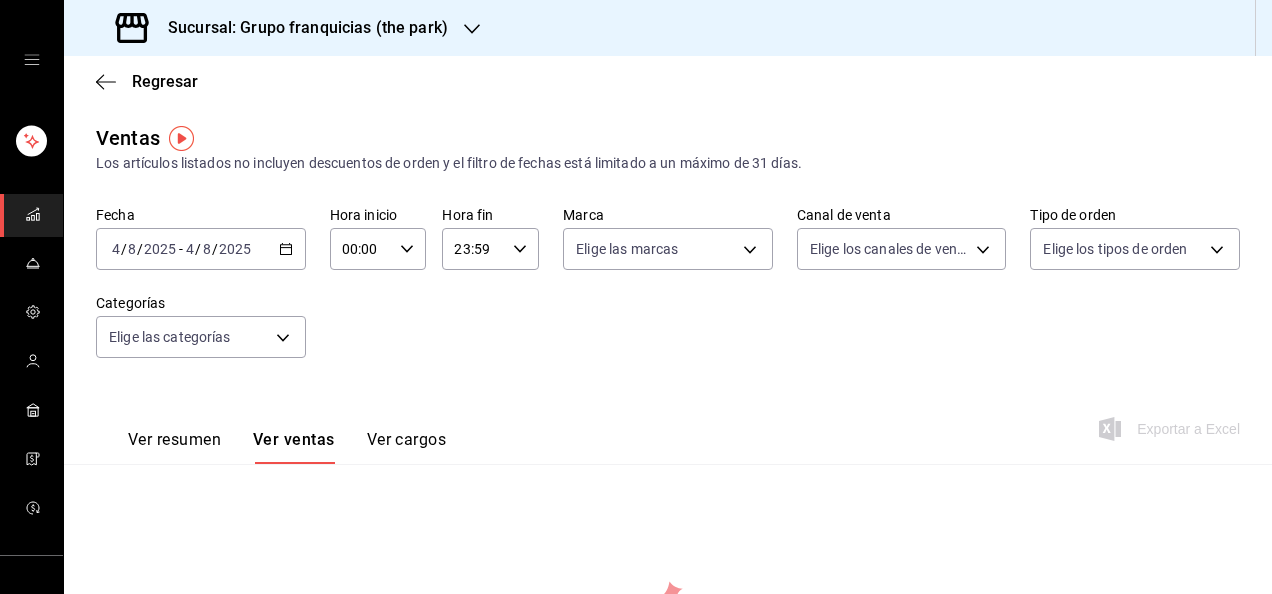 click on "2025-08-04 4 / 8 / 2025 - 2025-08-04 4 / 8 / 2025" at bounding box center [201, 249] 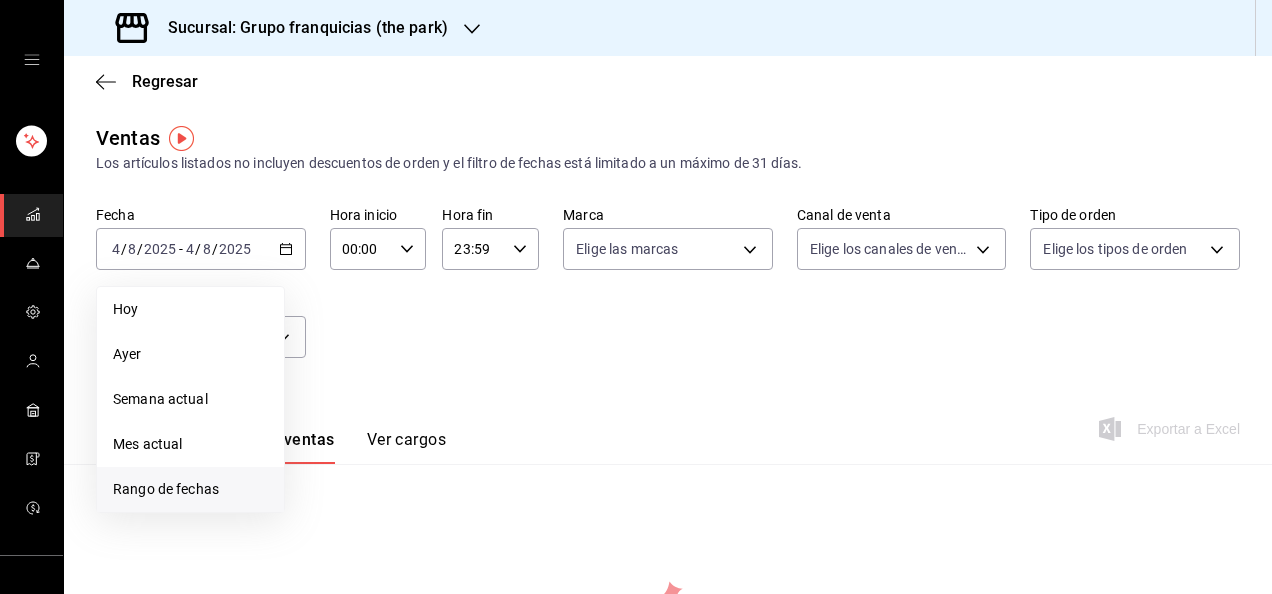 click on "Rango de fechas" at bounding box center [190, 489] 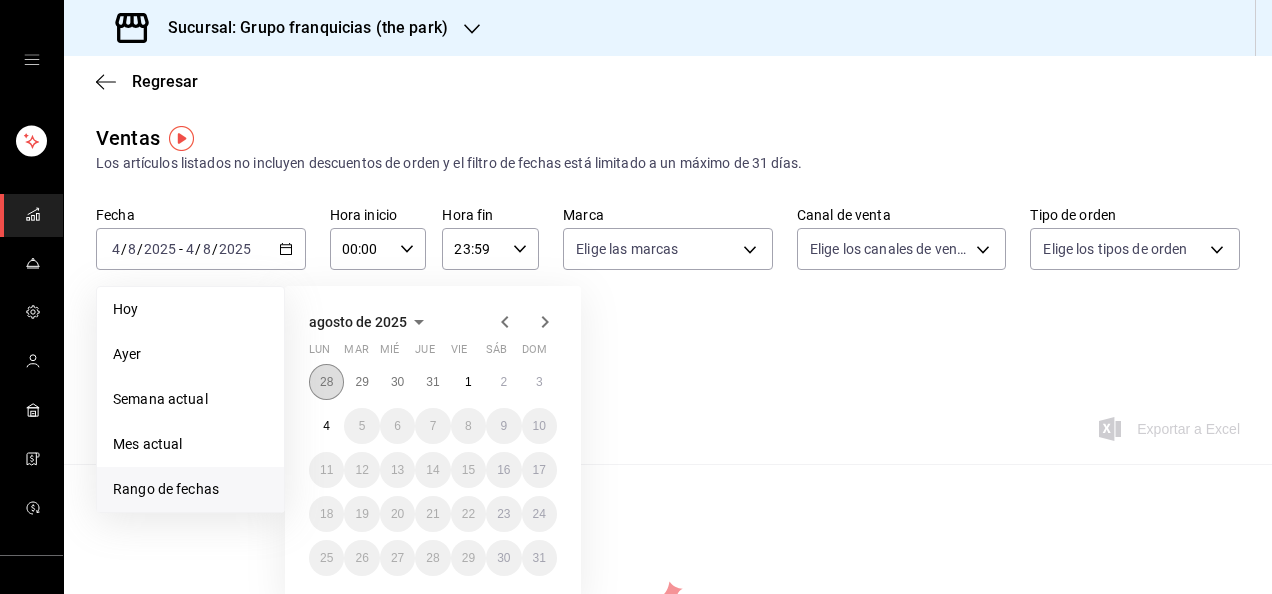 click on "28" at bounding box center (326, 382) 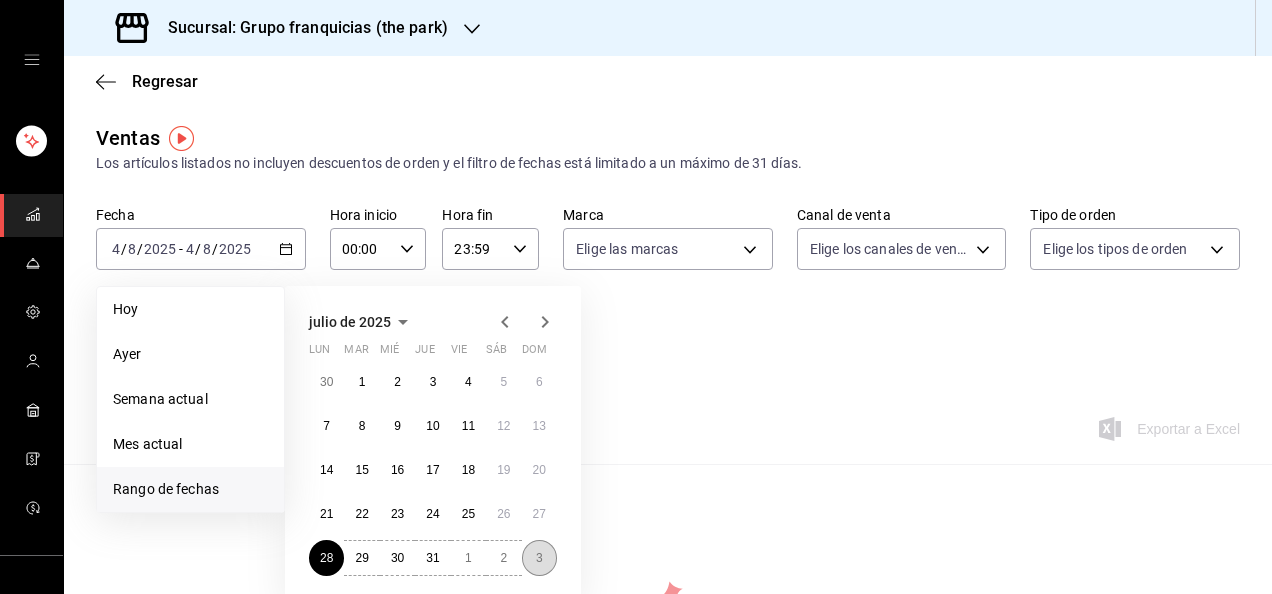 click on "3" at bounding box center (539, 558) 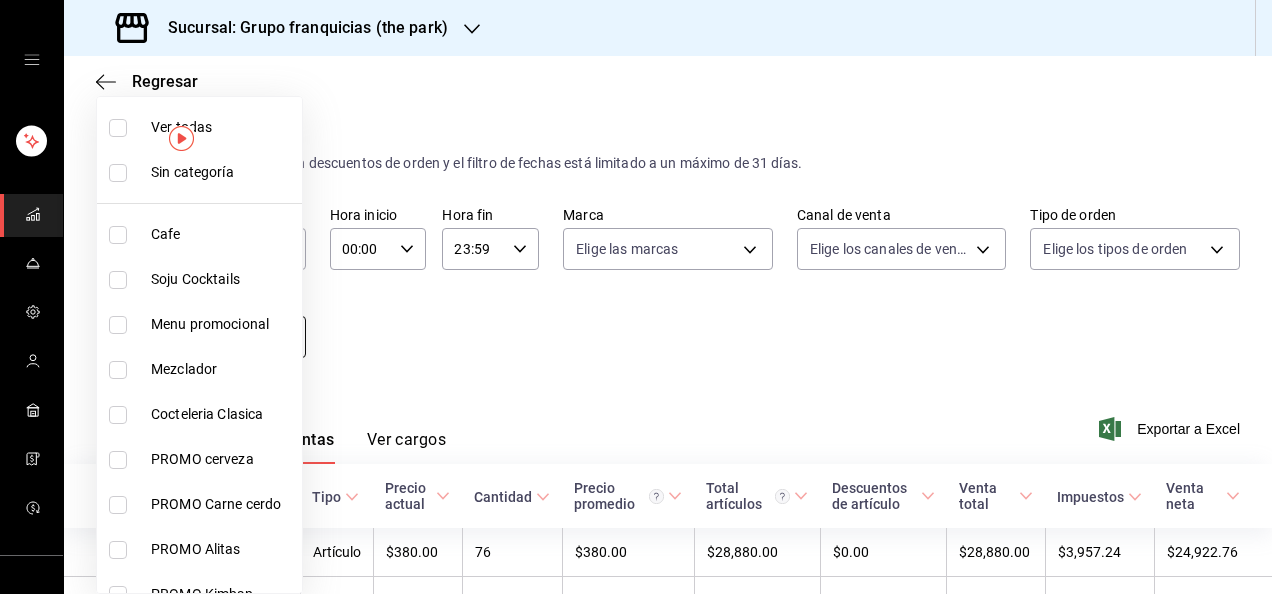 click on "Sucursal: Grupo franquicias (the park) Regresar Ventas Los artículos listados no incluyen descuentos de orden y el filtro de fechas está limitado a un máximo de 31 días. Fecha [DATE] [DATE] - [DATE] Hora inicio 00:00 Hora inicio Hora fin 23:59 Hora fin Marca Elige las marcas Canal de venta Elige los canales de venta Tipo de orden Elige los tipos de orden Categorías Elige las categorías Ver resumen Ver ventas Ver cargos Exportar a Excel Nombre Tipo de artículo Tipo Precio actual Cantidad Precio promedio   Total artículos   Descuentos de artículo Venta total Impuestos Venta neta Rib Eye - Artículo $[PRICE] [QUANTITY] $[PRICE] $[PRICE] $[PRICE] $[PRICE] $[PRICE] Kimchi Ramyeon - Artículo $[PRICE] [QUANTITY] $[PRICE] $[PRICE] $[PRICE] $[PRICE] $[PRICE] Chadolbaki - Artículo $[PRICE] [QUANTITY] $[PRICE] $[PRICE] $[PRICE] $[PRICE] $[PRICE] Ramyeon Mariscos - Artículo $[PRICE] [QUANTITY] $[PRICE] $[PRICE] $[PRICE] $[PRICE] $[PRICE] Cupbop Pollo Agridulce - $[PRICE]" at bounding box center (636, 297) 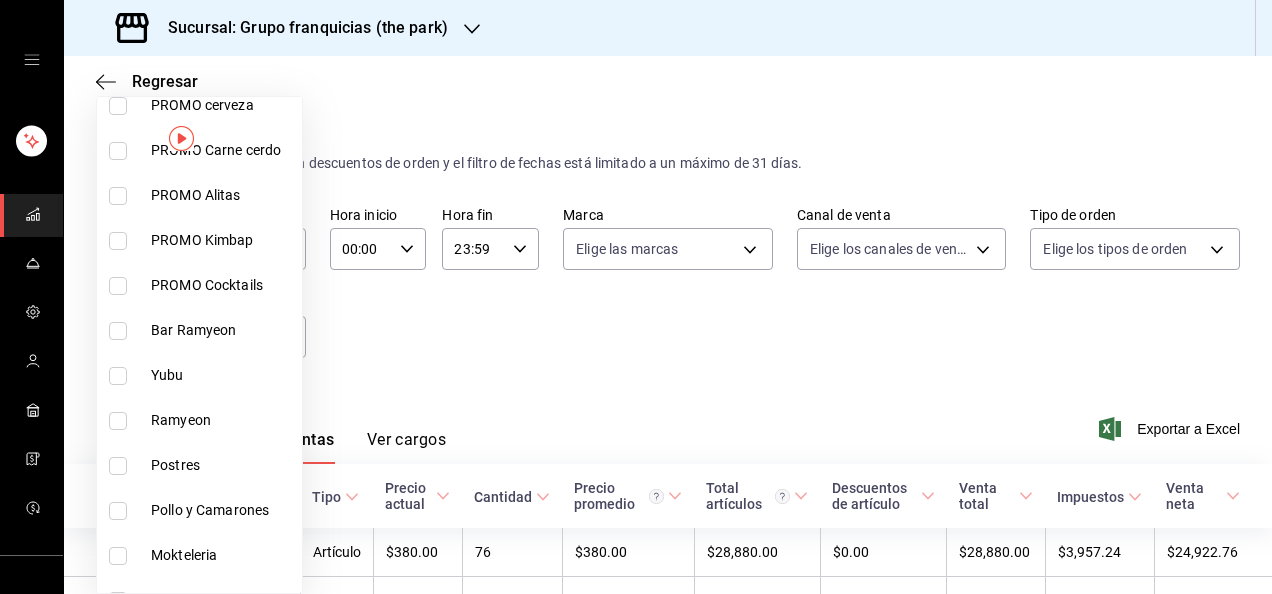 scroll, scrollTop: 353, scrollLeft: 0, axis: vertical 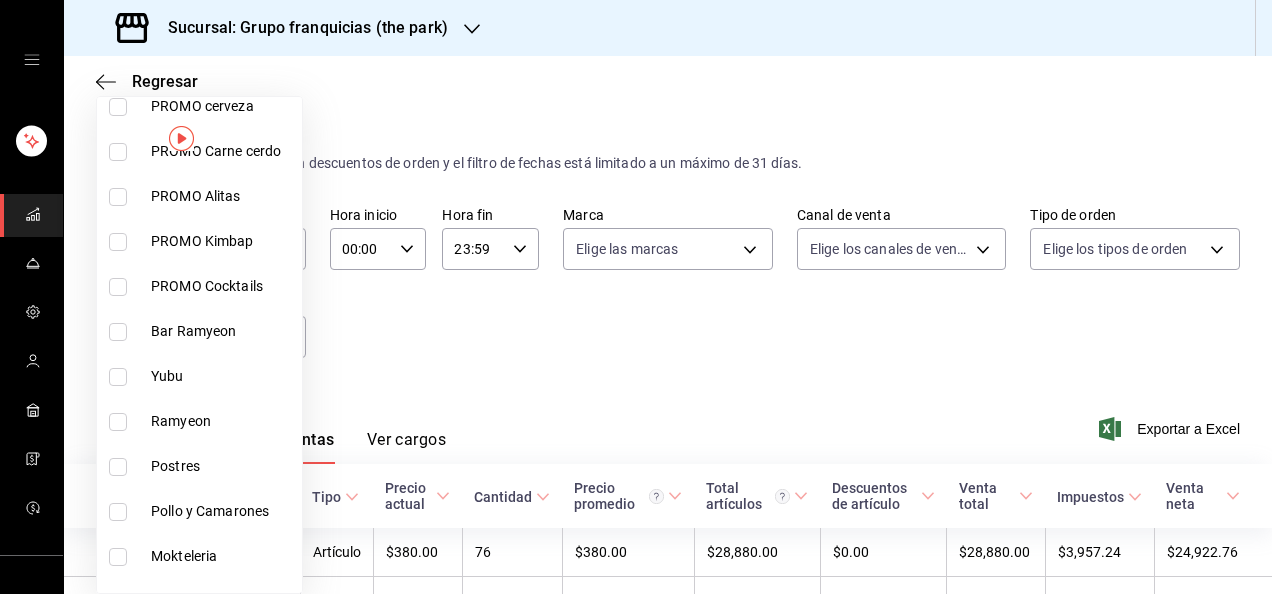 click at bounding box center [118, 467] 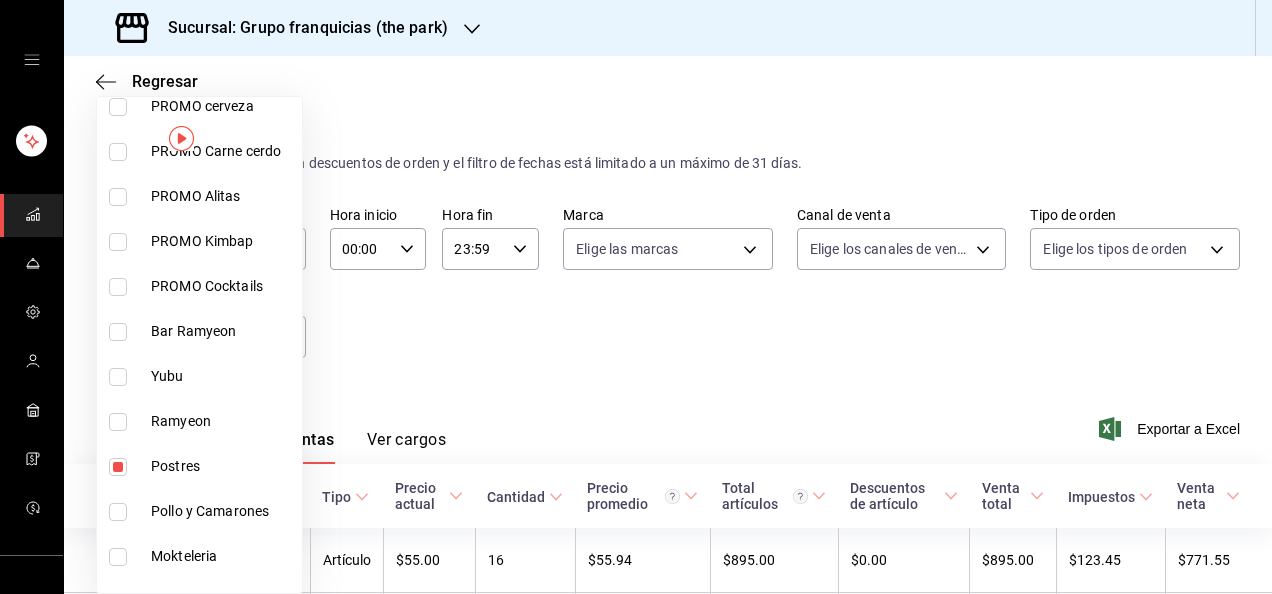 click at bounding box center (636, 297) 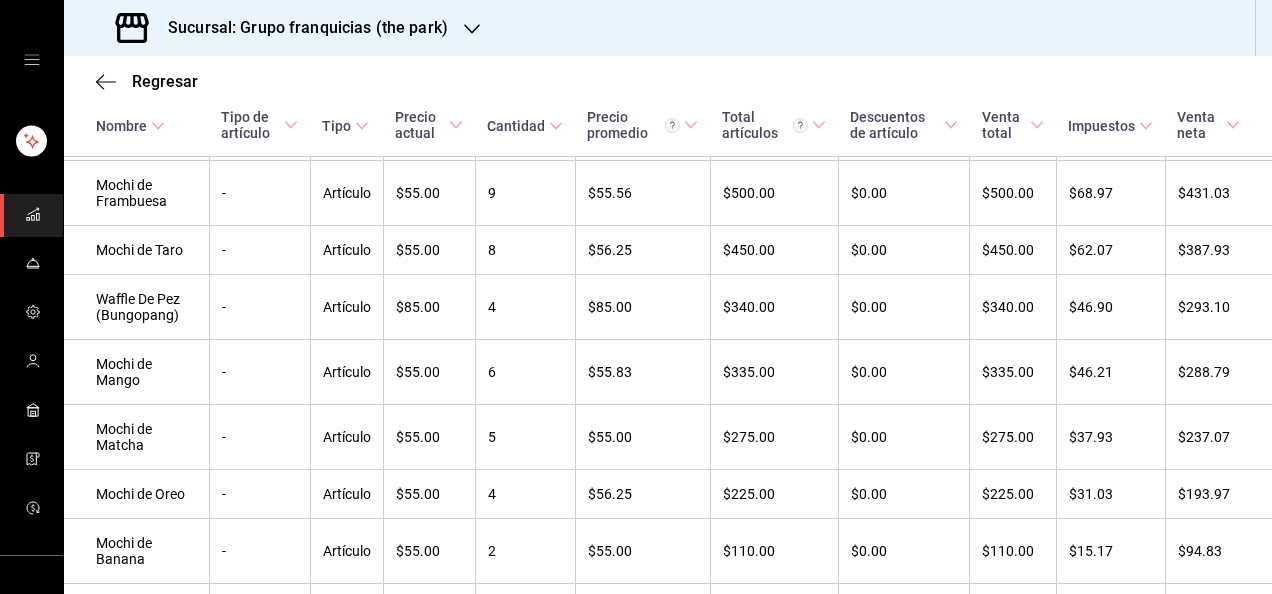 scroll, scrollTop: 533, scrollLeft: 0, axis: vertical 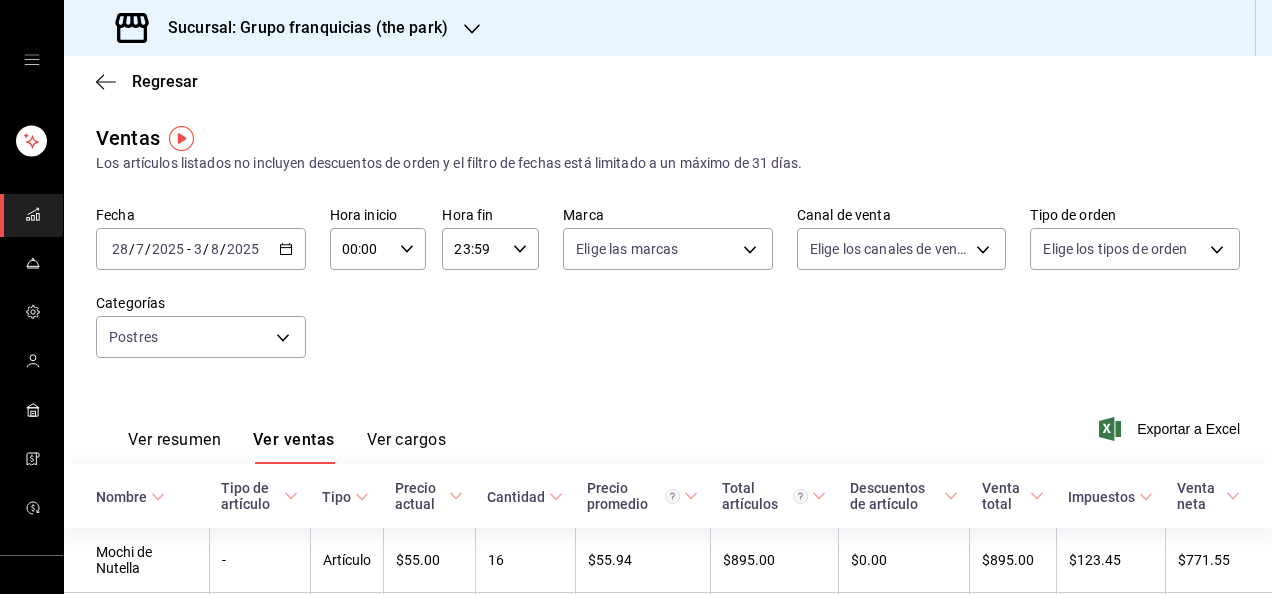 drag, startPoint x: 468, startPoint y: 13, endPoint x: 352, endPoint y: 56, distance: 123.71338 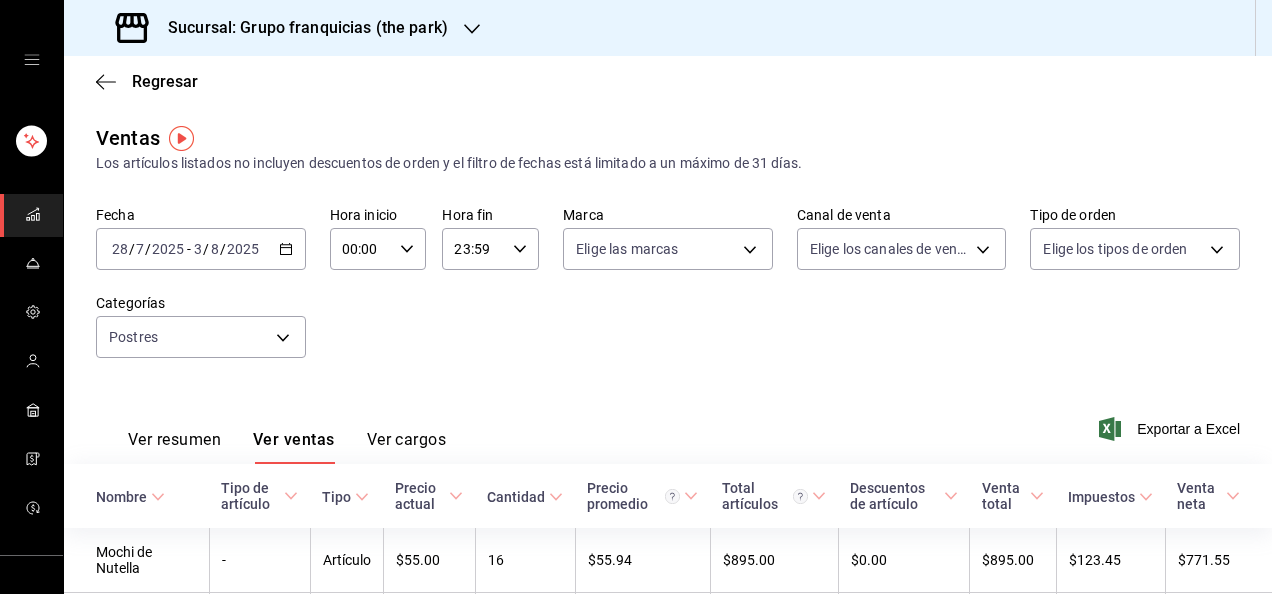 drag, startPoint x: 378, startPoint y: 32, endPoint x: 322, endPoint y: 31, distance: 56.008926 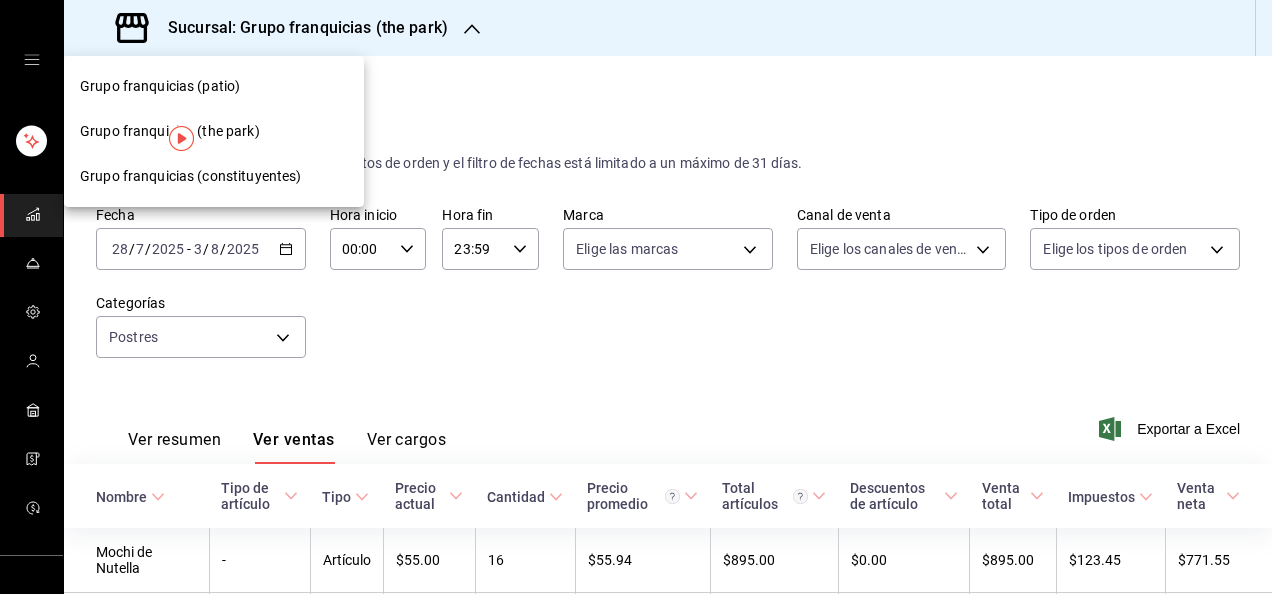 click on "Grupo franquicias (patio)" at bounding box center [214, 86] 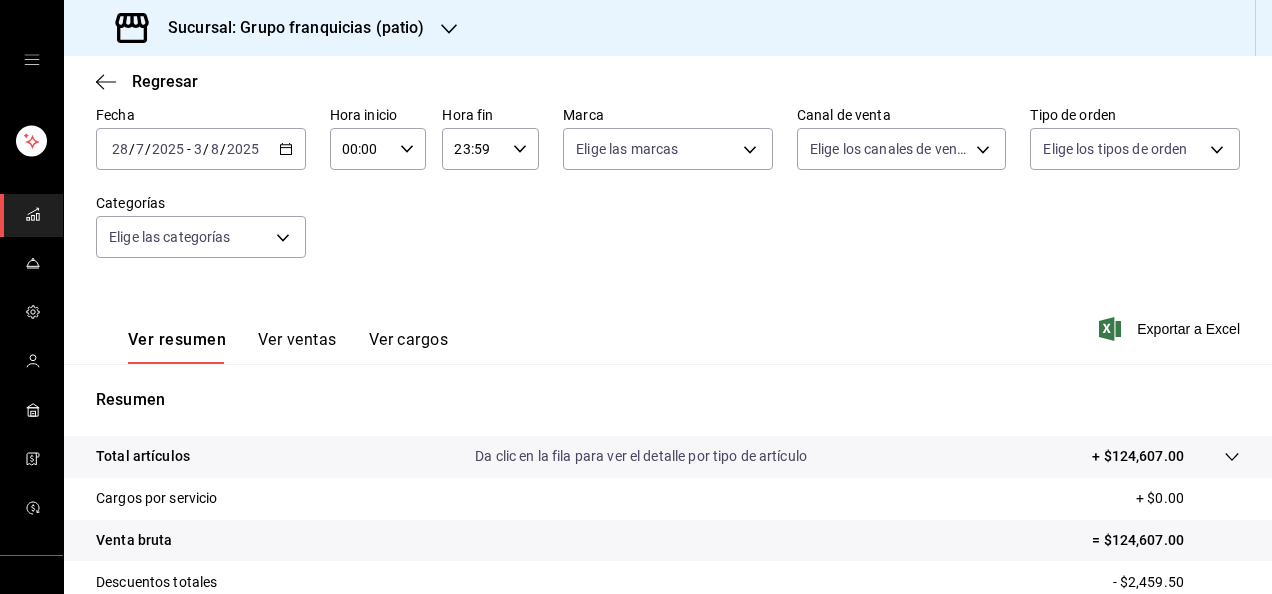 scroll, scrollTop: 99, scrollLeft: 0, axis: vertical 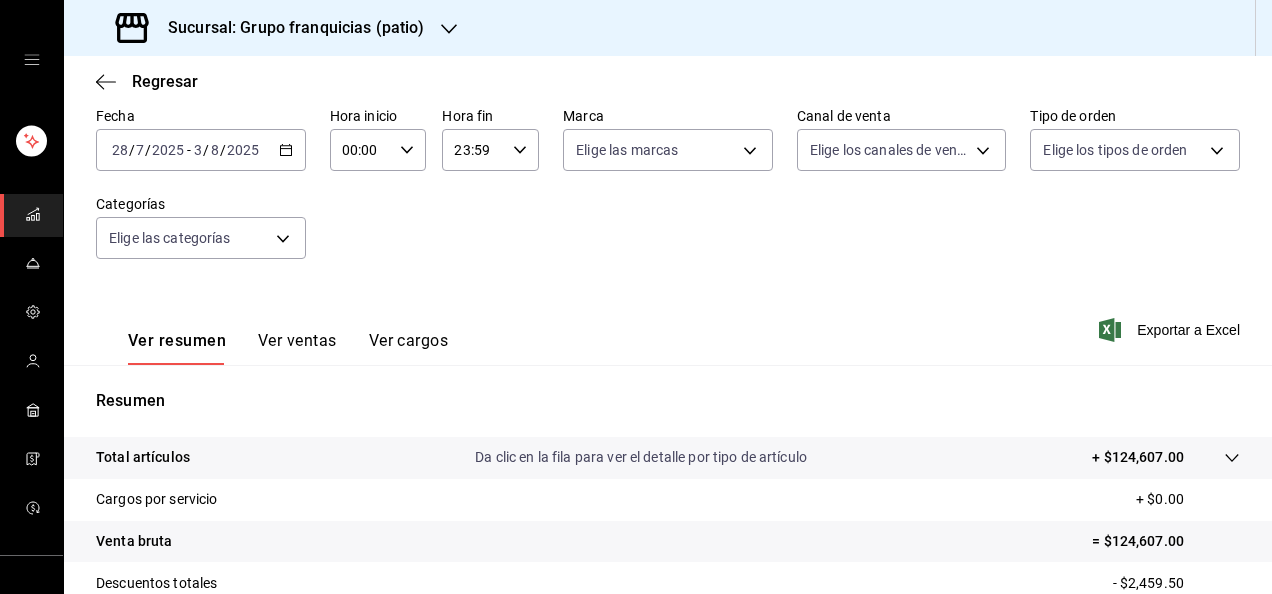click on "Ver ventas" at bounding box center [297, 348] 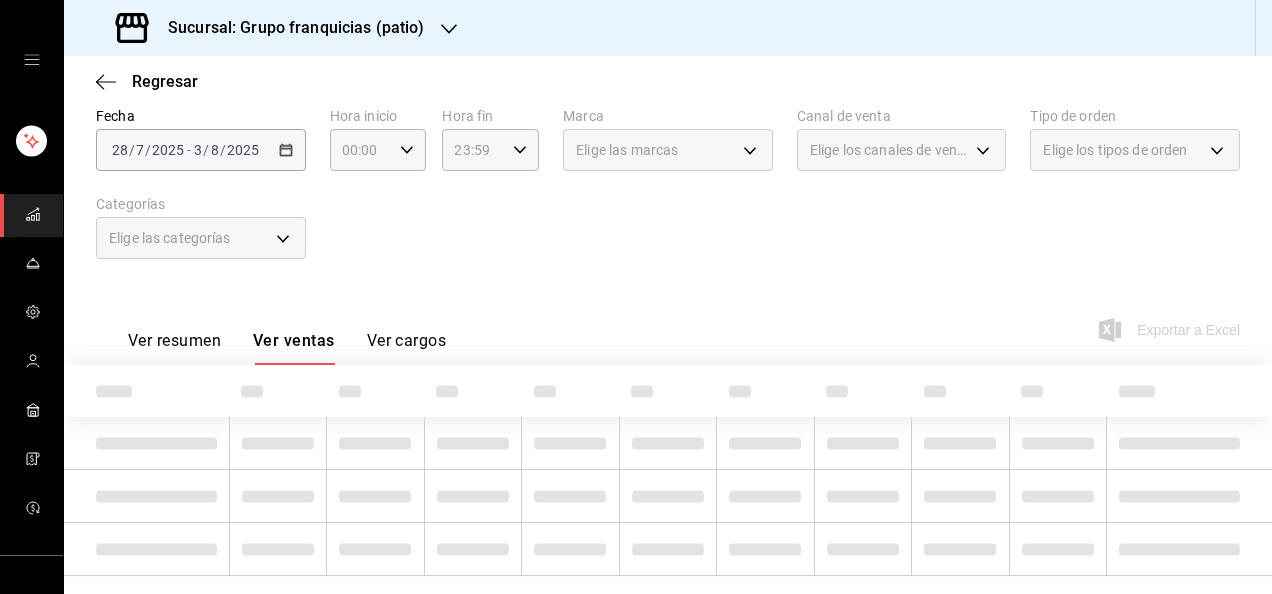 click on "Elige las categorías" at bounding box center [201, 238] 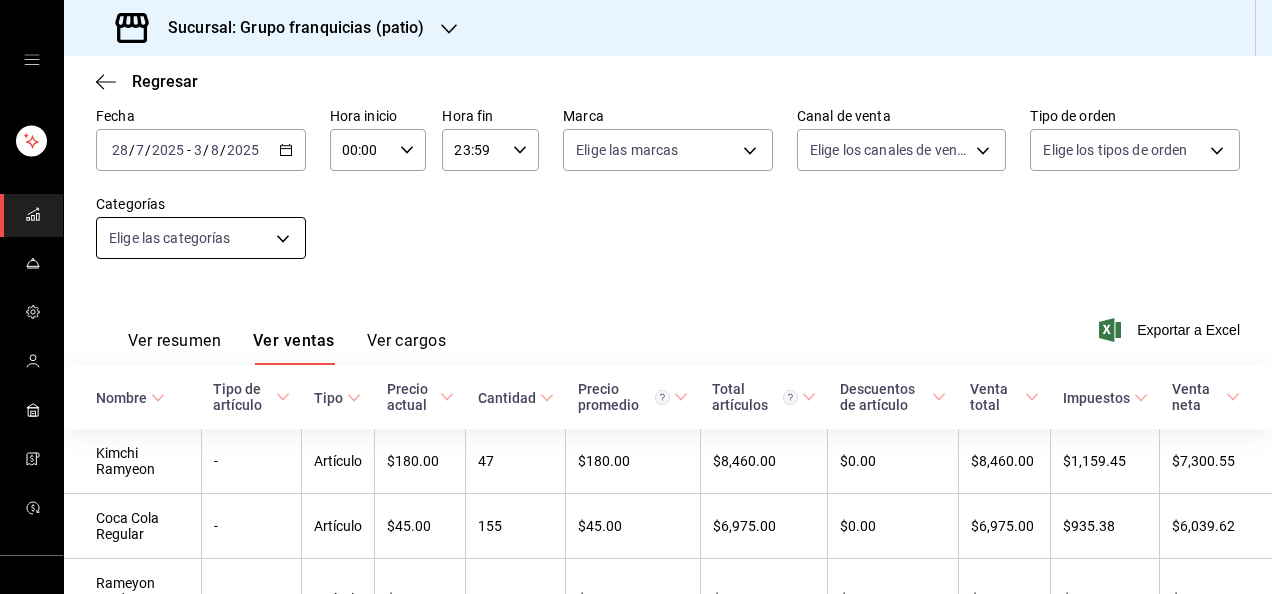 click on "Sucursal: Grupo franquicias (patio) Regresar Ventas Los artículos listados no incluyen descuentos de orden y el filtro de fechas está limitado a un máximo de 31 días. Fecha [DATE] [DATE] - [DATE] Hora inicio 00:00 Hora inicio Hora fin 23:59 Hora fin Marca Elige las marcas Canal de venta Elige los canales de venta Tipo de orden Elige los tipos de orden Categorías Elige las categorías Ver resumen Ver ventas Ver cargos Exportar a Excel Nombre Tipo de artículo Tipo Precio actual Cantidad Precio promedio   Total artículos   Descuentos de artículo Venta total Impuestos Venta neta Kimchi Ramyeon - Artículo $[PRICE] [QUANTITY] $[PRICE] $[PRICE] $[PRICE] $[PRICE] $[PRICE] Coca Cola Regular - Artículo $[PRICE] [QUANTITY] $[PRICE] $[PRICE] $[PRICE] $[PRICE] $[PRICE] Rameyon Cerdo salteado - Artículo $[PRICE] [QUANTITY] $[PRICE] $[PRICE] $[PRICE] $[PRICE] $[PRICE] Cupbop Pollo Agridulce - Artículo $[PRICE] [QUANTITY] $[PRICE] $[PRICE] $[PRICE] $[PRICE] $[PRICE] Sea Food Rameyon - [QUANTITY] - -" at bounding box center (636, 297) 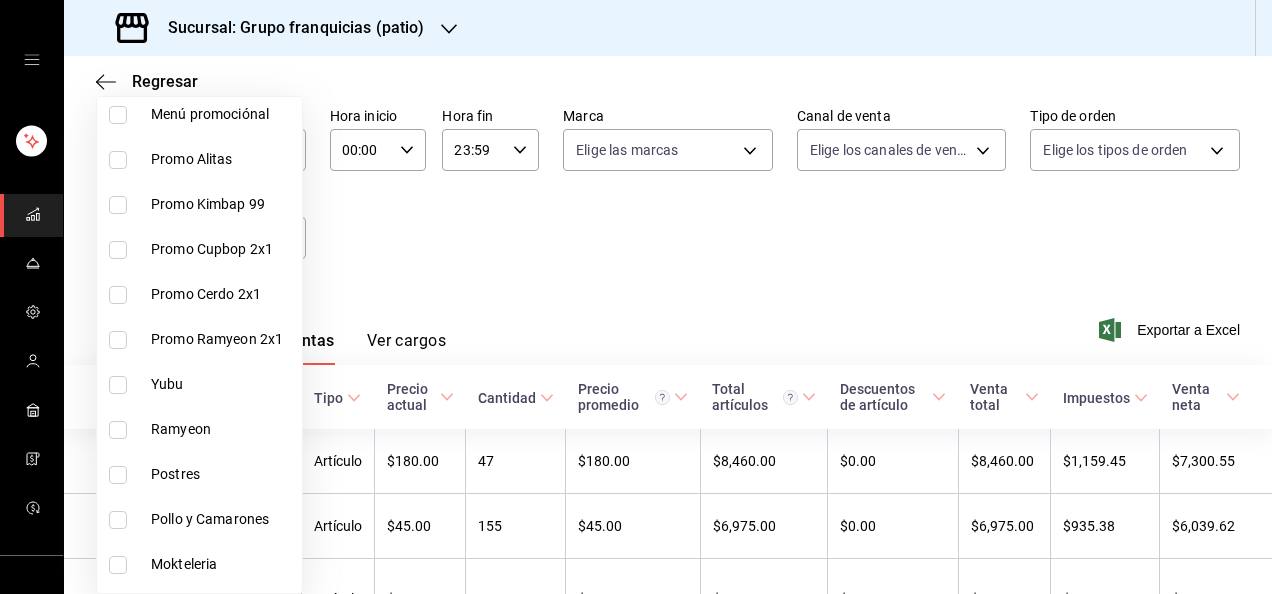 scroll, scrollTop: 210, scrollLeft: 0, axis: vertical 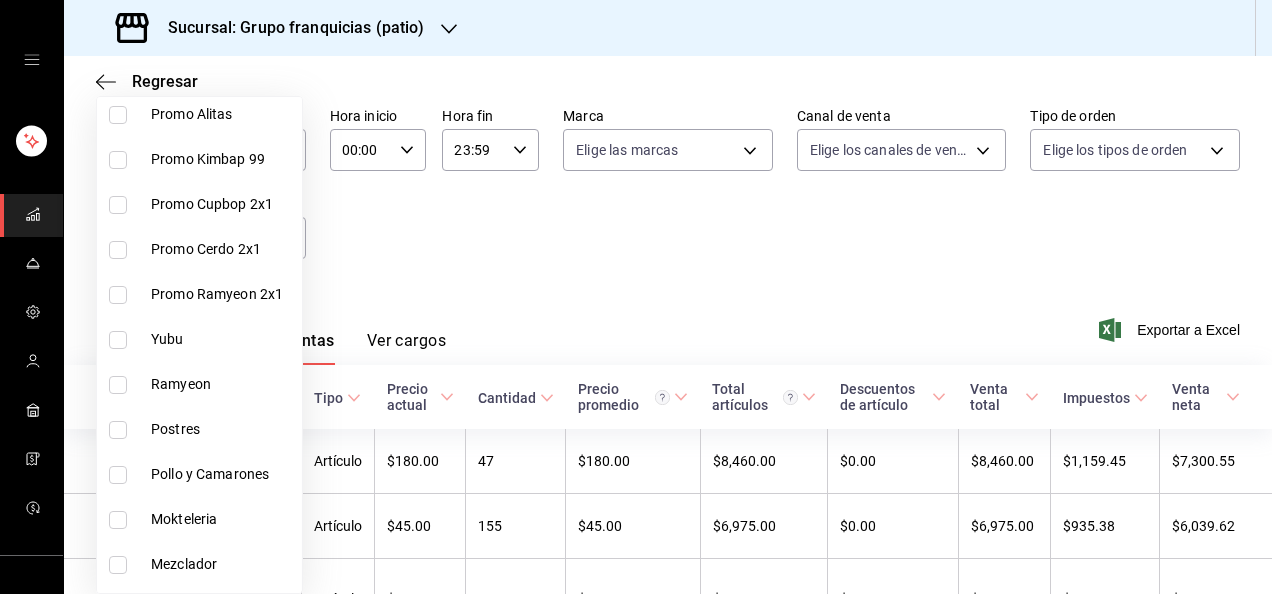 click at bounding box center (118, 430) 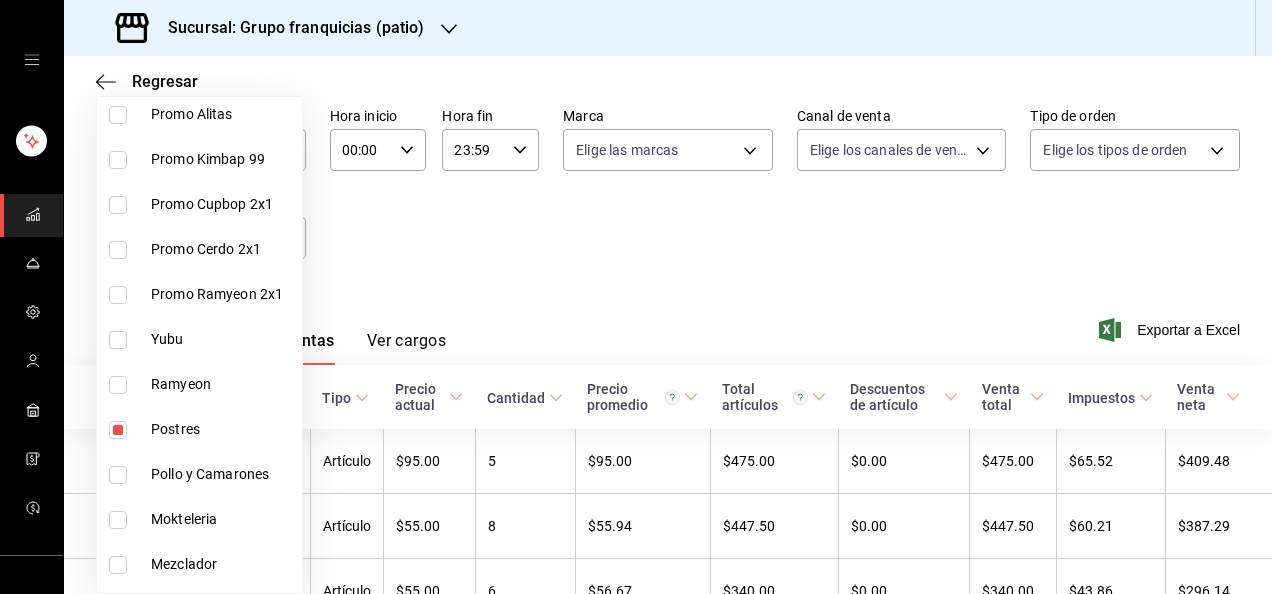 click at bounding box center (636, 297) 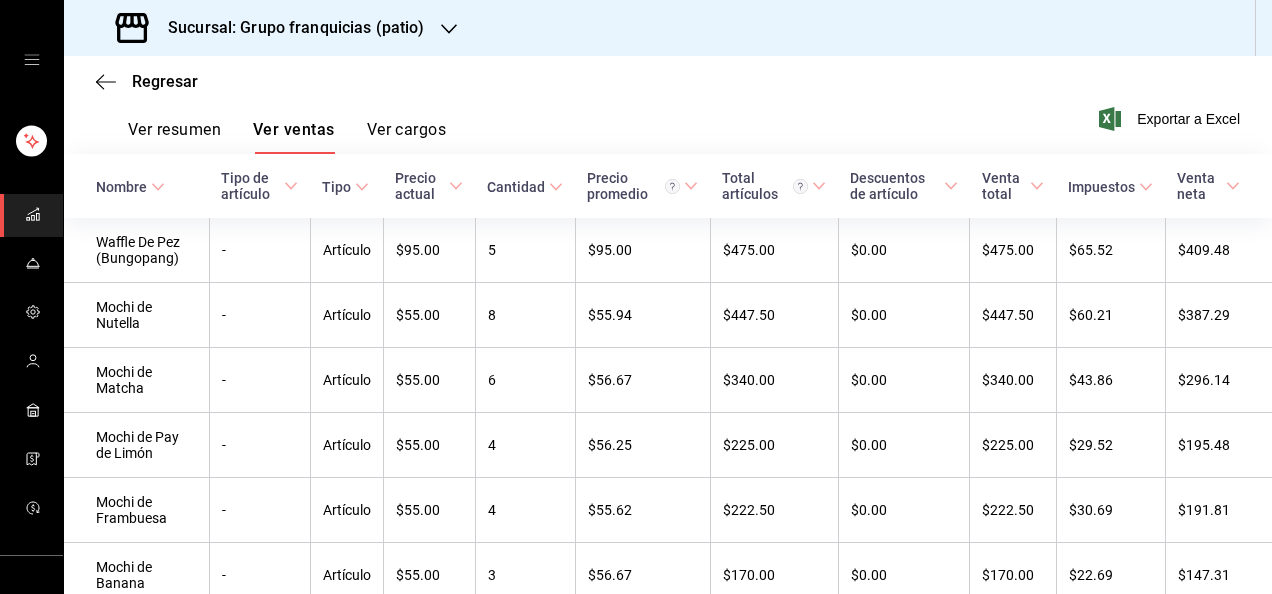 scroll, scrollTop: 314, scrollLeft: 0, axis: vertical 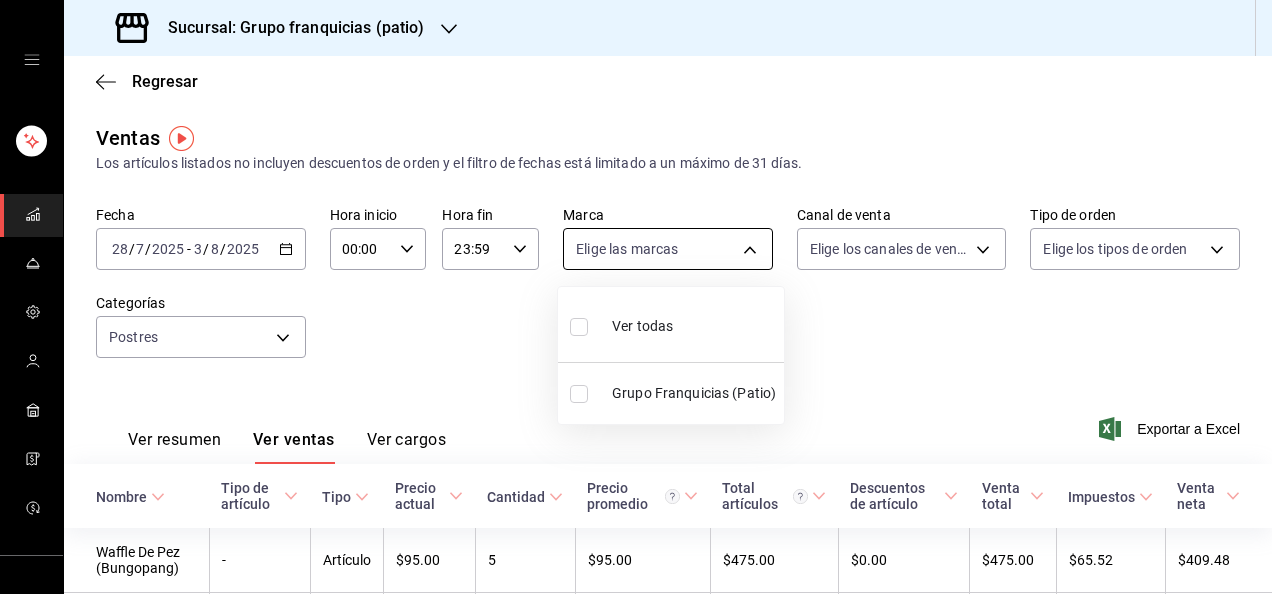 click on "Sucursal: Grupo franquicias (patio) Regresar Ventas Los artículos listados no incluyen descuentos de orden y el filtro de fechas está limitado a un máximo de 31 días. Fecha [DATE] [DATE] - [DATE] Hora inicio 00:00 Hora inicio Hora fin 23:59 Hora fin Marca Elige las marcas Canal de venta Elige los canales de venta Tipo de orden Elige los tipos de orden Categorías Postres [UUID] Ver resumen Ver ventas Ver cargos Exportar a Excel Nombre Tipo de artículo Tipo Precio actual Cantidad Precio promedio   Total artículos   Descuentos de artículo Venta total Impuestos Venta neta Waffle De Pez (Bungopang) - Artículo $[PRICE] [QUANTITY] $[PRICE] $[PRICE] $[PRICE] $[PRICE] $[PRICE] Mochi de Nutella - Artículo $[PRICE] [QUANTITY] $[PRICE] $[PRICE] $[PRICE] $[PRICE] $[PRICE] Mochi de Matcha - Artículo $[PRICE] [QUANTITY] $[PRICE] $[PRICE] $[PRICE] $[PRICE] $[PRICE] Mochi de Pay de Limón - Artículo $[PRICE] [QUANTITY] $[PRICE] $[PRICE] $[PRICE] $[PRICE] $[PRICE] Mochi de Frambuesa - Artículo $[PRICE] [QUANTITY] -" at bounding box center (636, 297) 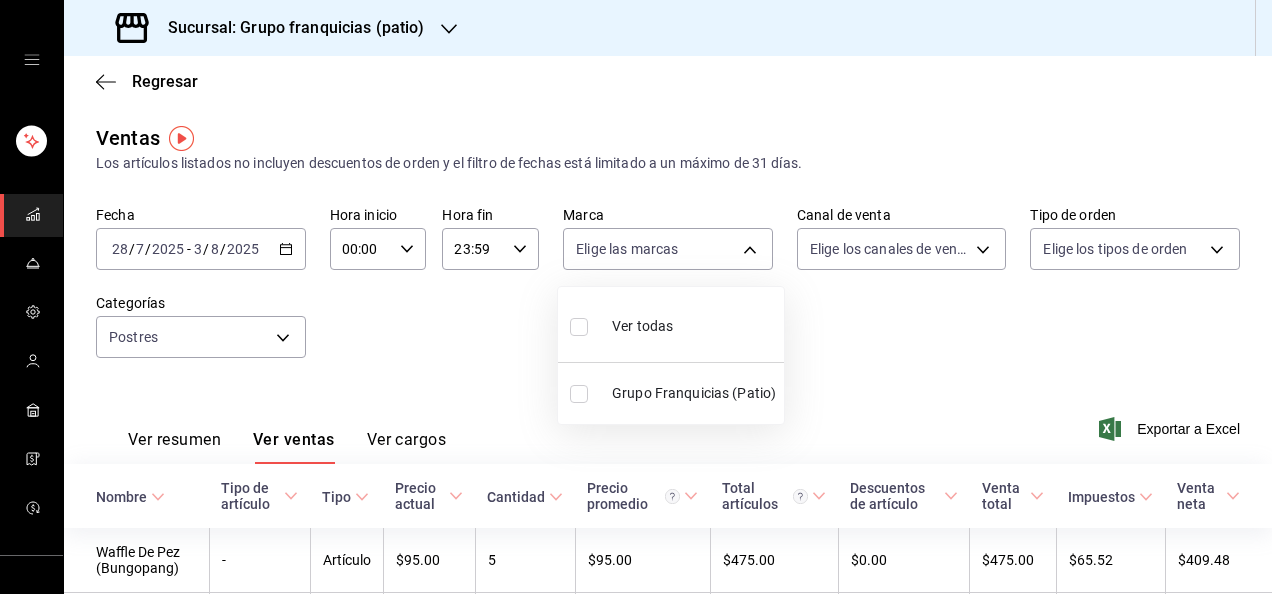 click at bounding box center [636, 297] 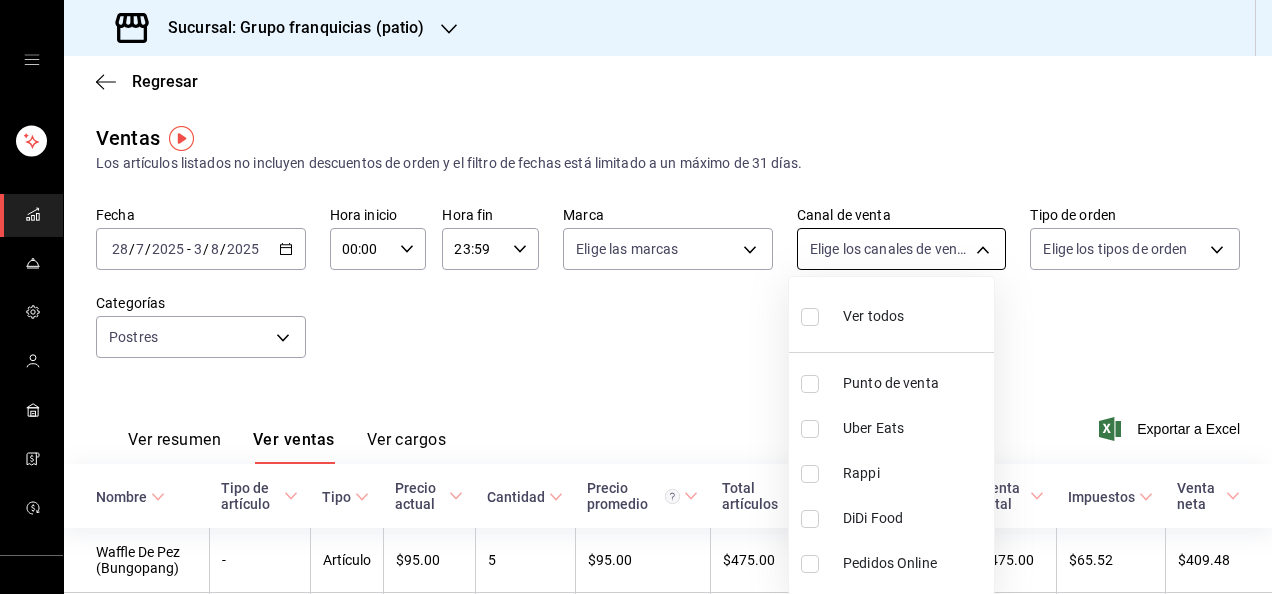 click on "Sucursal: Grupo franquicias (patio) Regresar Ventas Los artículos listados no incluyen descuentos de orden y el filtro de fechas está limitado a un máximo de 31 días. Fecha [DATE] [DATE] - [DATE] Hora inicio 00:00 Hora inicio Hora fin 23:59 Hora fin Marca Elige las marcas Canal de venta Elige los canales de venta Tipo de orden Elige los tipos de orden Categorías Postres [UUID] Ver resumen Ver ventas Ver cargos Exportar a Excel Nombre Tipo de artículo Tipo Precio actual Cantidad Precio promedio   Total artículos   Descuentos de artículo Venta total Impuestos Venta neta Waffle De Pez (Bungopang) - Artículo $[PRICE] [QUANTITY] $[PRICE] $[PRICE] $[PRICE] $[PRICE] $[PRICE] Mochi de Nutella - Artículo $[PRICE] [QUANTITY] $[PRICE] $[PRICE] $[PRICE] $[PRICE] $[PRICE] Mochi de Matcha - Artículo $[PRICE] [QUANTITY] $[PRICE] $[PRICE] $[PRICE] $[PRICE] $[PRICE] Mochi de Pay de Limón - Artículo $[PRICE] [QUANTITY] $[PRICE] $[PRICE] $[PRICE] $[PRICE] $[PRICE] Mochi de Frambuesa - Artículo $[PRICE] [QUANTITY] -" at bounding box center [636, 297] 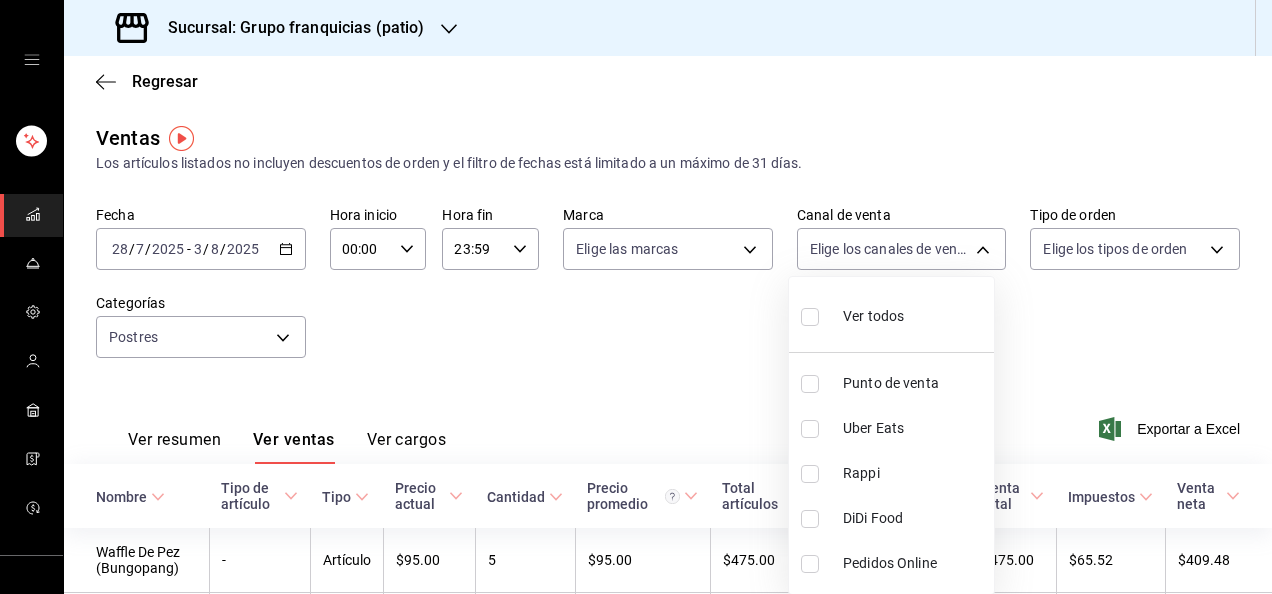 click at bounding box center (810, 384) 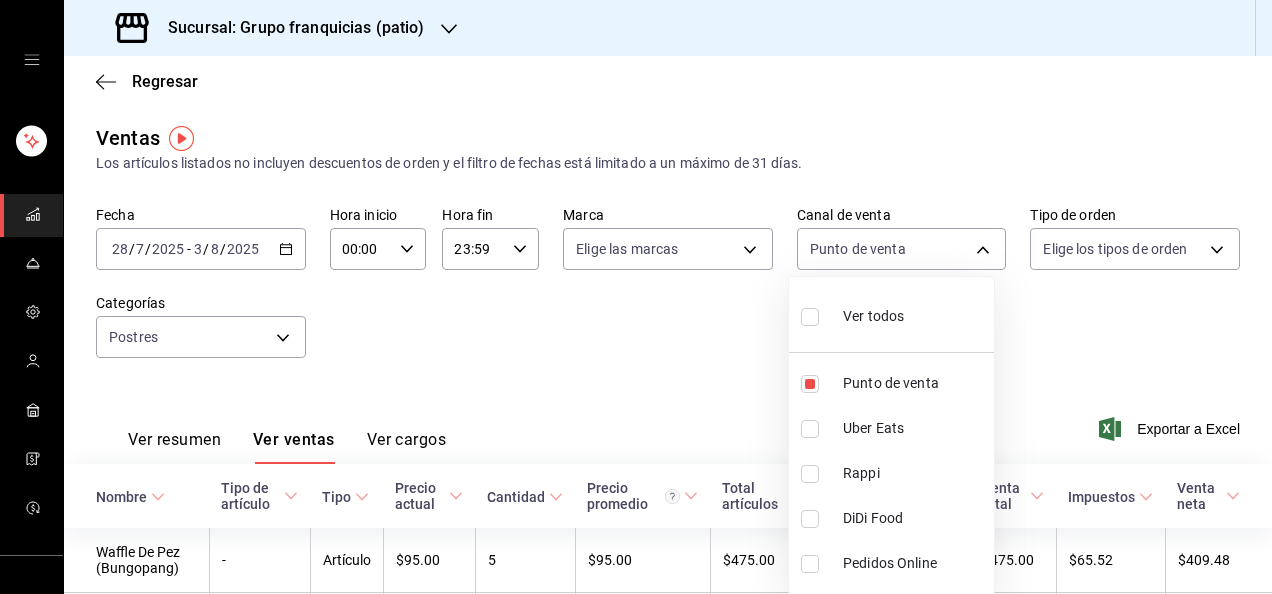 click at bounding box center (636, 297) 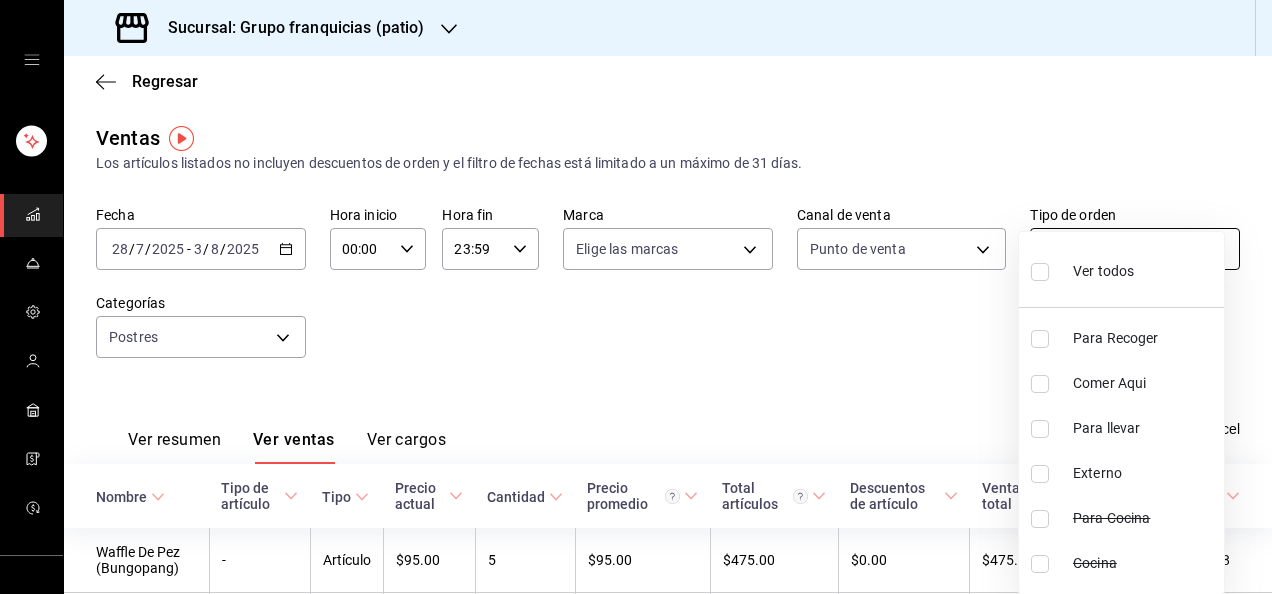 click on "Sucursal: Grupo franquicias (patio) Regresar Ventas Los artículos listados no incluyen descuentos de orden y el filtro de fechas está limitado a un máximo de 31 días. Fecha [DATE] [DATE] - [DATE] Hora inicio 00:00 Hora inicio Hora fin 23:59 Hora fin Marca Elige las marcas Canal de venta Punto de venta PARROT Tipo de orden Elige los tipos de orden Categorías Postres [UUID] Ver resumen Ver ventas Ver cargos Exportar a Excel Nombre Tipo de artículo Tipo Precio actual Cantidad Precio promedio   Total artículos   Descuentos de artículo Venta total Impuestos Venta neta Waffle De Pez (Bungopang) - Artículo $[PRICE] [QUANTITY] $[PRICE] $[PRICE] $[PRICE] $[PRICE] $[PRICE] Mochi de Nutella - Artículo $[PRICE] [QUANTITY] $[PRICE] $[PRICE] $[PRICE] $[PRICE] $[PRICE] Mochi de Matcha - Artículo $[PRICE] [QUANTITY] $[PRICE] $[PRICE] $[PRICE] $[PRICE] $[PRICE] Mochi de Pay de Limón - Artículo $[PRICE] [QUANTITY] $[PRICE] $[PRICE] $[PRICE] $[PRICE] $[PRICE] Mochi de Frambuesa - Artículo $[PRICE] [QUANTITY] $[PRICE]" at bounding box center [636, 297] 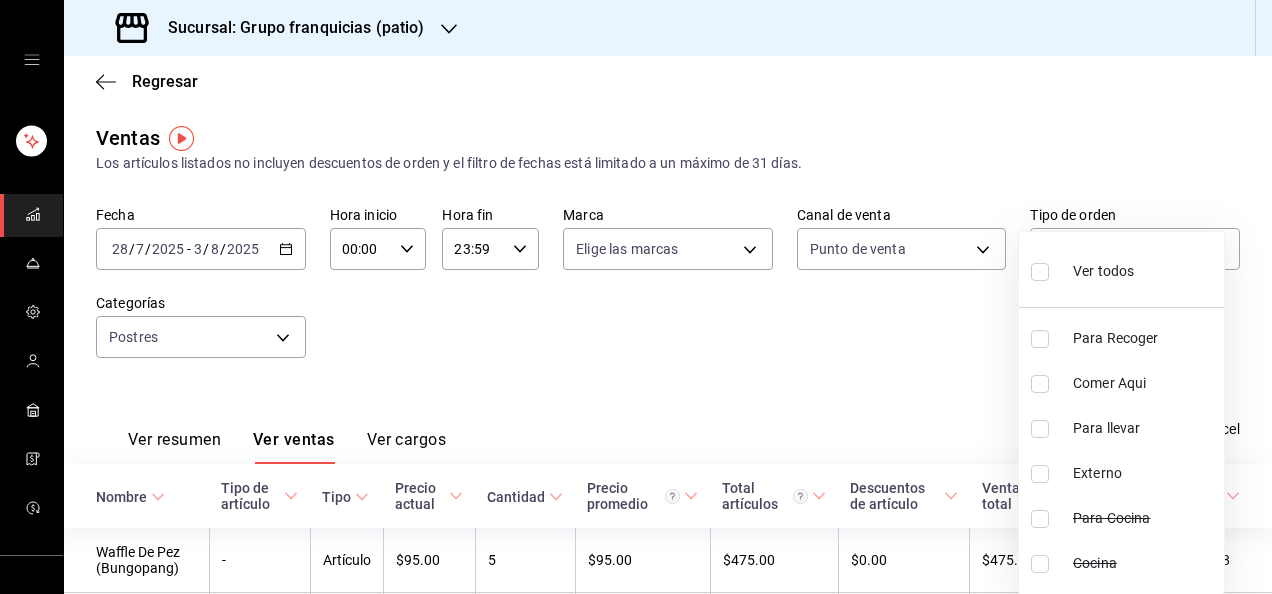 click at bounding box center [636, 297] 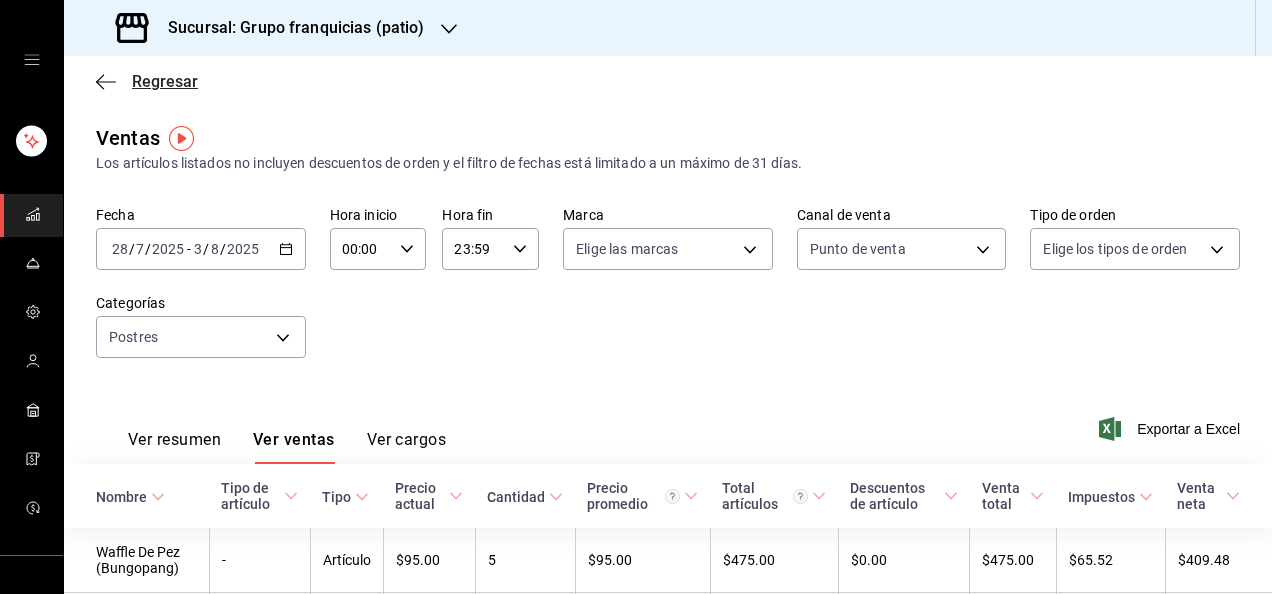 click on "Regresar" at bounding box center [165, 81] 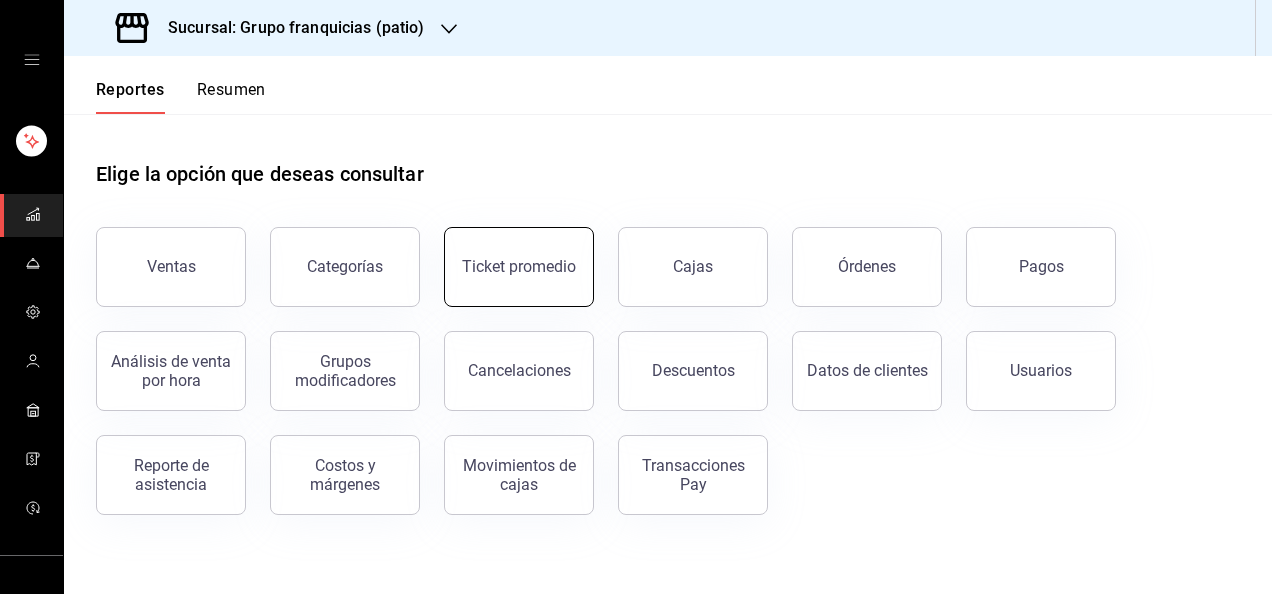 click on "Ticket promedio" at bounding box center [519, 267] 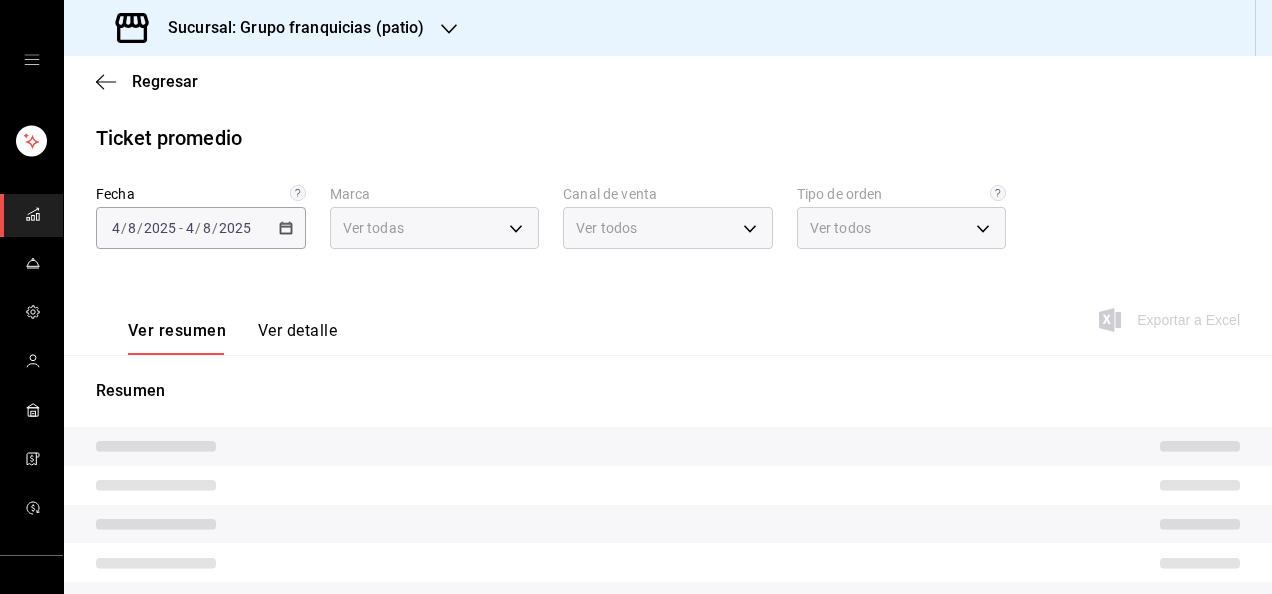 type on "e7eab595-ead1-4094-8dde-5ba67c403731" 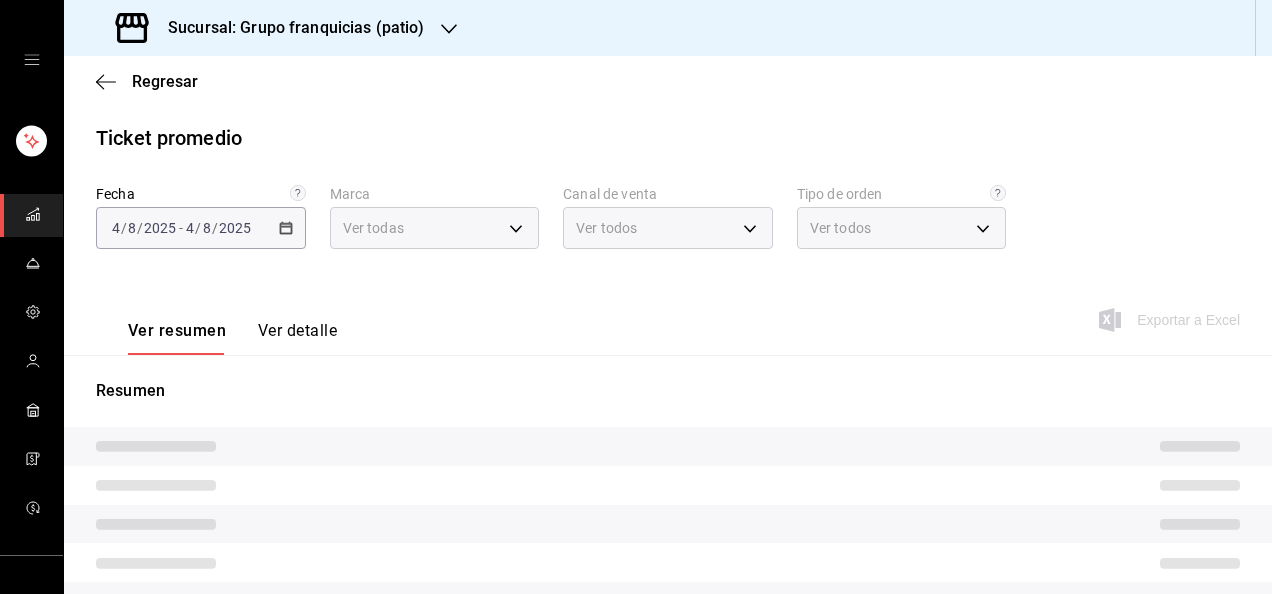 type on "41df339c-e455-42aa-9c55-d42ac6b7c4b5,352a32ea-f75b-4529-8f6e-0abbd459ef2a,3813f5c1-1763-4f80-9711-e105e5599cac,EXTERNAL,f54bc772-0e8d-4967-811a-44c7fa1cb6ca,fa7fea49-05e8-43bf-9c88-21cff09b9753" 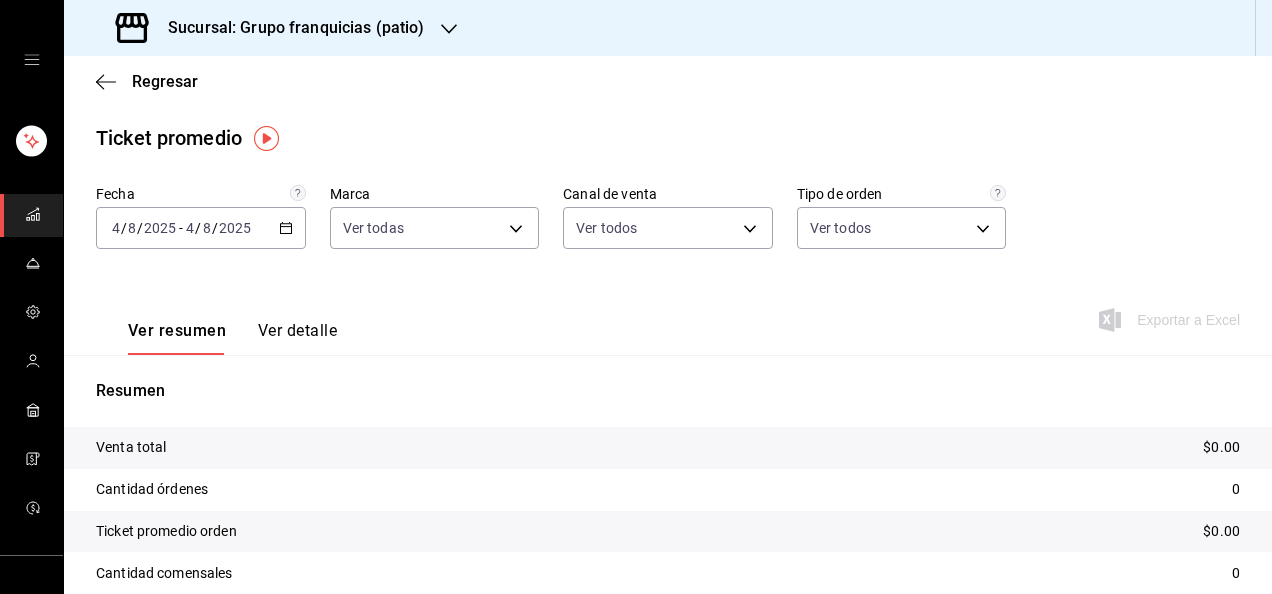 click on "2025-08-04 4 / 8 / 2025 - 2025-08-04 4 / 8 / 2025" at bounding box center (201, 228) 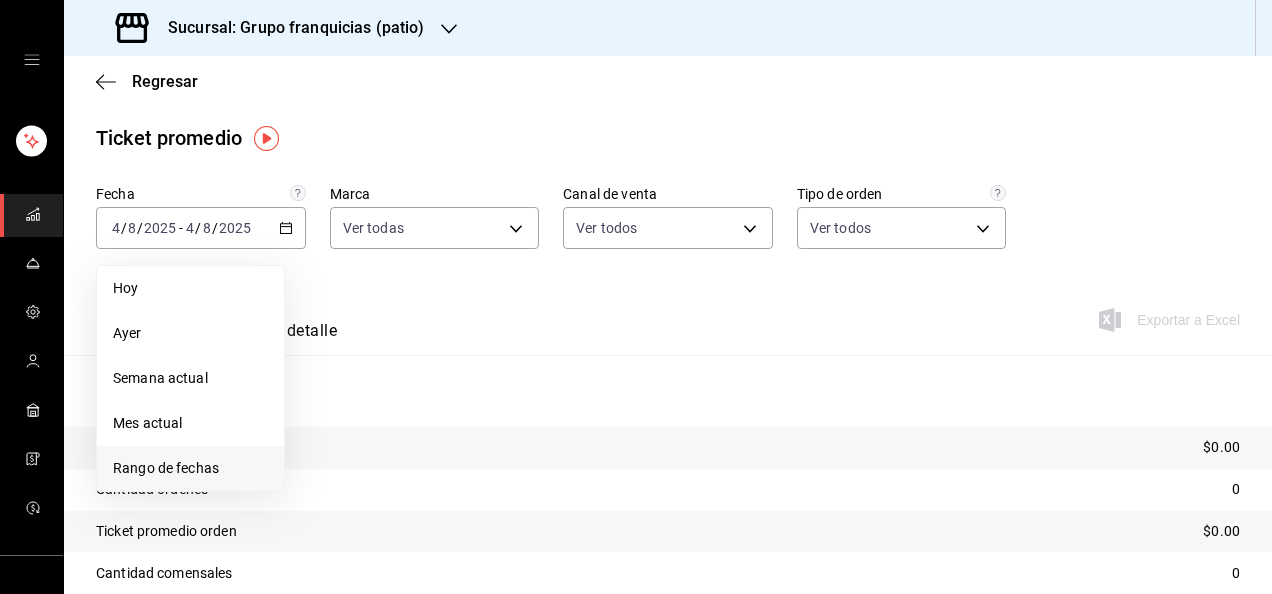 click on "Rango de fechas" at bounding box center [190, 468] 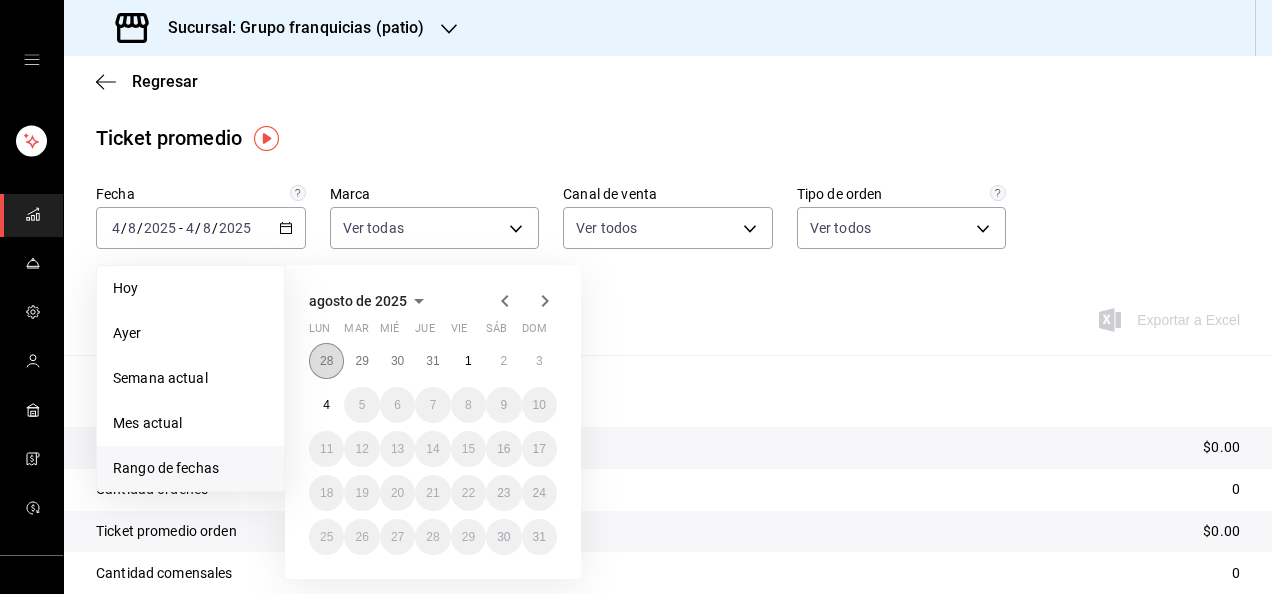 click on "28" at bounding box center [326, 361] 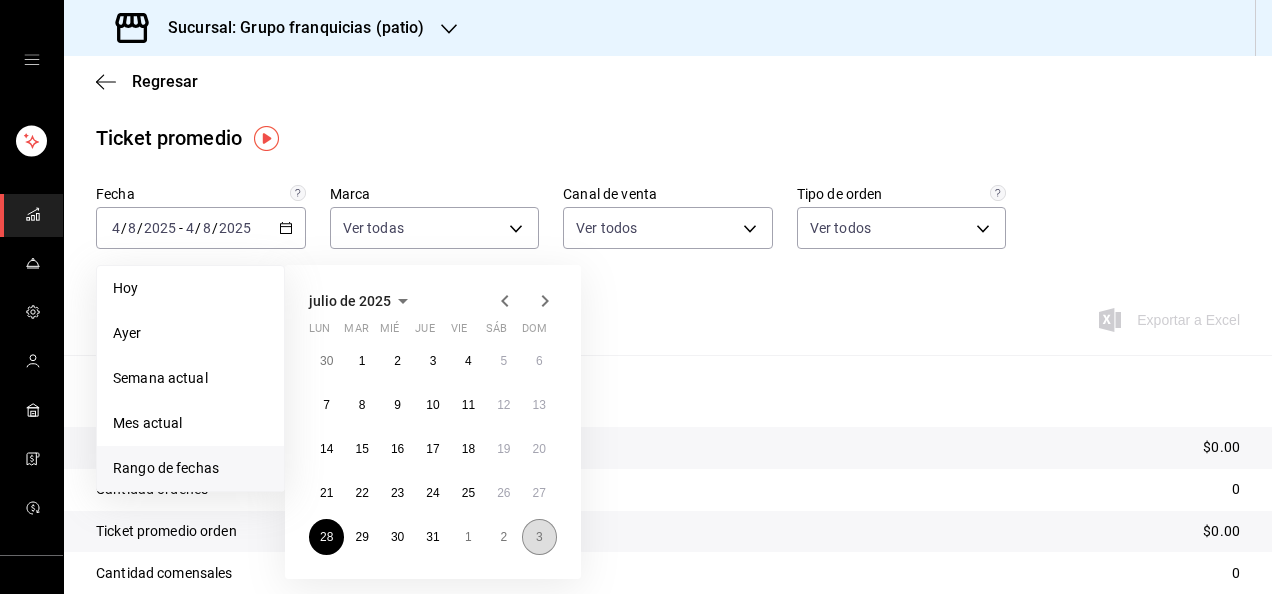 click on "30 1 2 3 4 5 6 7 8 9 10 11 12 13 14 15 16 17 18 19 20 21 22 23 24 25 26 27 28 29 30 31 1 2 3" at bounding box center (433, 449) 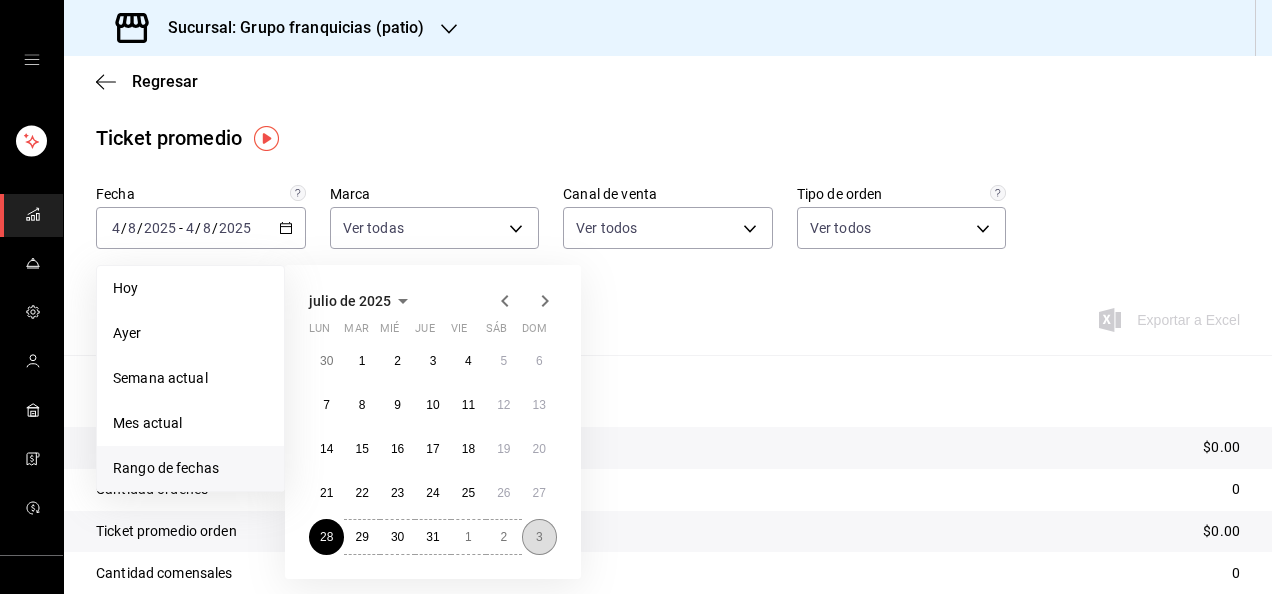 click on "3" at bounding box center [539, 537] 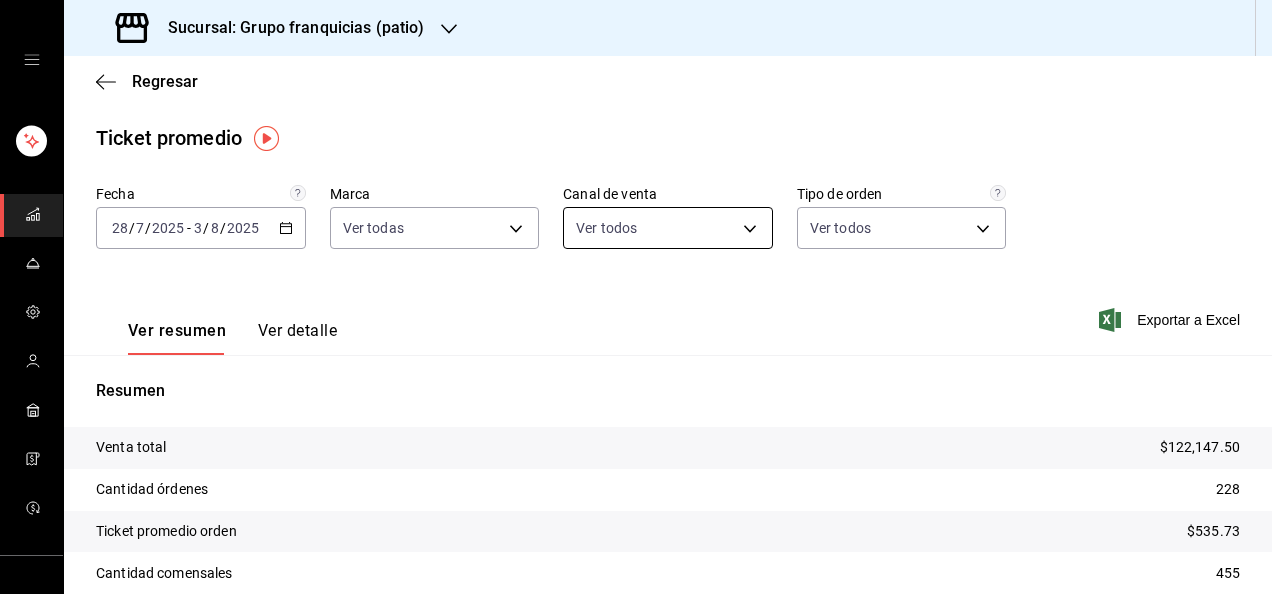 click on "Sucursal: Grupo franquicias (patio) Regresar Ticket promedio   Fecha [DATE] [DATE] - [DATE] Marca Ver todas [UUID] Canal de venta Ver todos PARROT,UBER_EATS,RAPPI,DIDI_FOOD,ONLINE   Tipo de orden Ver todos [UUID],[UUID],[UUID],EXTERNAL,[UUID],[UUID] Ver resumen Ver detalle Exportar a Excel Resumen Venta total $[PRICE] Cantidad órdenes [QUANTITY] Ticket promedio orden $[PRICE] Cantidad comensales [QUANTITY] Ticket promedio comensal $[PRICE] GANA 1 MES GRATIS EN TU SUSCRIPCIÓN AQUÍ ¿Recuerdas cómo empezó tu restaurante?
Hoy puedes ayudar a un colega a tener el mismo cambio que tú viviste.
Recomienda Parrot directamente desde tu Portal Administrador.
Es fácil y rápido.
🎁 Por cada restaurante que se una, ganas 1 mes gratis. Ver video tutorial Ir a video Ver video tutorial Ir a video Visitar centro de ayuda" at bounding box center (636, 297) 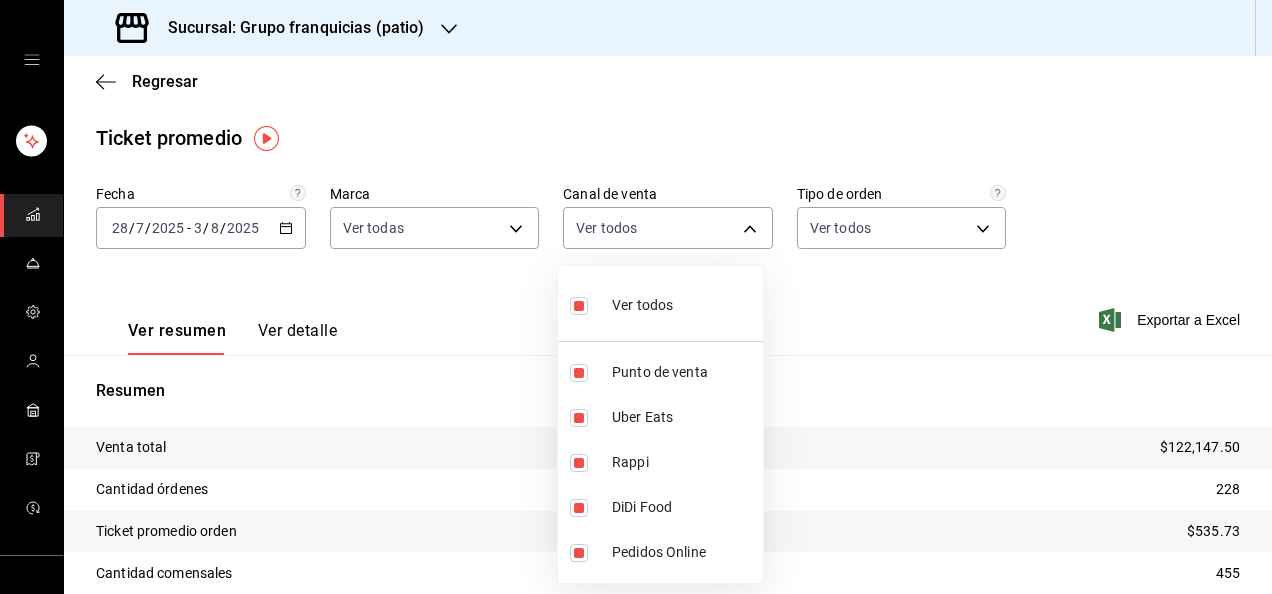 click at bounding box center (579, 306) 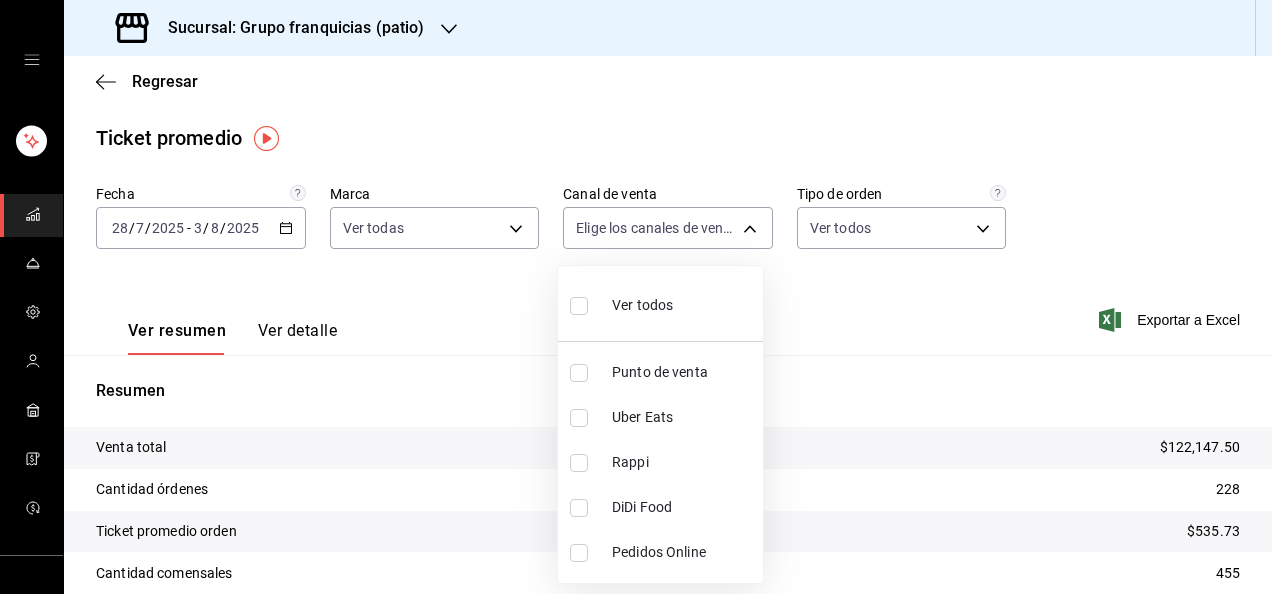 click at bounding box center (579, 373) 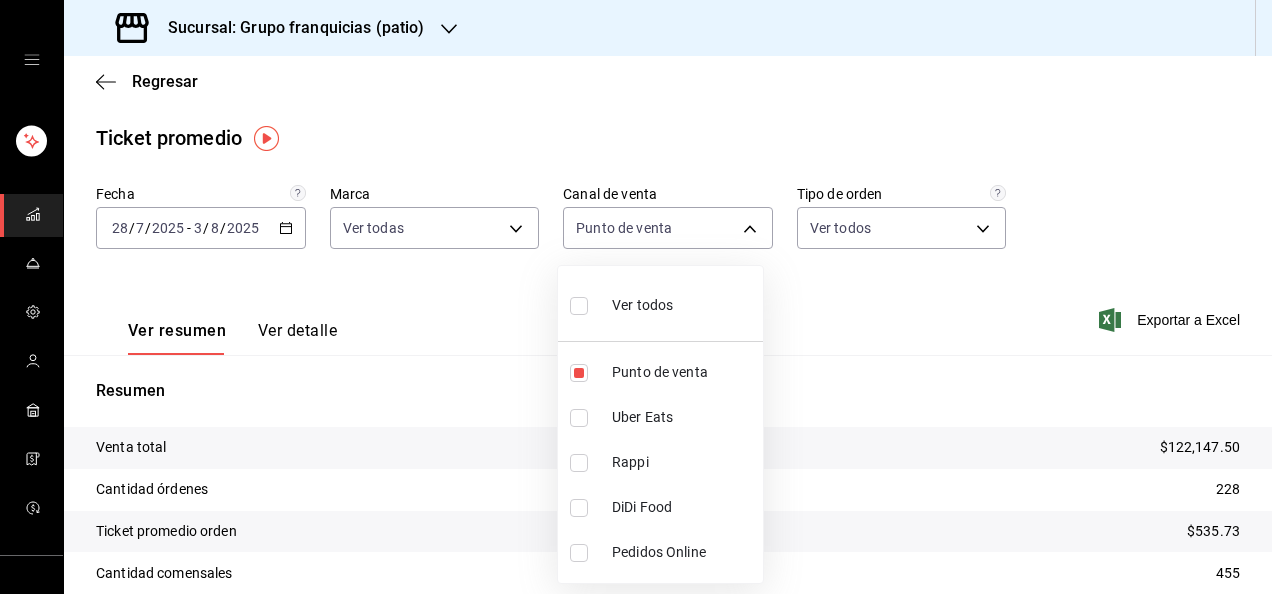 click at bounding box center [636, 297] 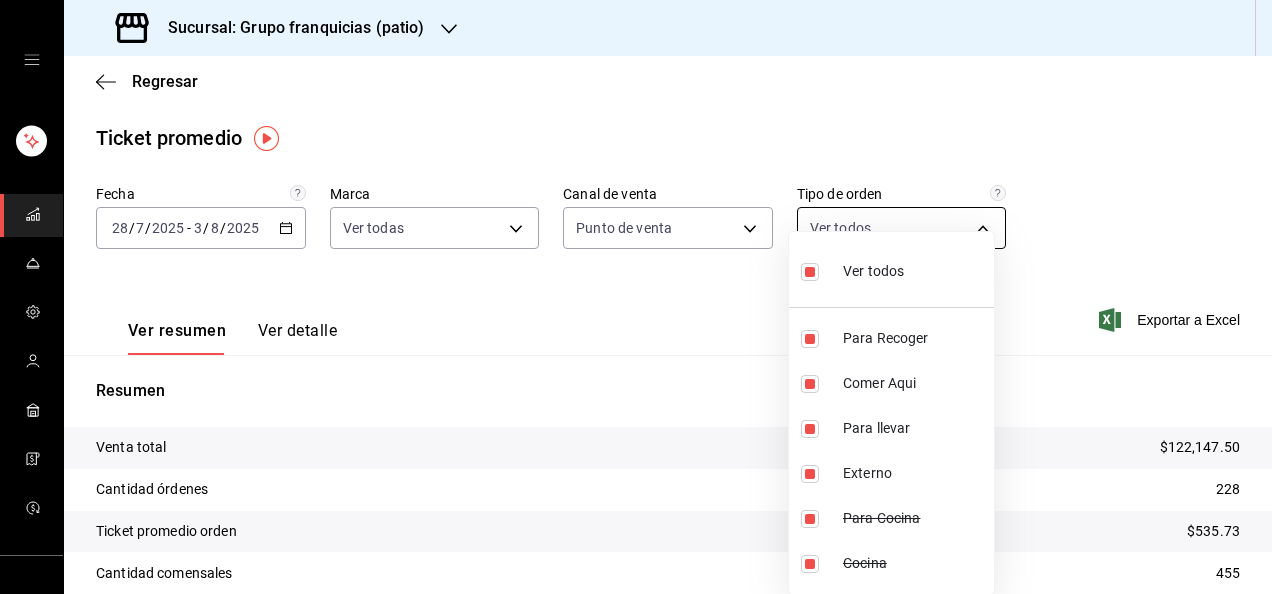 click on "Sucursal: Grupo franquicias (patio) Regresar Ticket promedio   Fecha [DATE] [DATE] - [DATE] Marca Ver todas [UUID] Canal de venta Punto de venta PARROT   Tipo de orden Ver todos [UUID],[UUID],[UUID],EXTERNAL,[UUID],[UUID] Ver resumen Ver detalle Exportar a Excel Resumen Venta total $[PRICE] Cantidad órdenes [QUANTITY] Ticket promedio orden $[PRICE] Cantidad comensales [QUANTITY] Ticket promedio comensal $[PRICE] GANA 1 MES GRATIS EN TU SUSCRIPCIÓN AQUÍ ¿Recuerdas cómo empezó tu restaurante?
Hoy puedes ayudar a un colega a tener el mismo cambio que tú viviste.
Recomienda Parrot directamente desde tu Portal Administrador.
Es fácil y rápido.
🎁 Por cada restaurante que se una, ganas 1 mes gratis. Ver video tutorial Ir a video Ver video tutorial Ir a video Visitar centro de ayuda ([PHONE]) Ver todos" at bounding box center (636, 297) 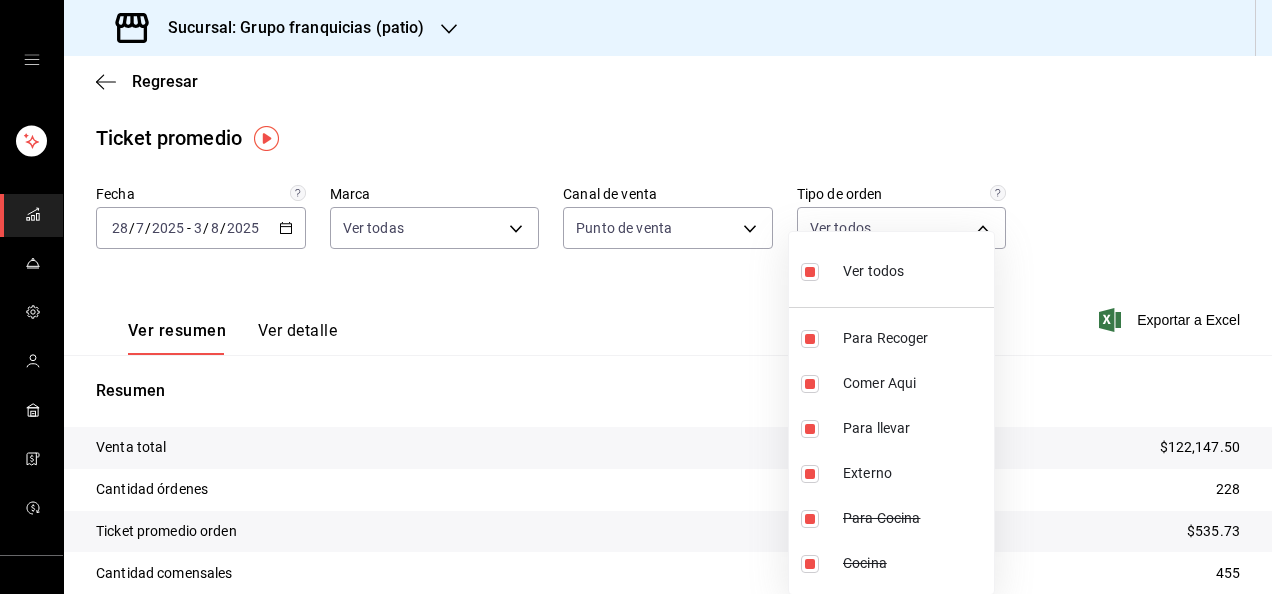 click at bounding box center (810, 272) 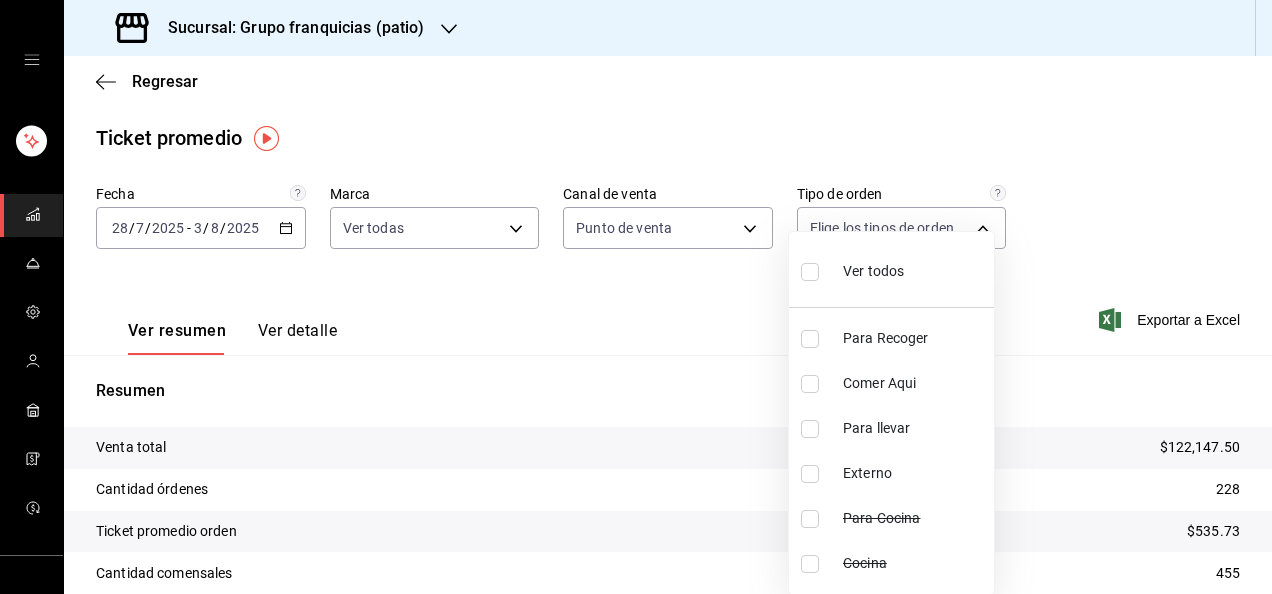 click at bounding box center [810, 384] 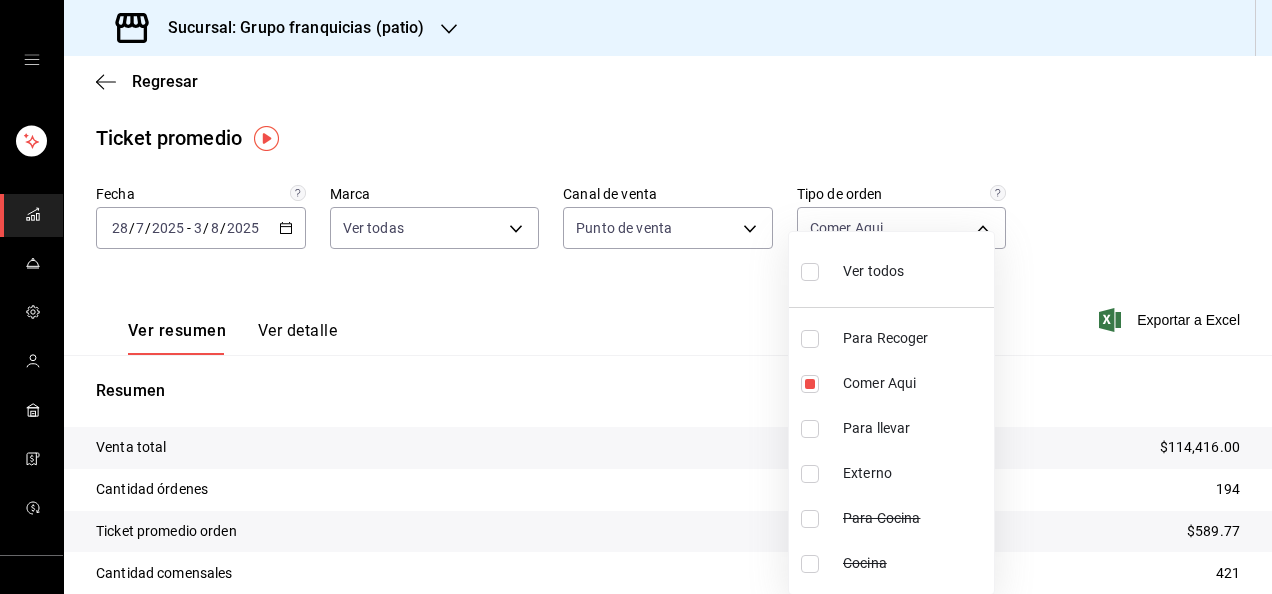 click at bounding box center [636, 297] 